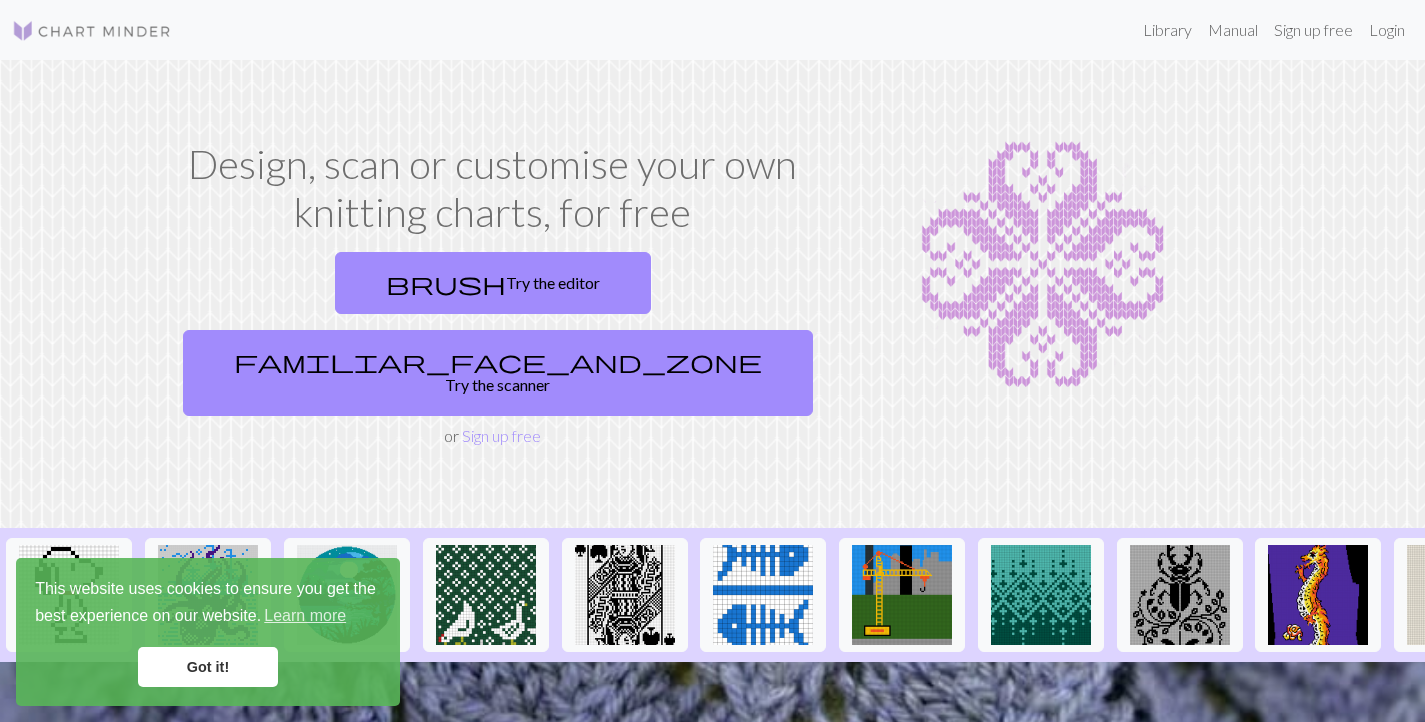 scroll, scrollTop: 0, scrollLeft: 0, axis: both 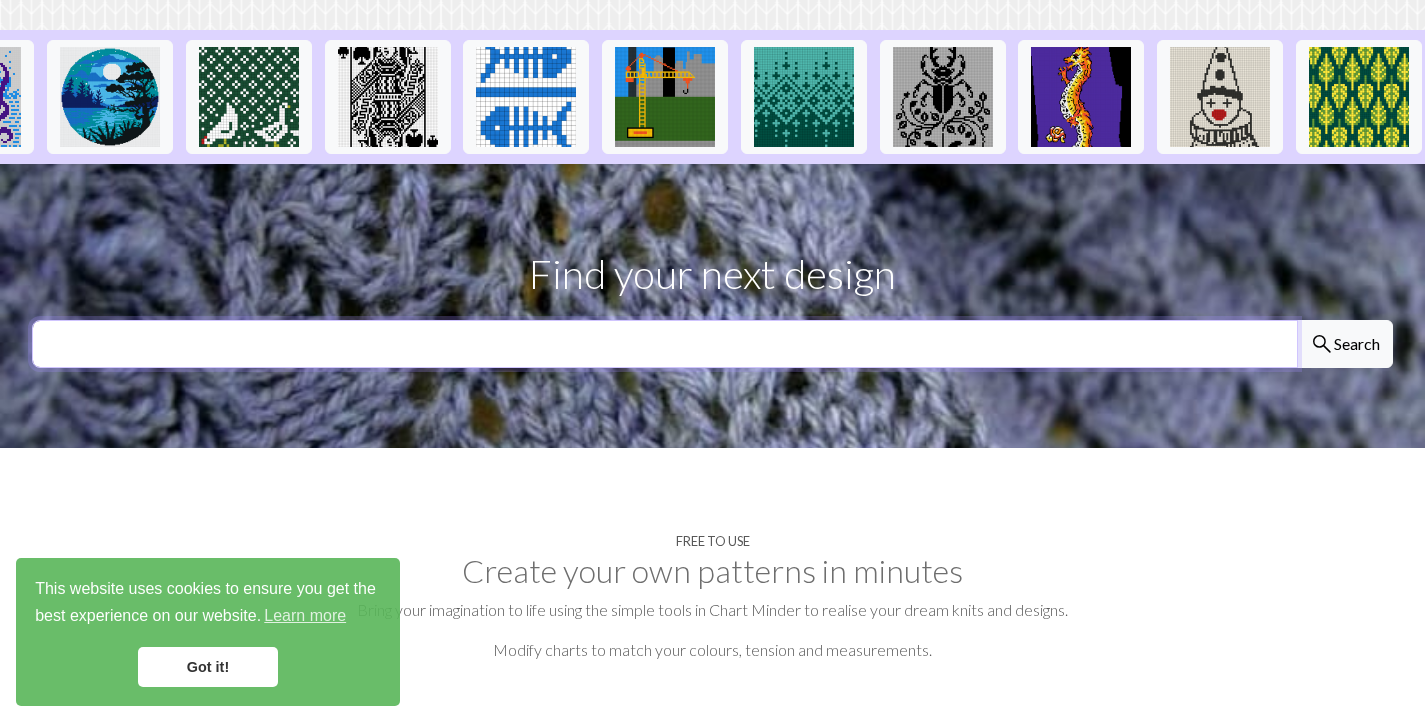 click at bounding box center (665, 344) 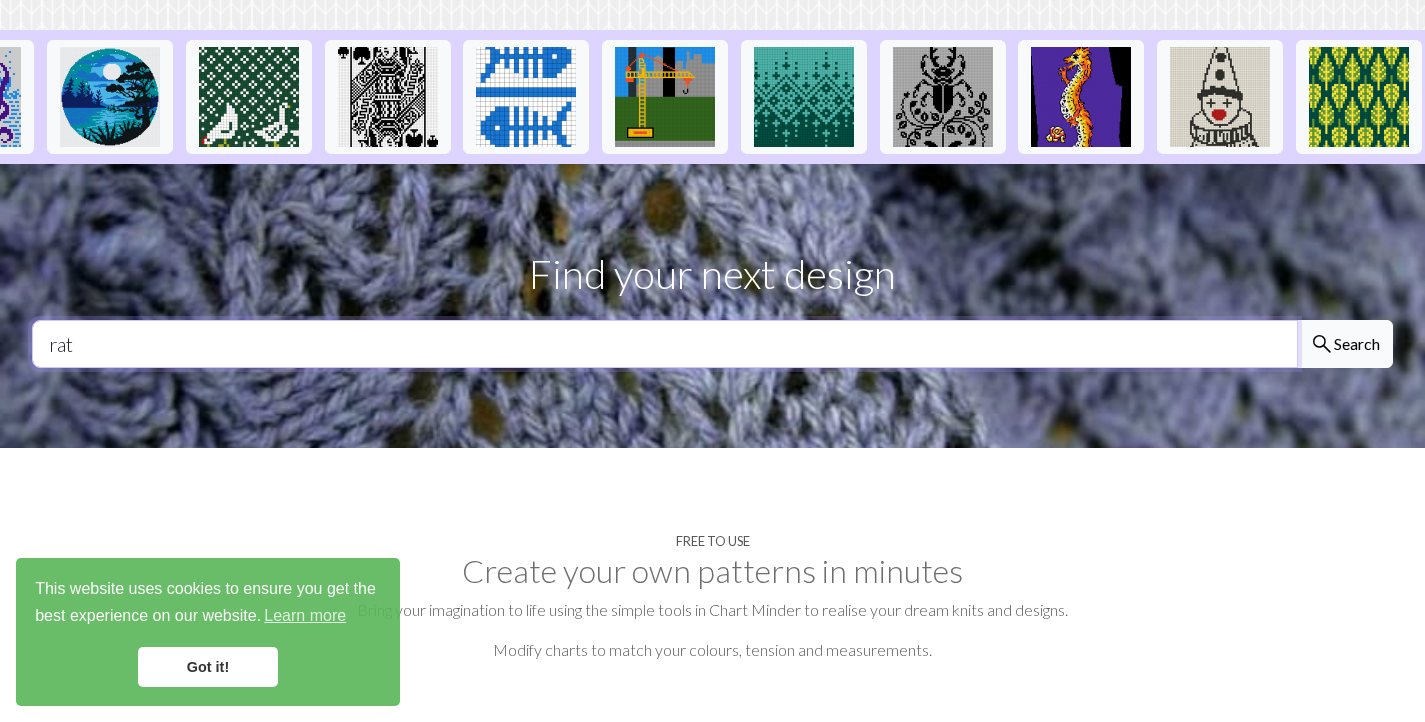 type on "rat" 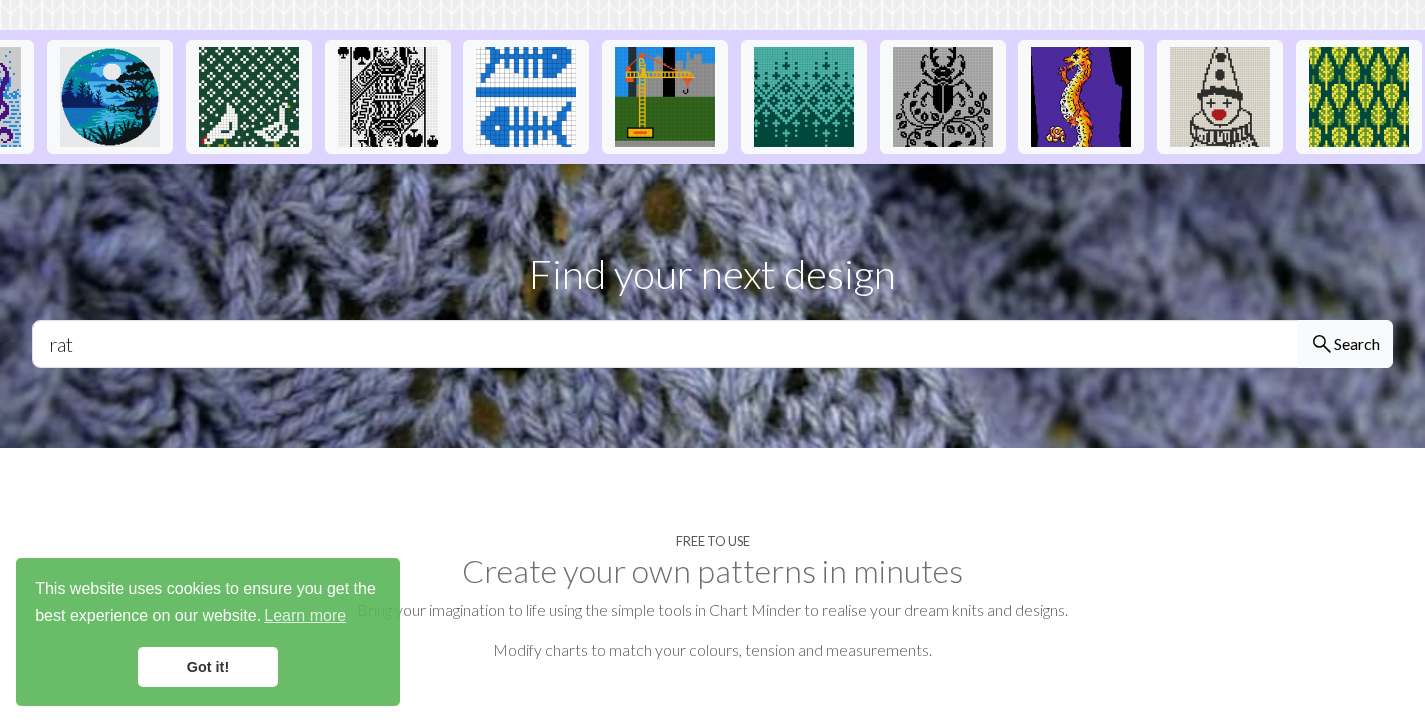 click on "search" at bounding box center (1322, 344) 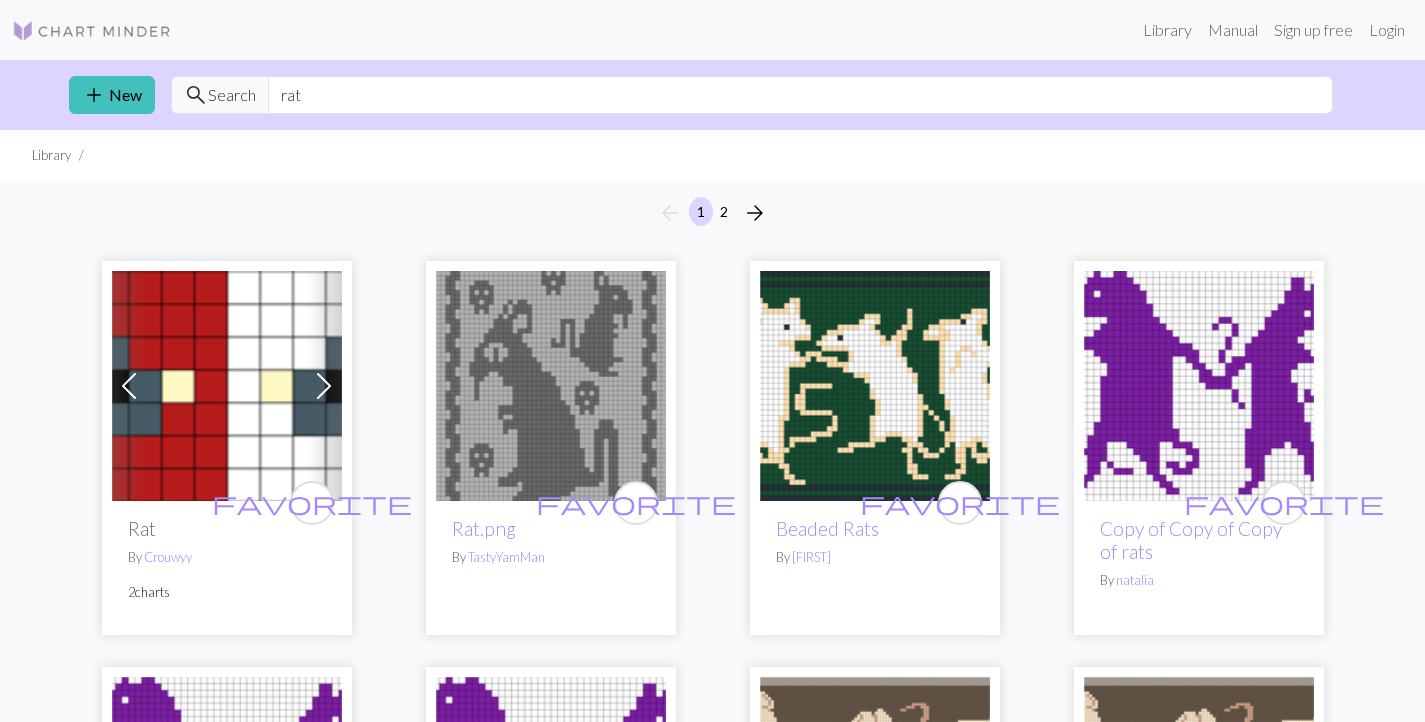 scroll, scrollTop: 0, scrollLeft: 0, axis: both 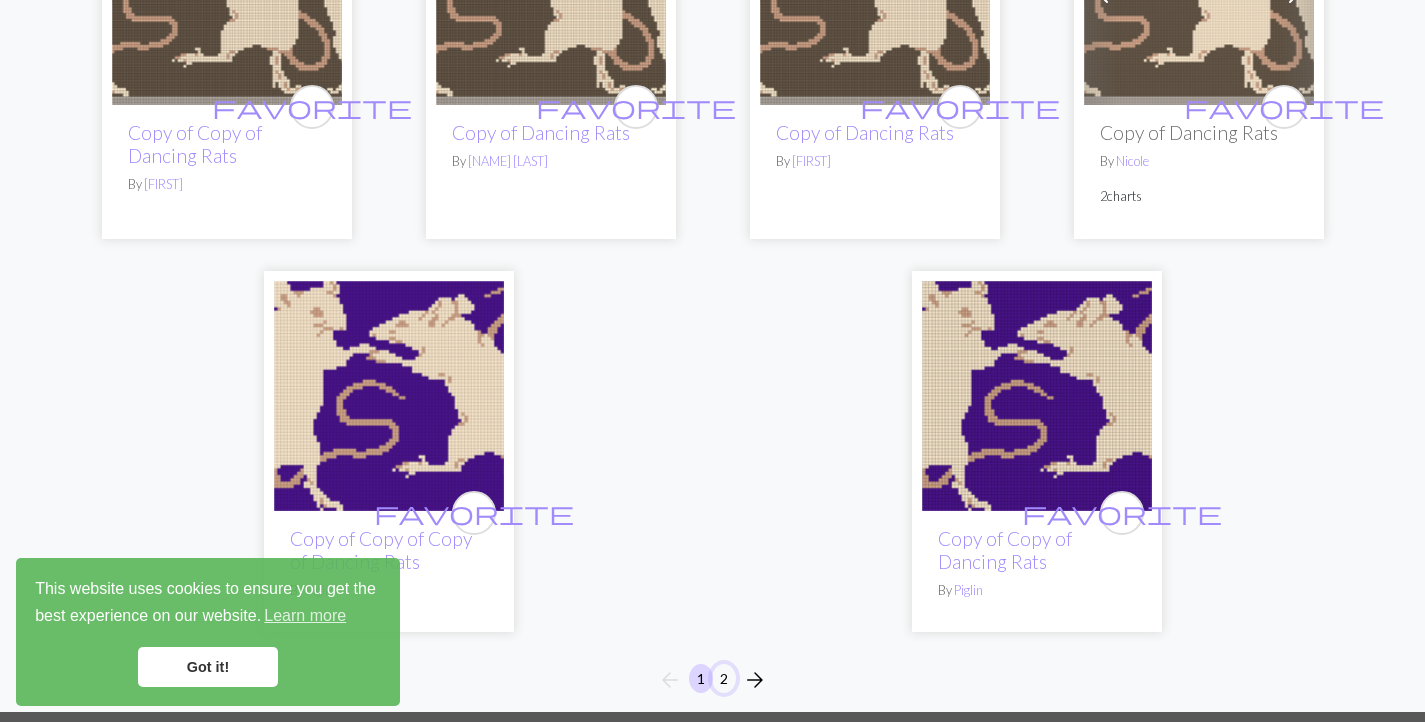 click on "2" at bounding box center [724, 678] 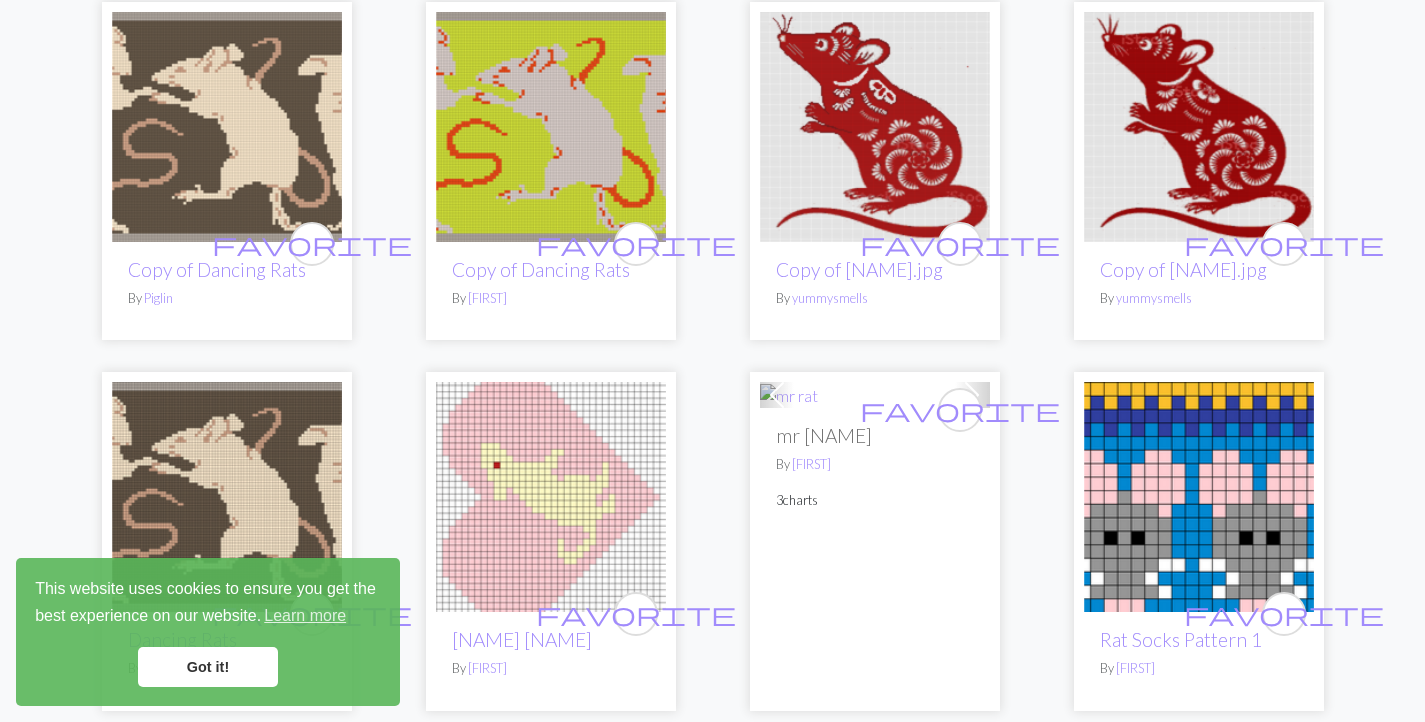 scroll, scrollTop: 264, scrollLeft: 0, axis: vertical 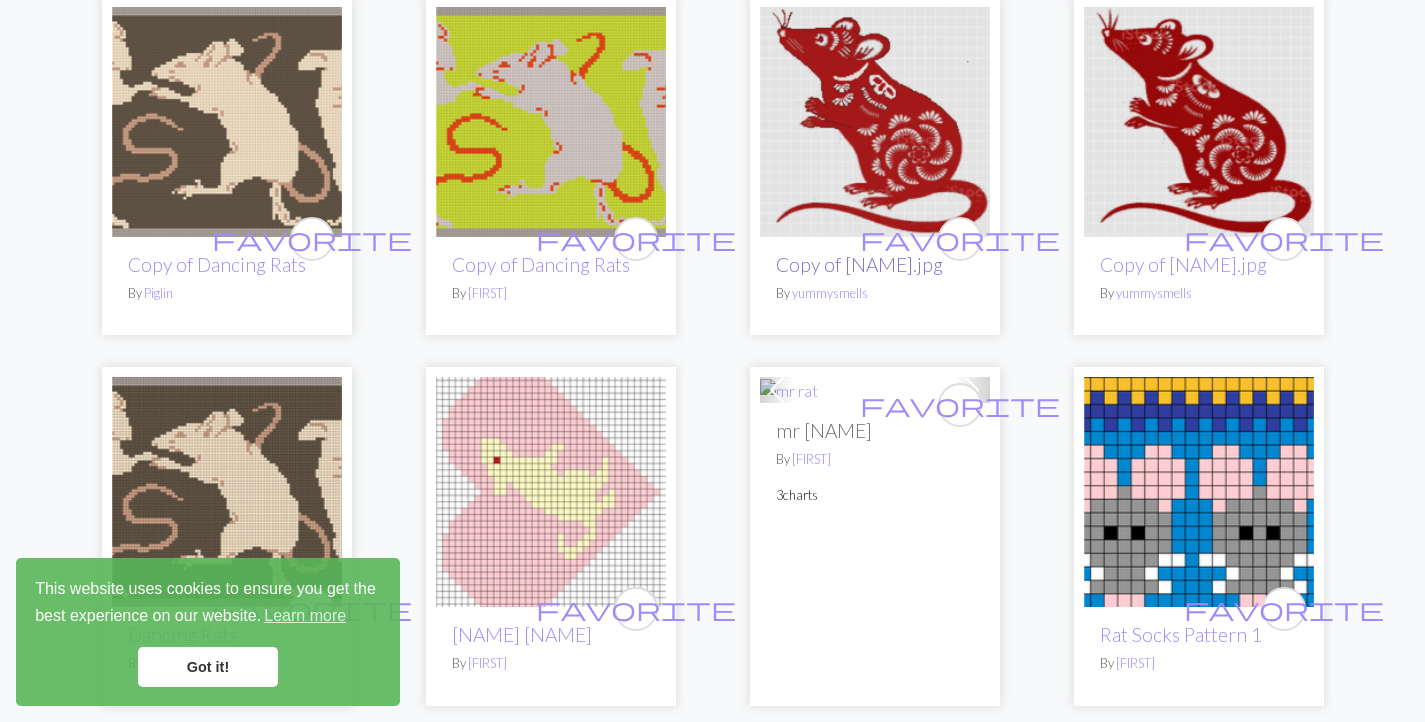 click on "Copy of [NAME].jpg" at bounding box center (859, 264) 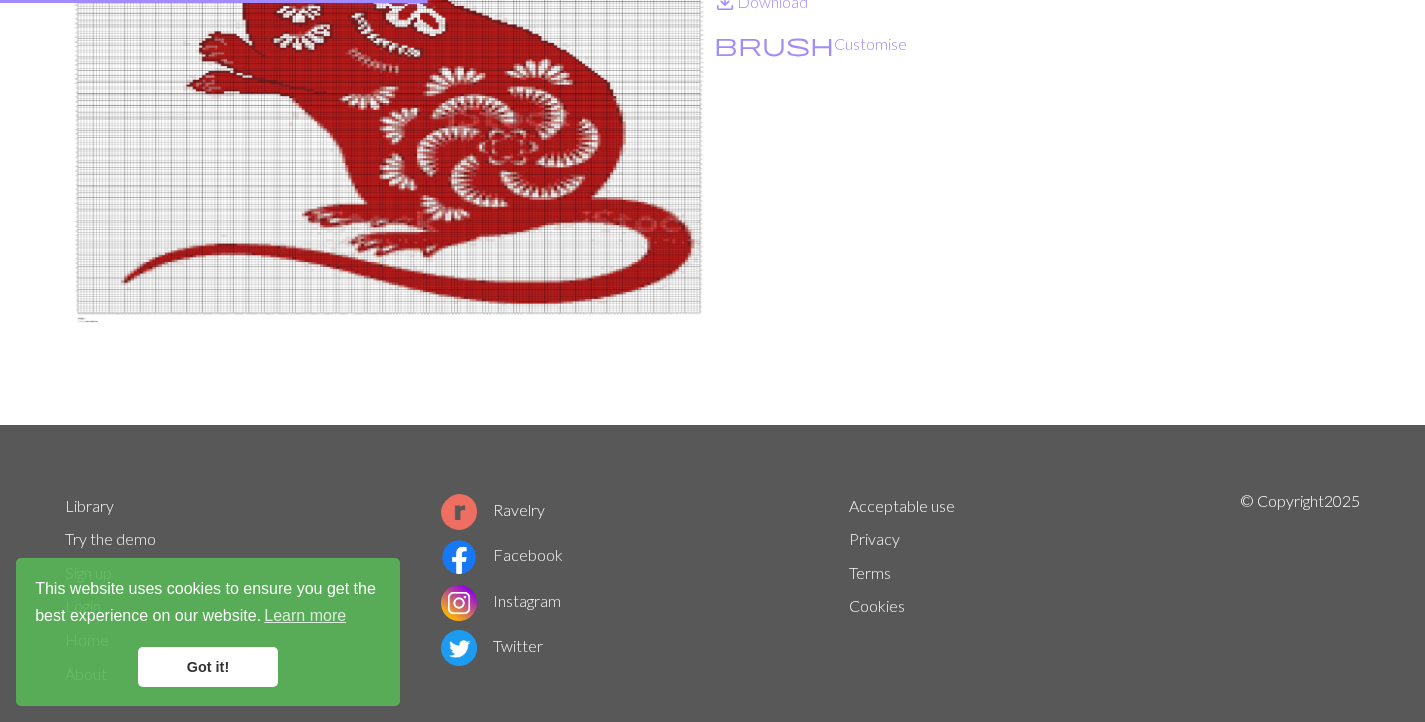 scroll, scrollTop: 0, scrollLeft: 0, axis: both 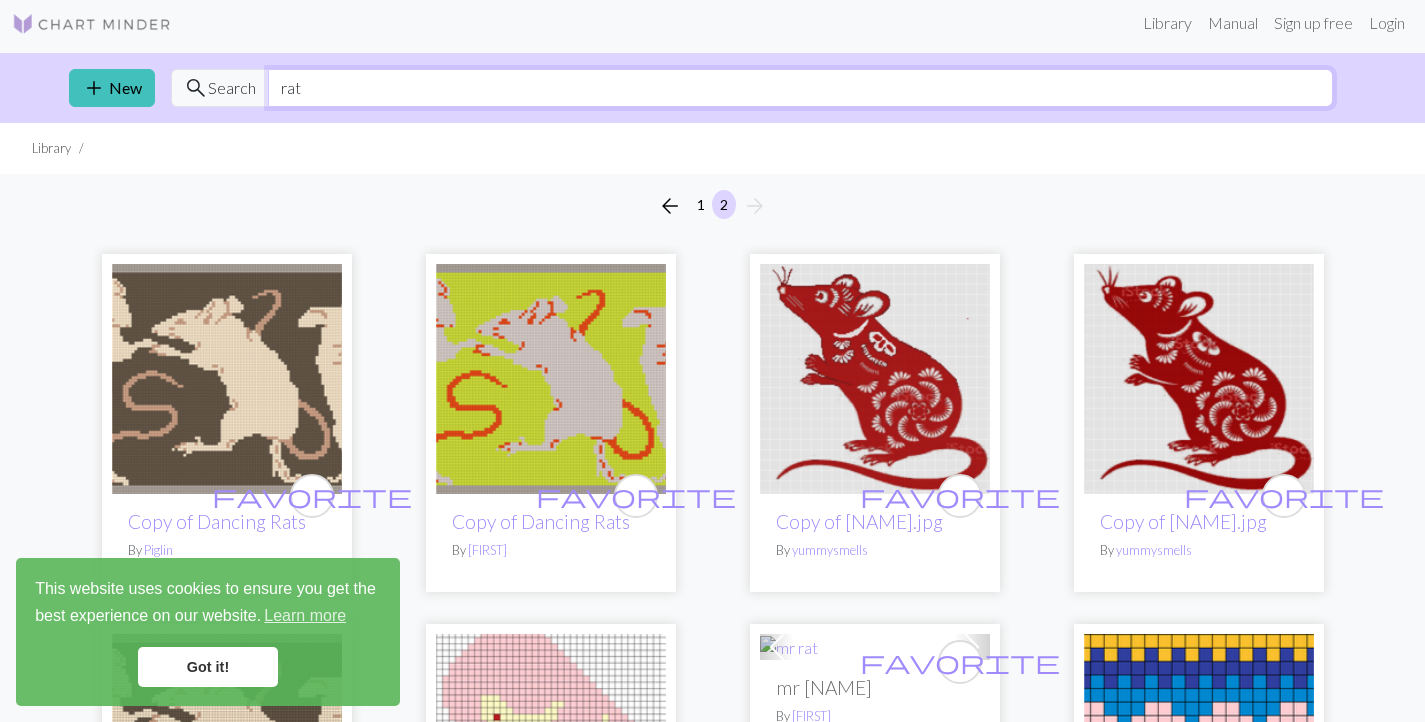 click on "rat" at bounding box center (800, 88) 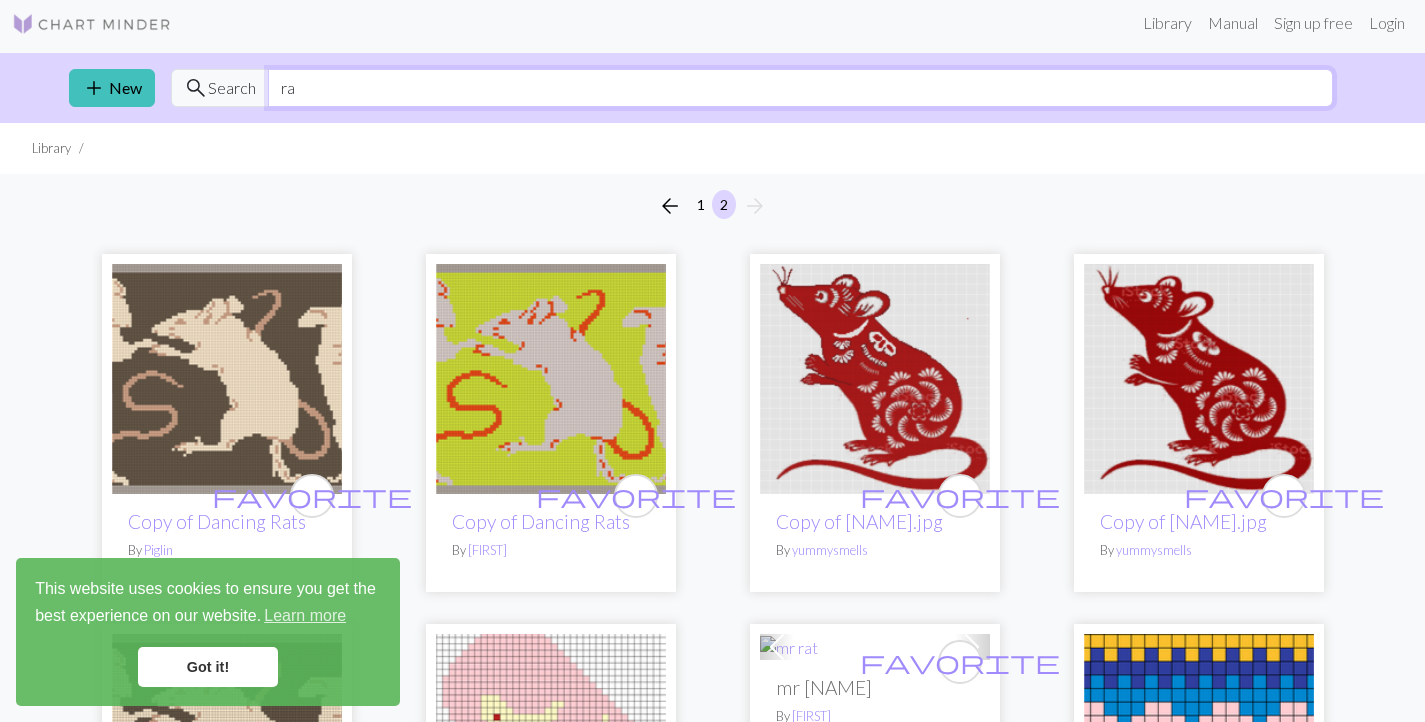 type on "r" 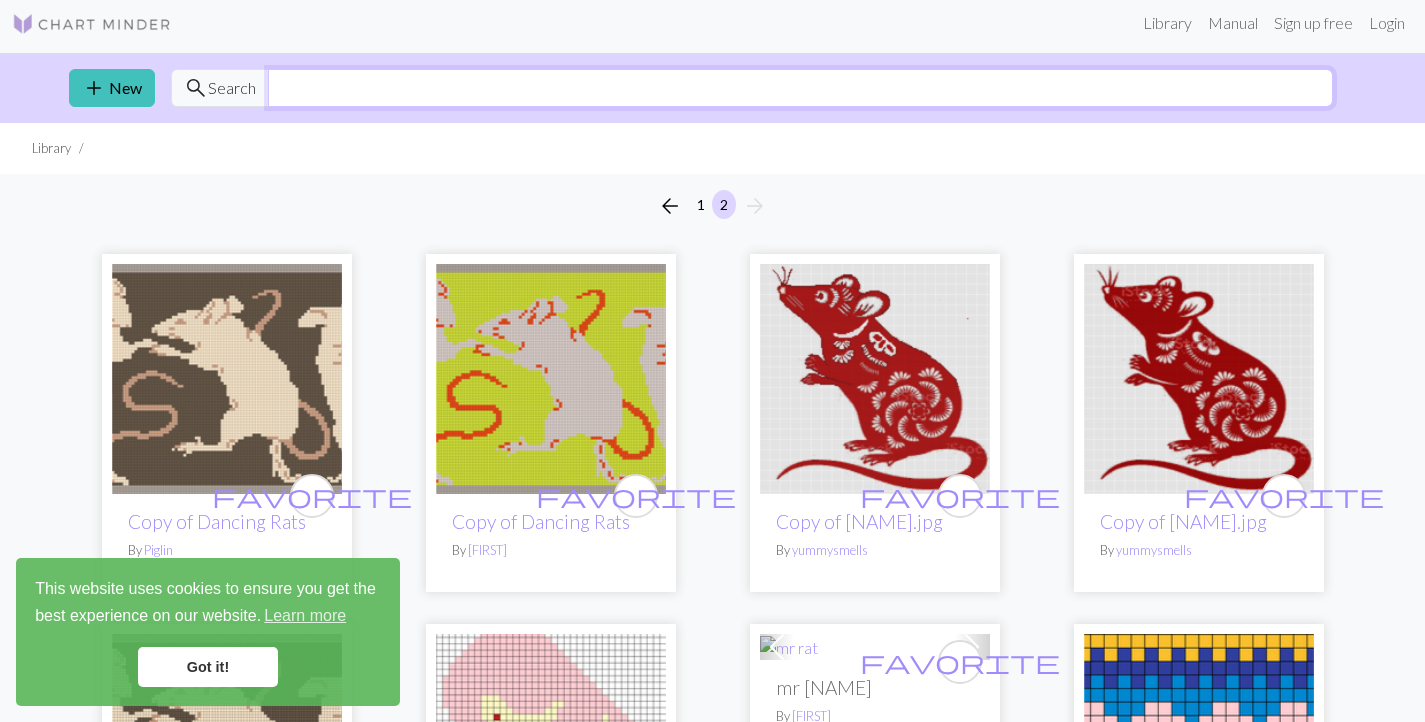 type on "n" 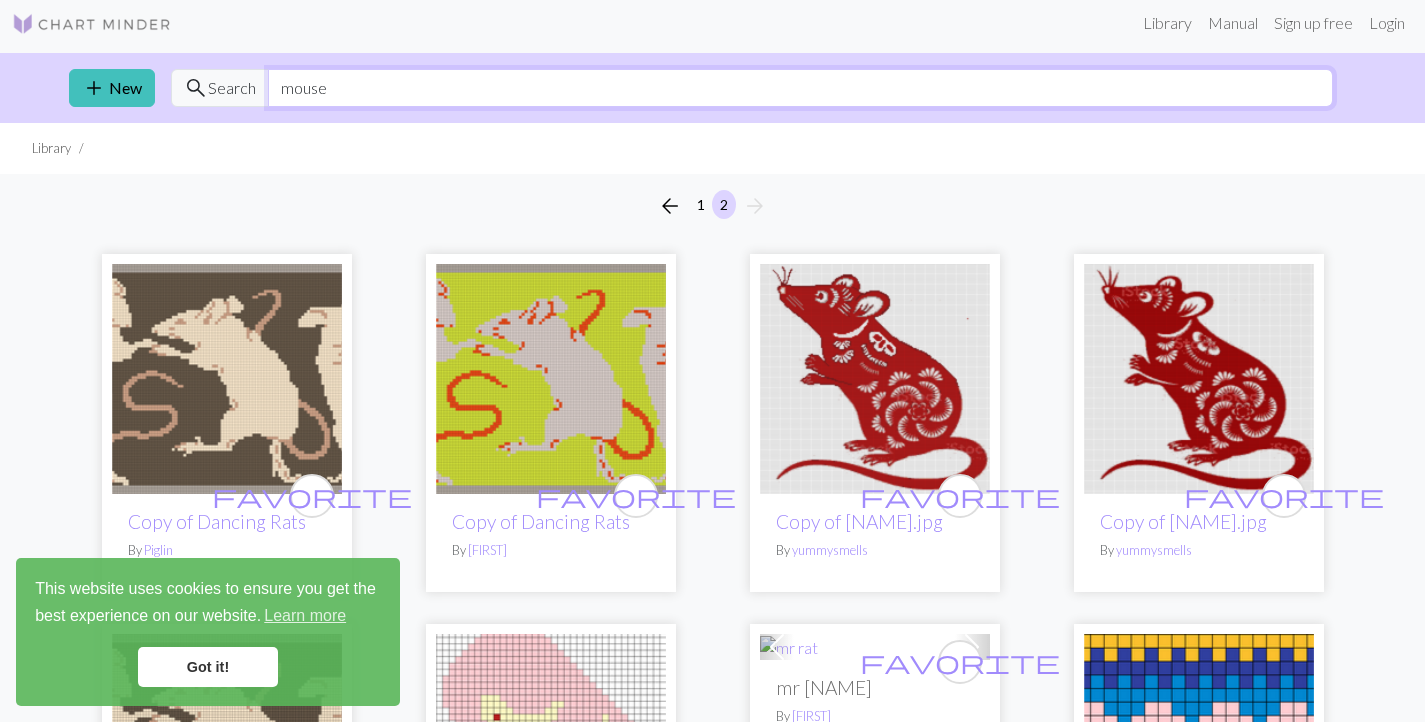 type on "mouse" 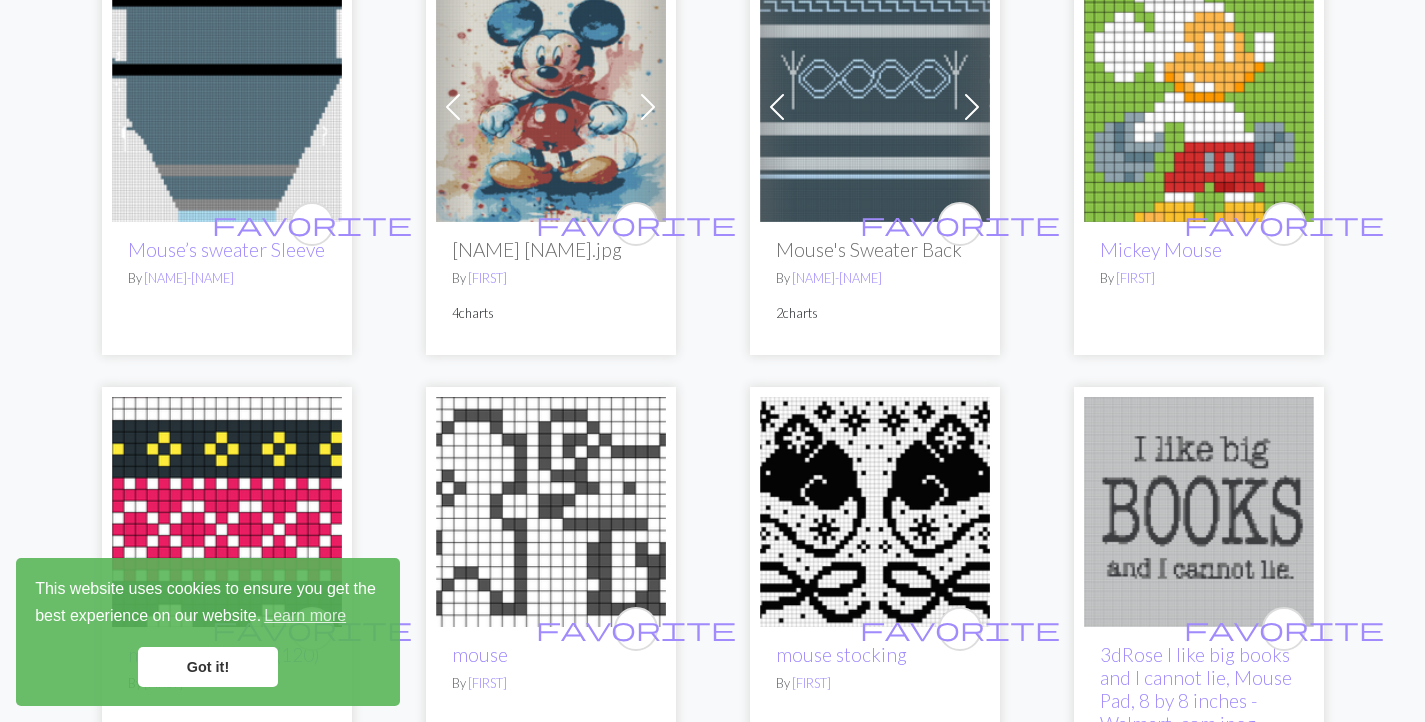 scroll, scrollTop: 0, scrollLeft: 0, axis: both 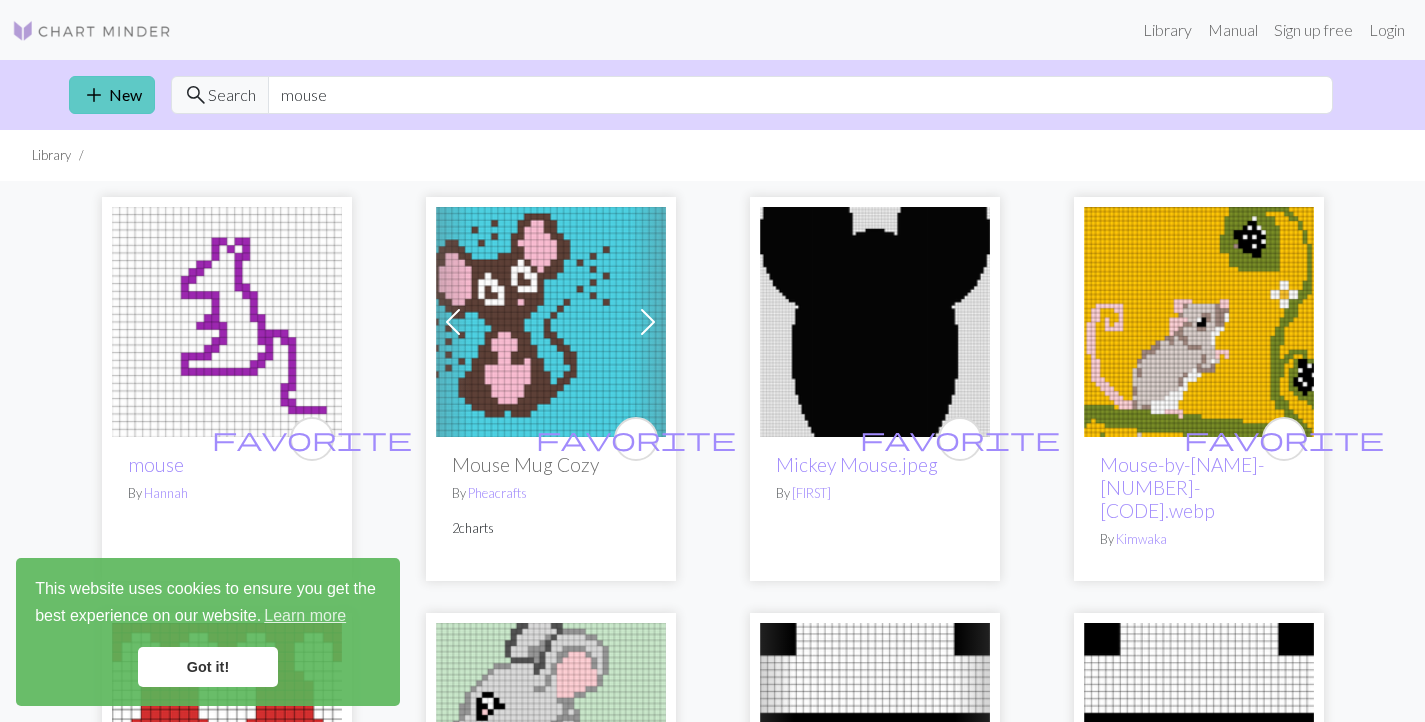 click on "add" at bounding box center [94, 95] 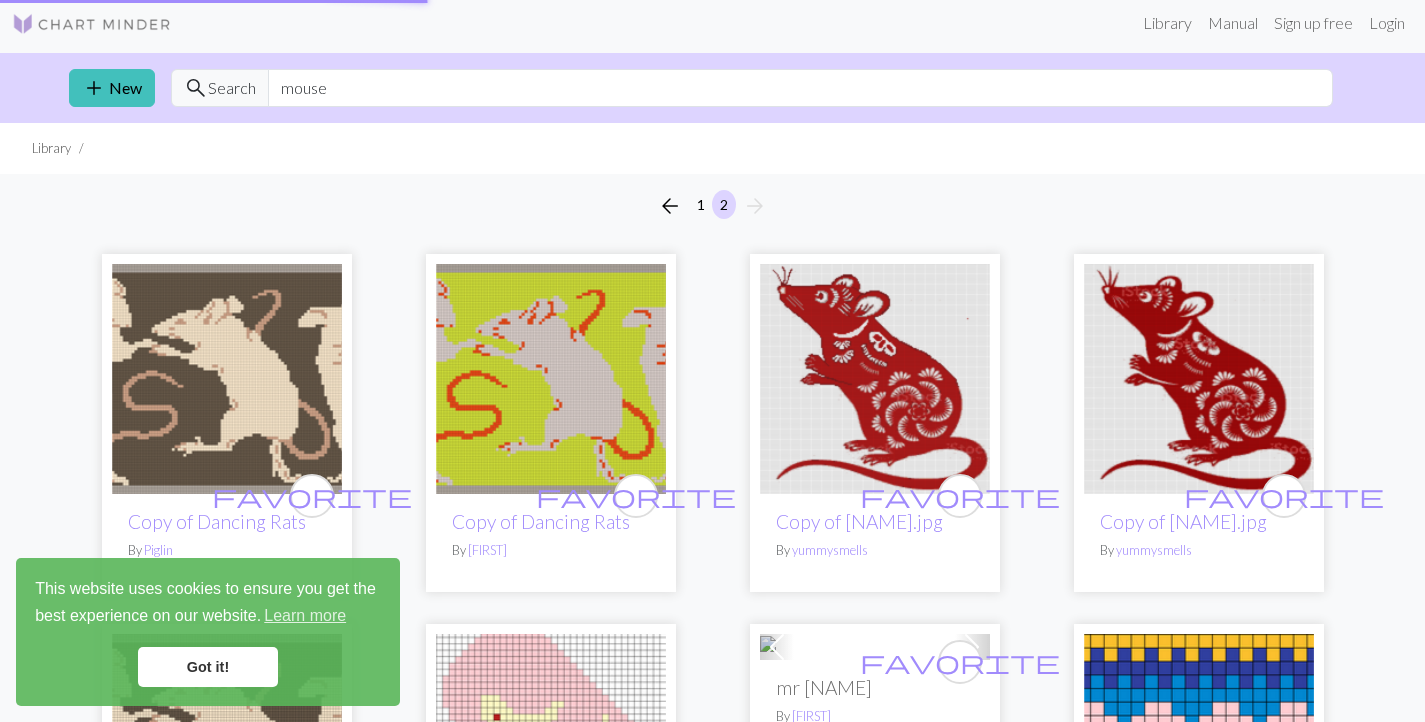 scroll, scrollTop: 0, scrollLeft: 0, axis: both 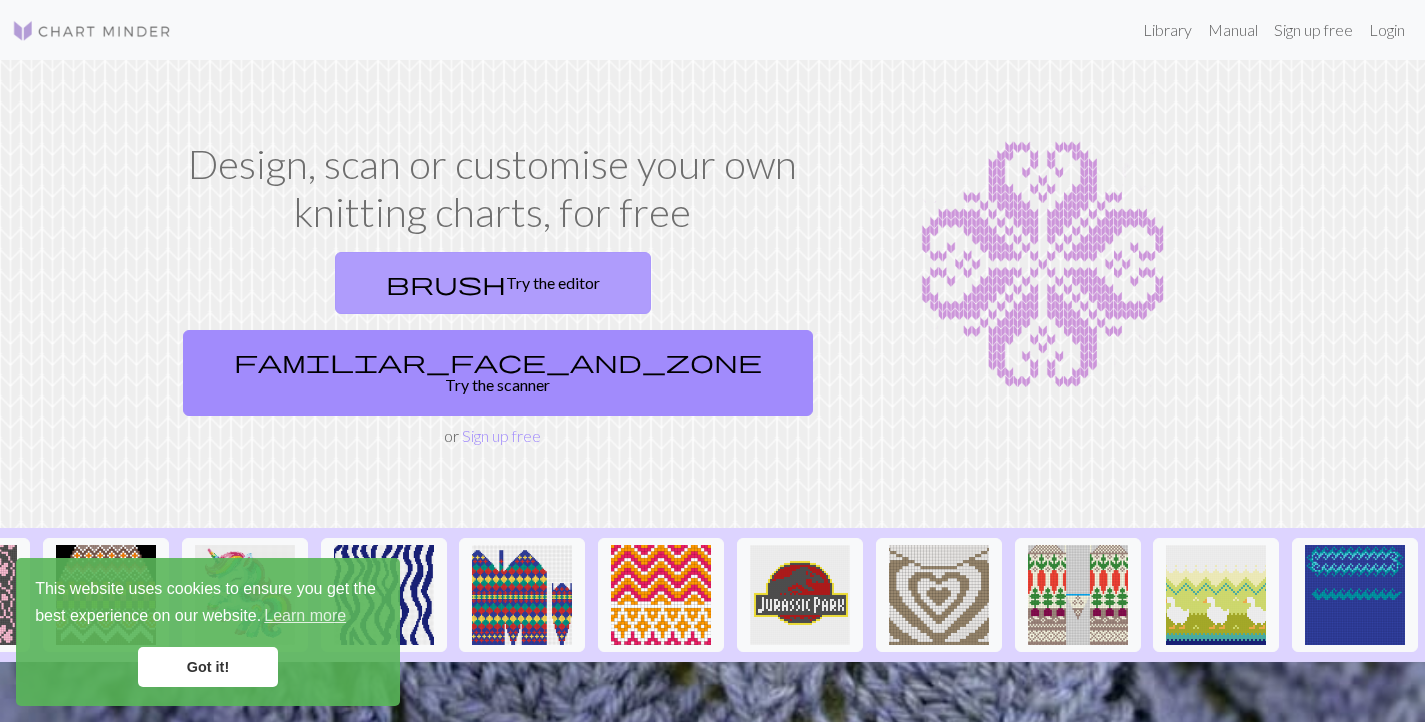 click on "brush  Try the editor" at bounding box center [493, 283] 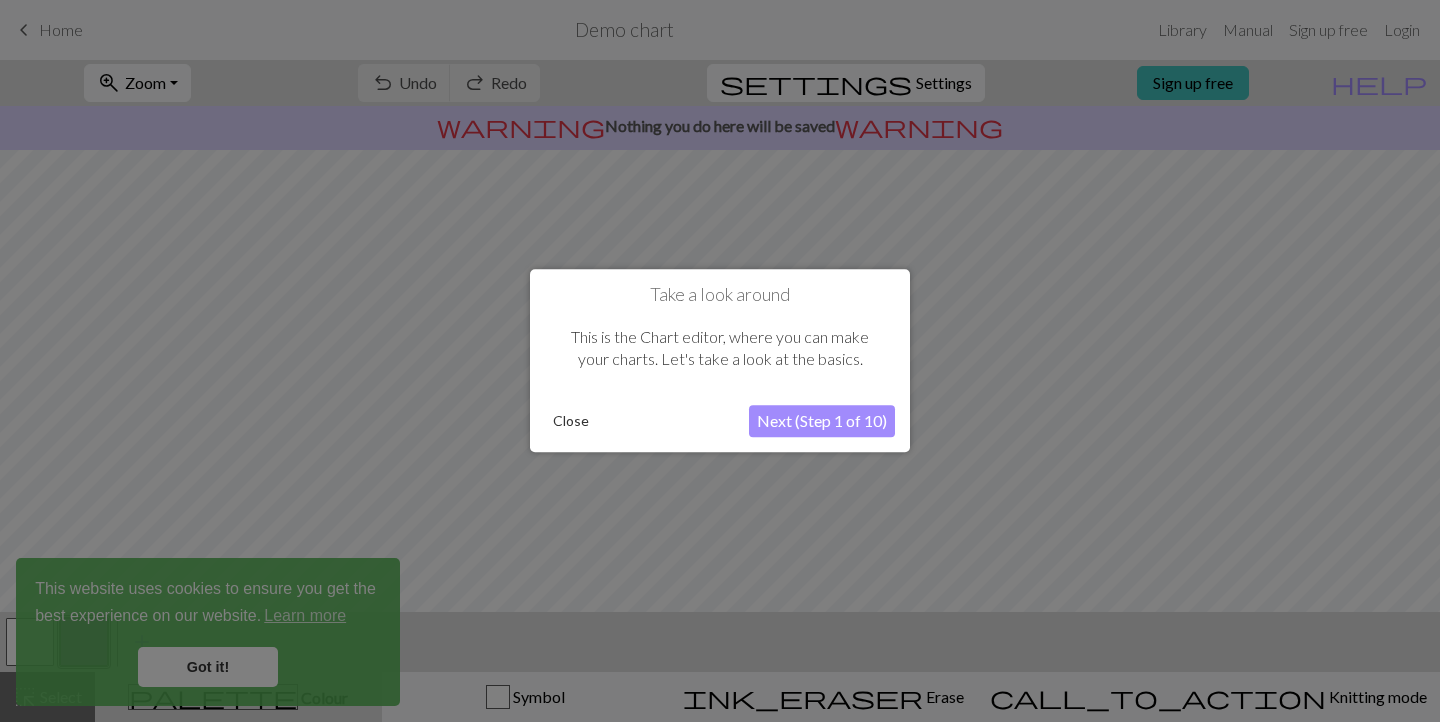click on "Next (Step 1 of 10)" at bounding box center (822, 422) 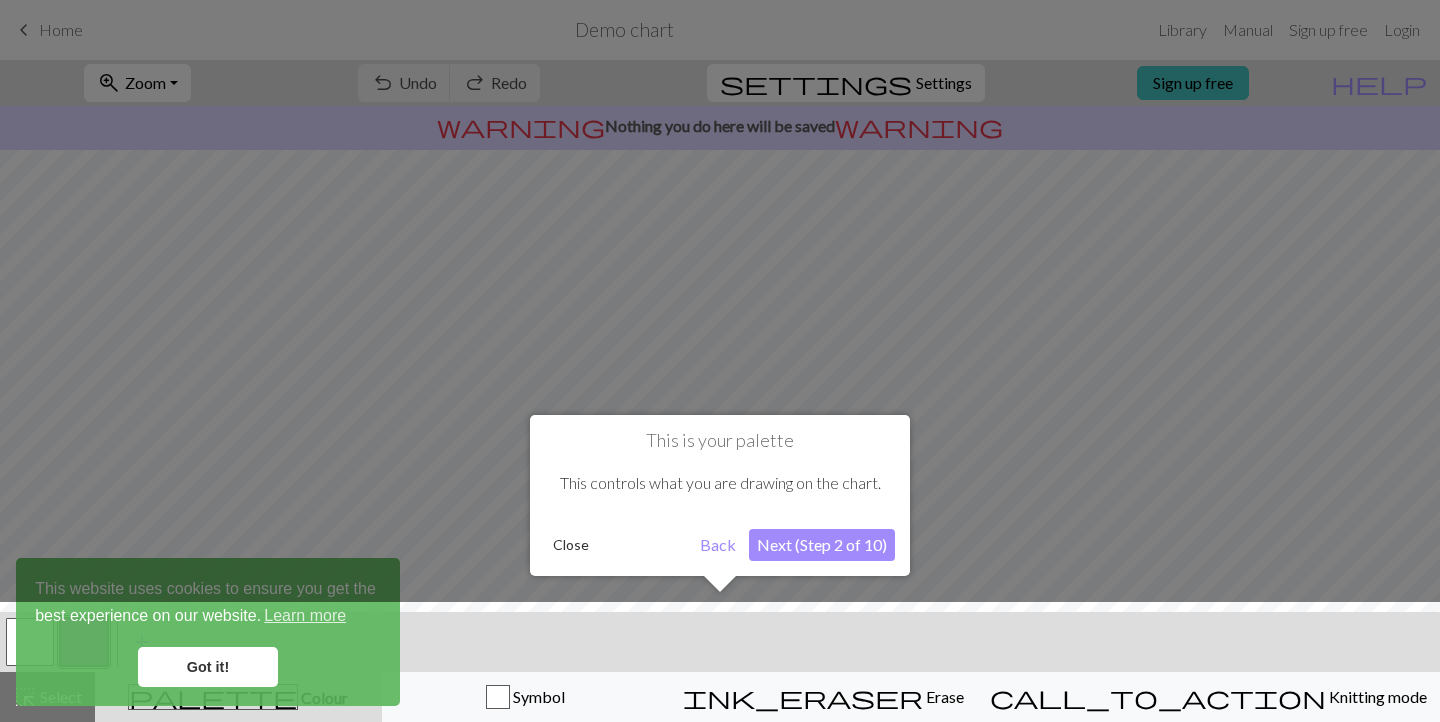 click on "Close" at bounding box center [571, 545] 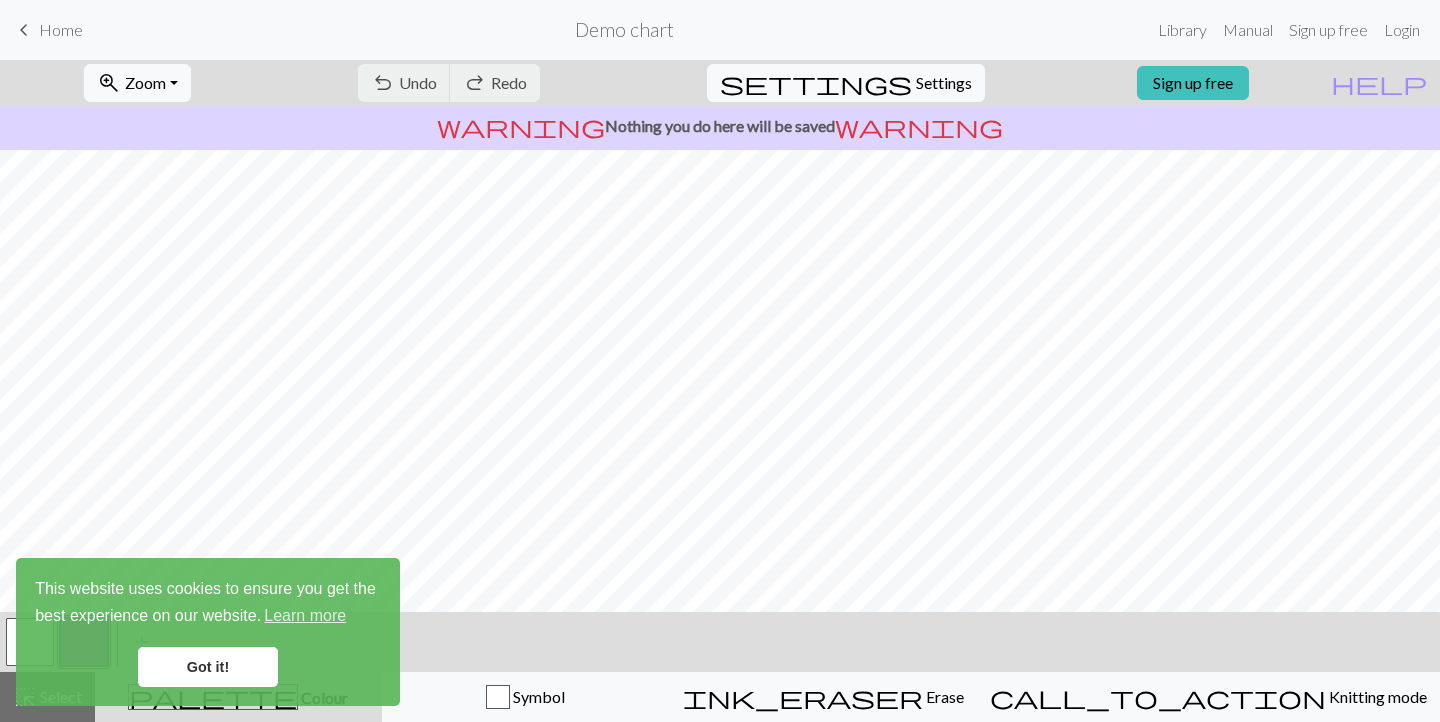 scroll, scrollTop: 0, scrollLeft: 0, axis: both 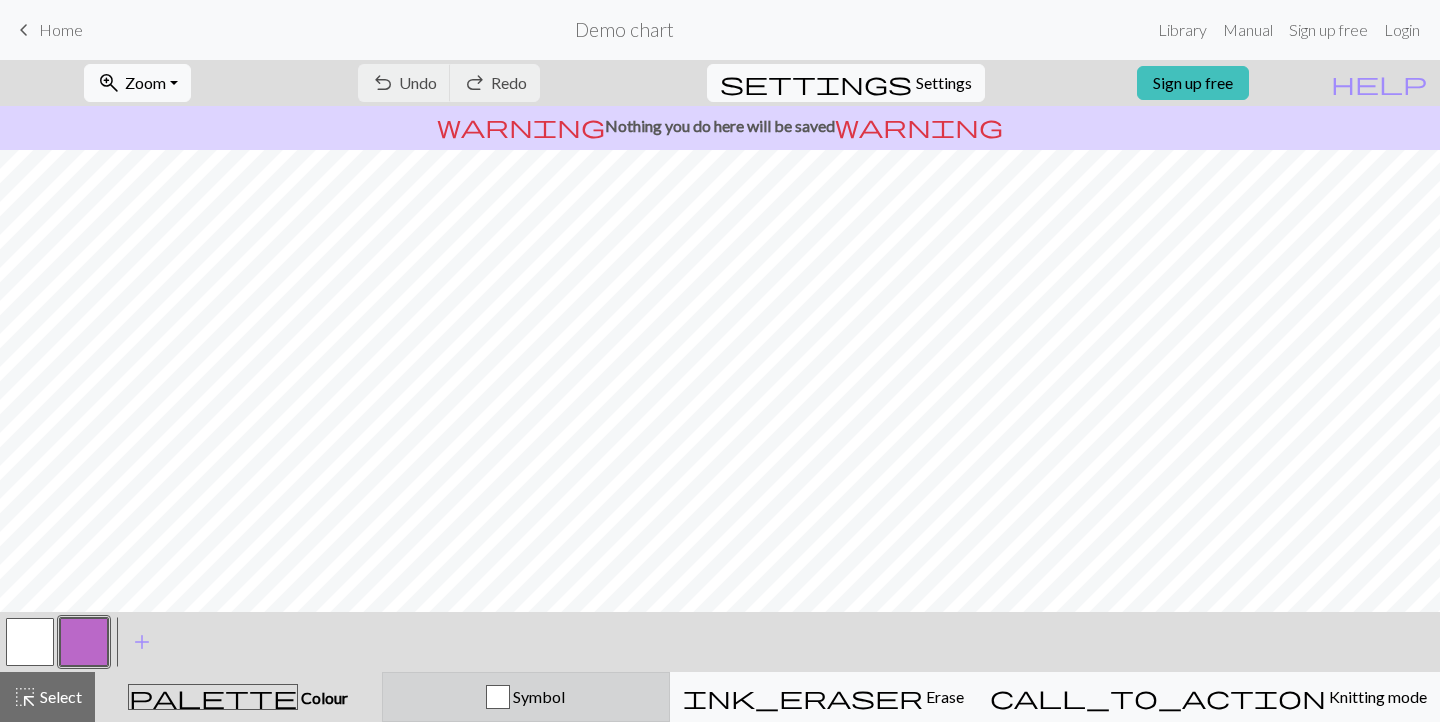 drag, startPoint x: 138, startPoint y: 703, endPoint x: 505, endPoint y: 703, distance: 367 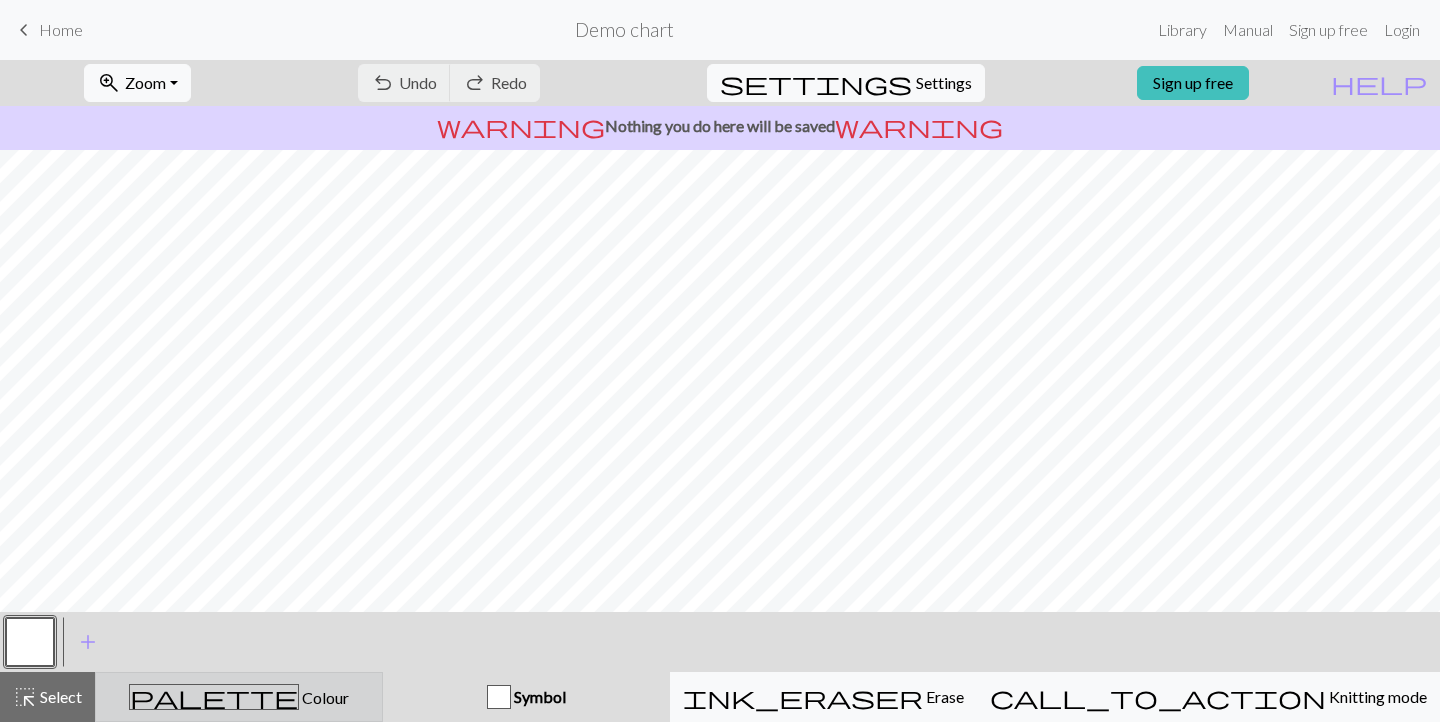 click on "Colour" at bounding box center (324, 697) 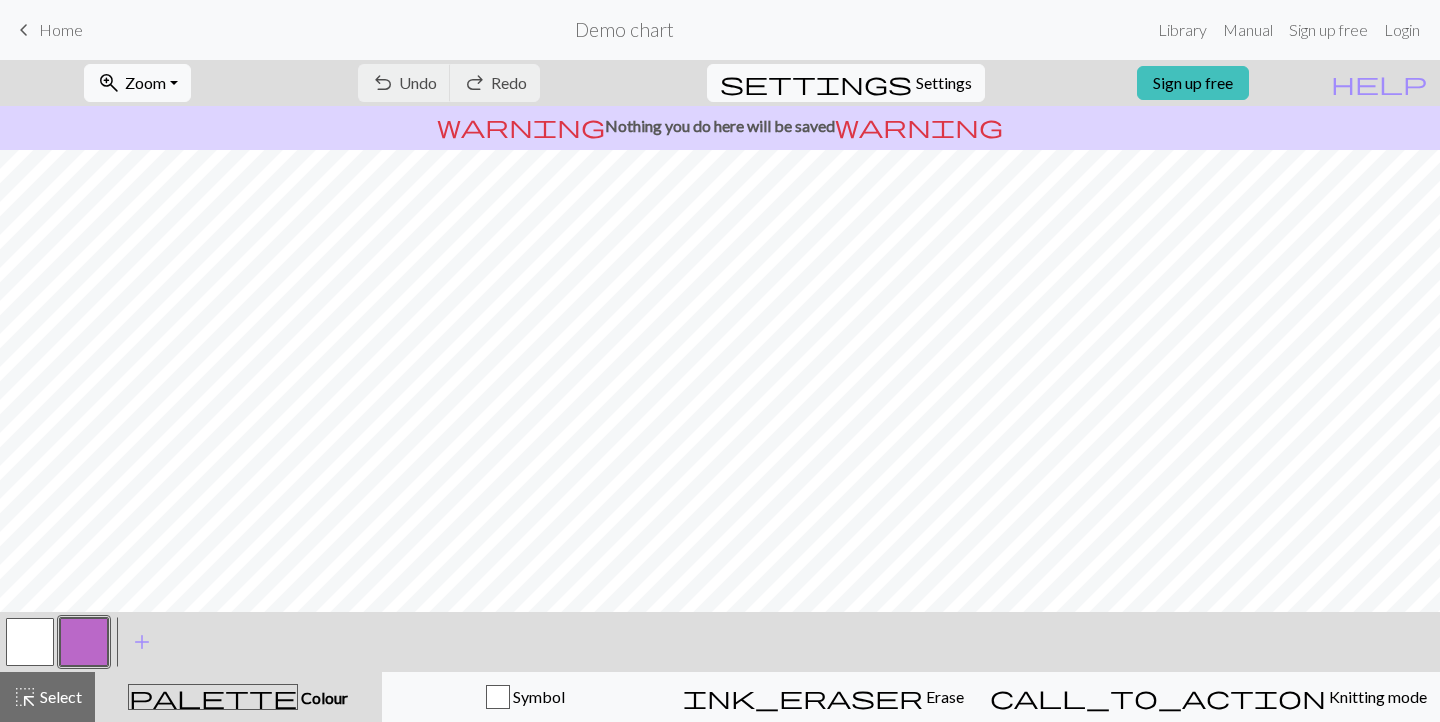 click at bounding box center [30, 642] 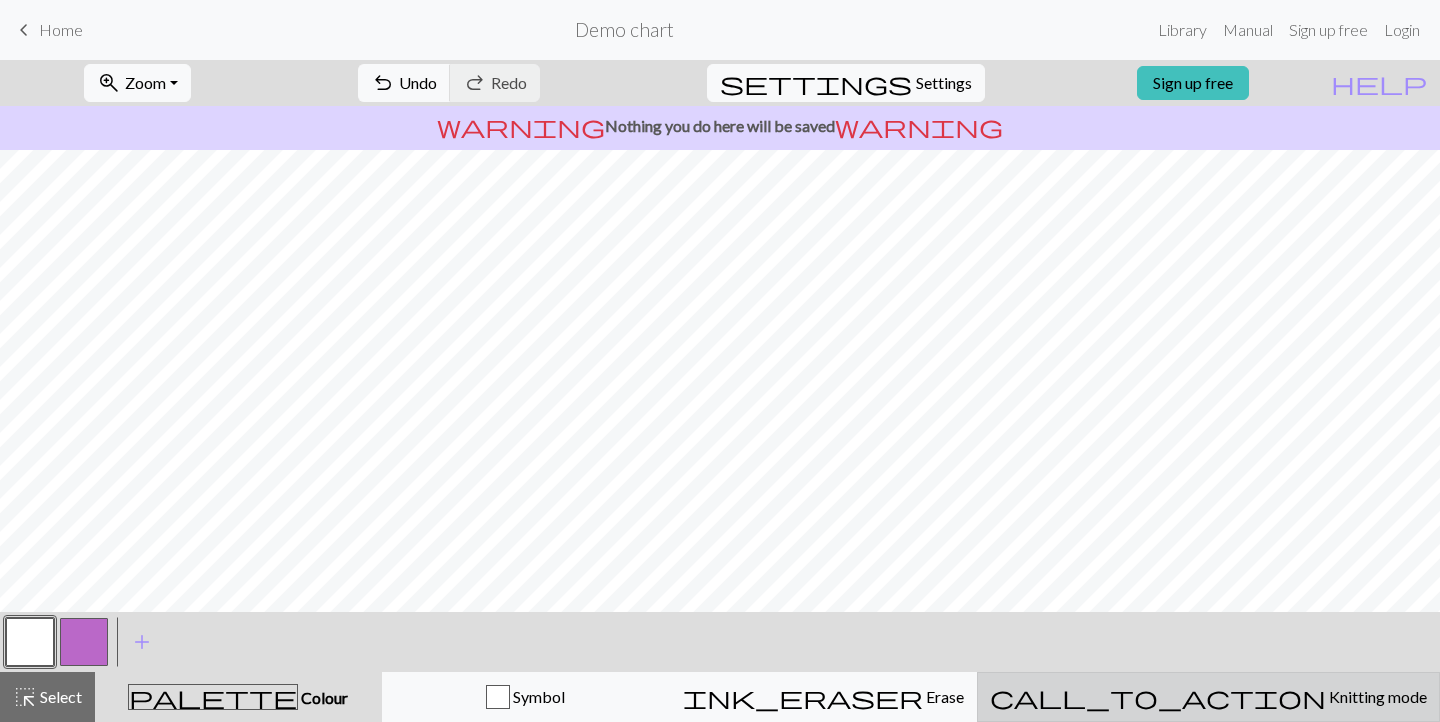click on "Knitting mode" at bounding box center [1376, 696] 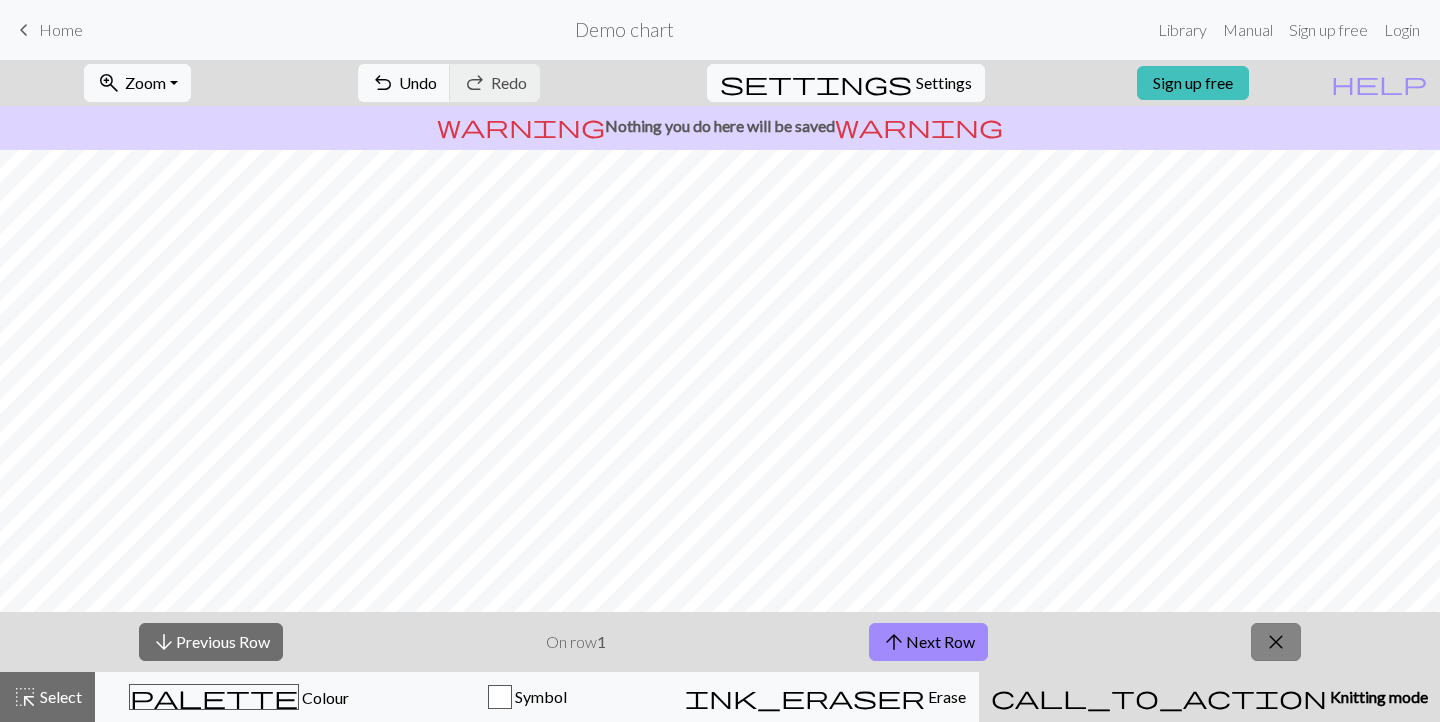 click on "close" at bounding box center [1276, 642] 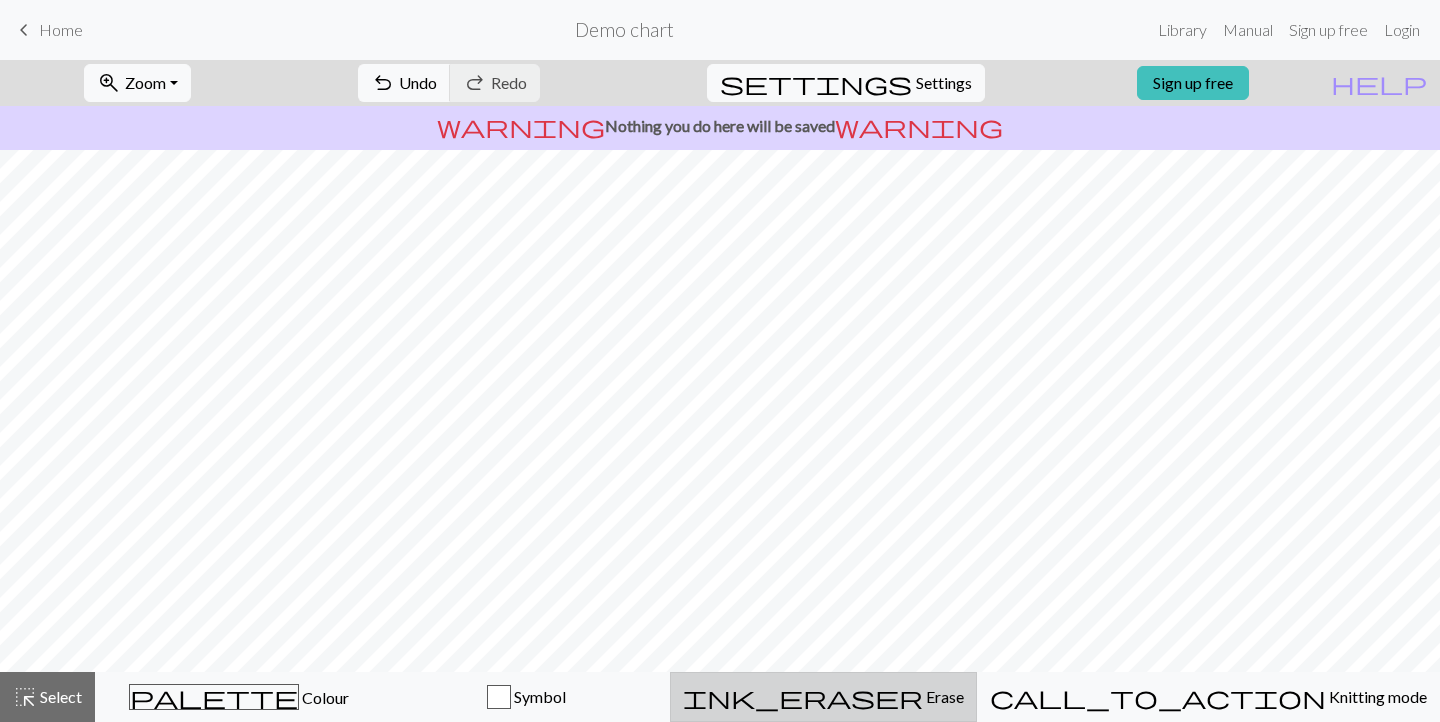 click on "ink_eraser   Erase   Erase" at bounding box center (823, 697) 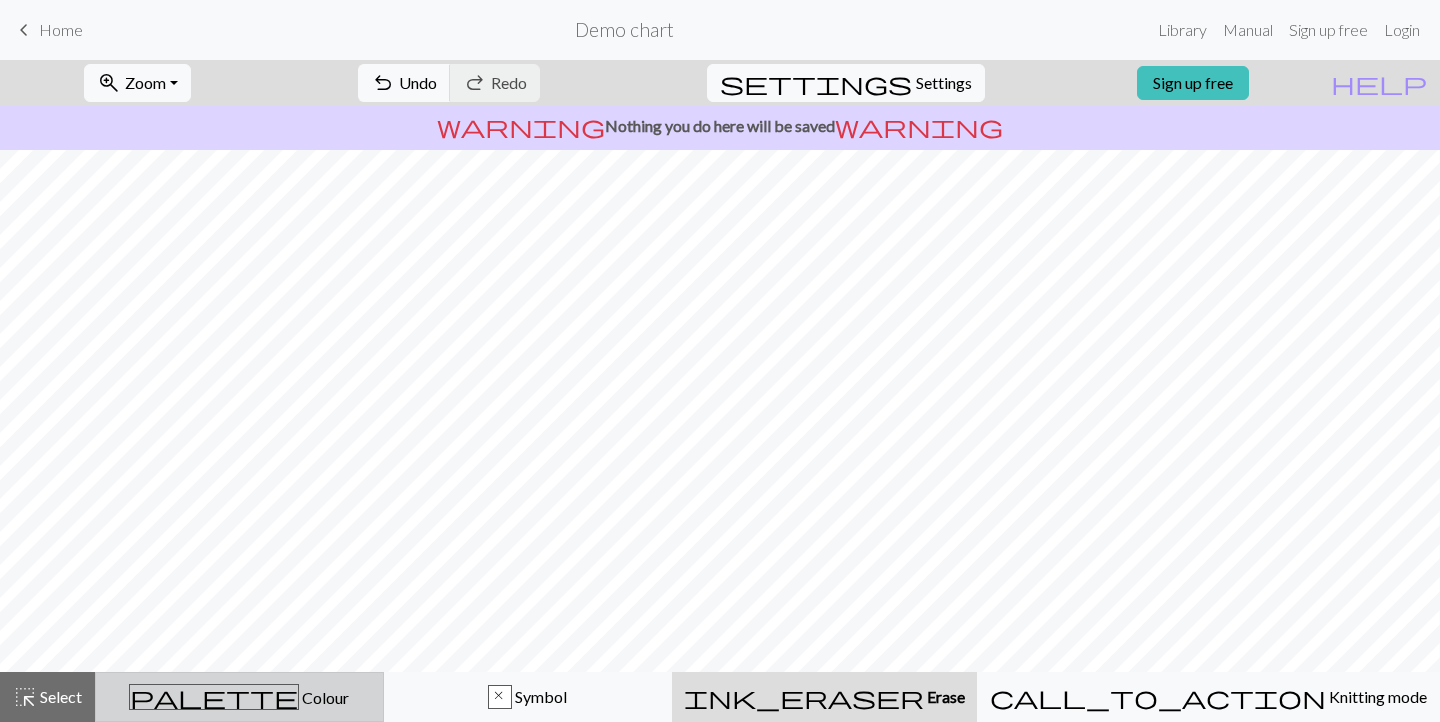 click on "palette   Colour   Colour" at bounding box center (239, 697) 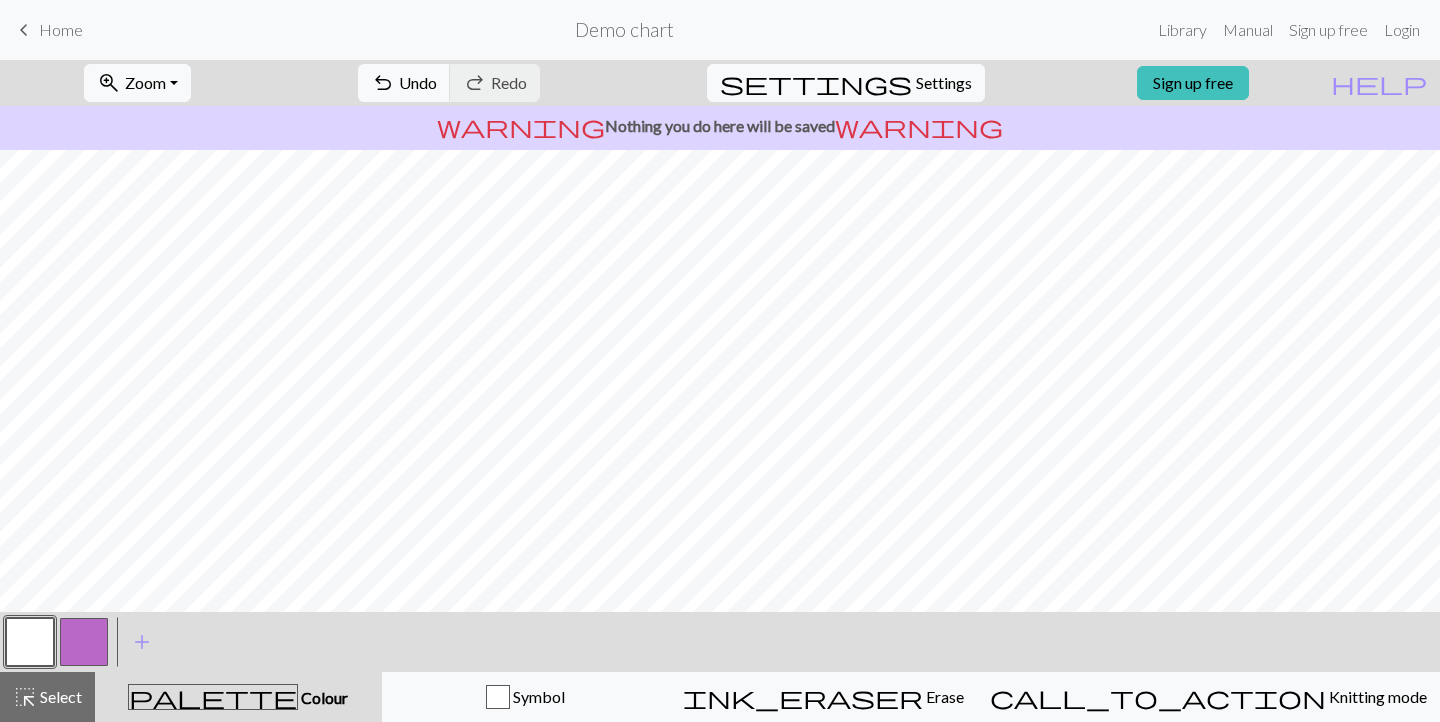click at bounding box center (30, 642) 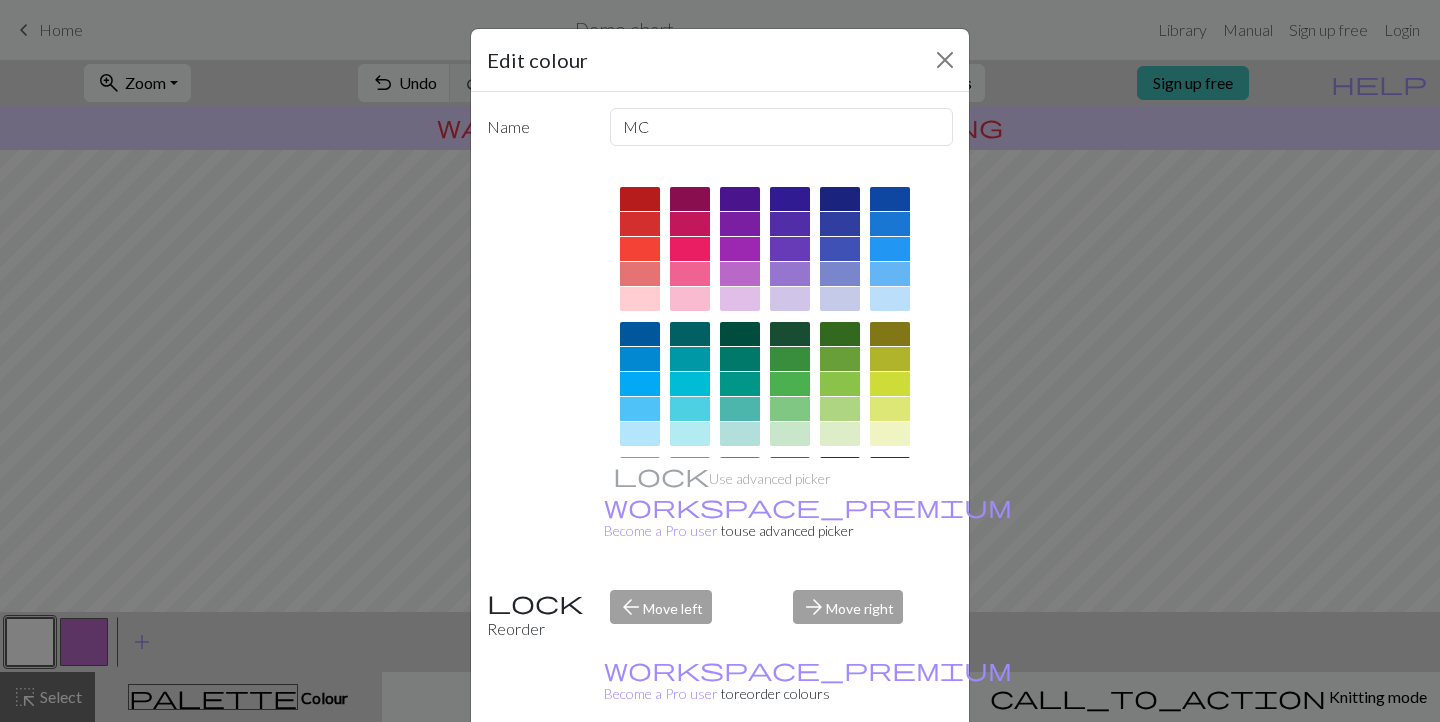 scroll, scrollTop: 62, scrollLeft: 0, axis: vertical 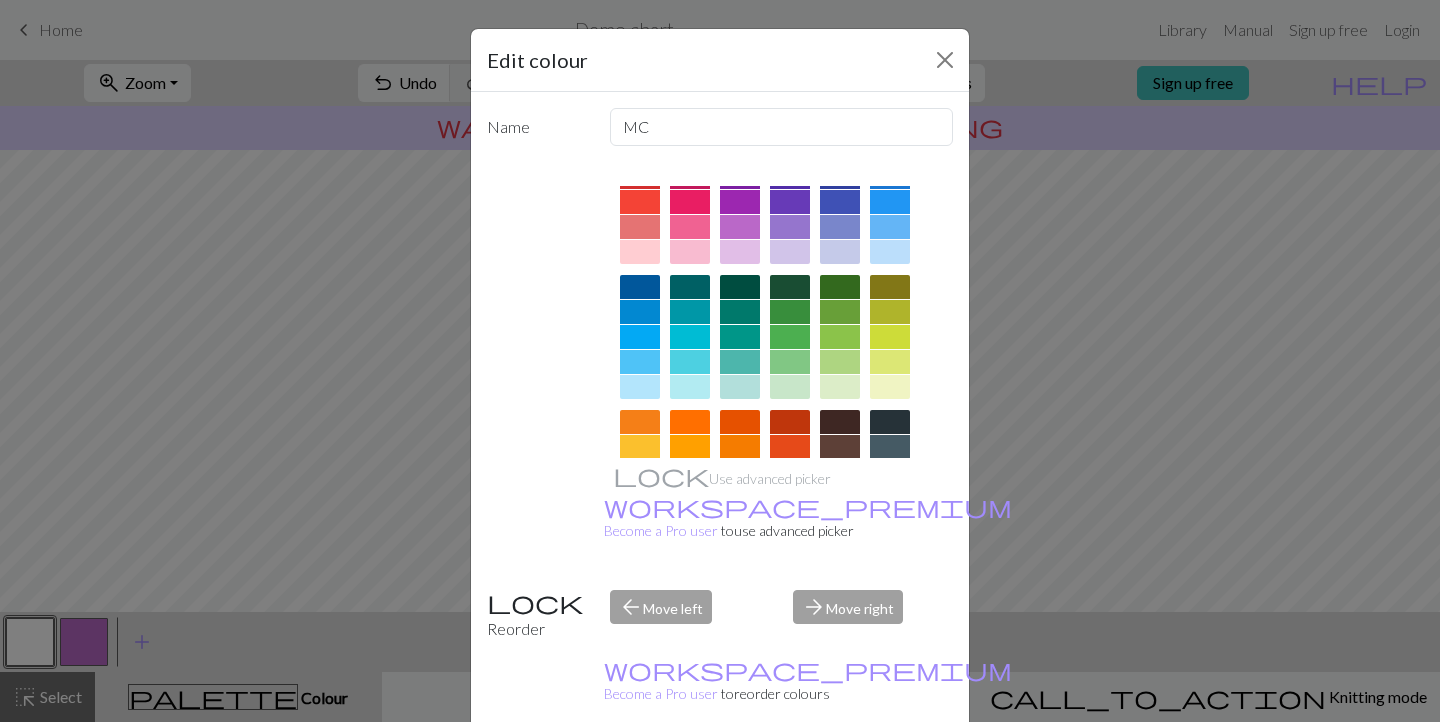 click at bounding box center (790, 362) 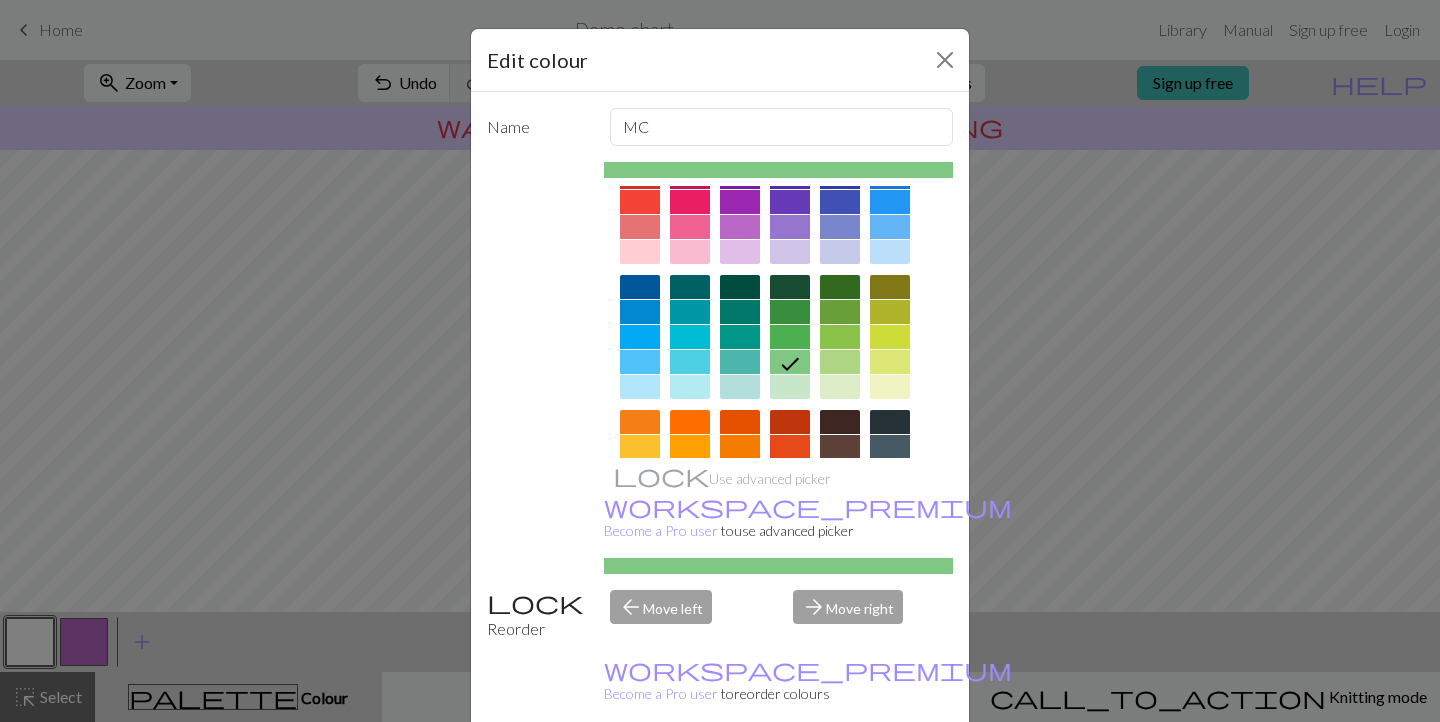 click on "Done" at bounding box center (840, 773) 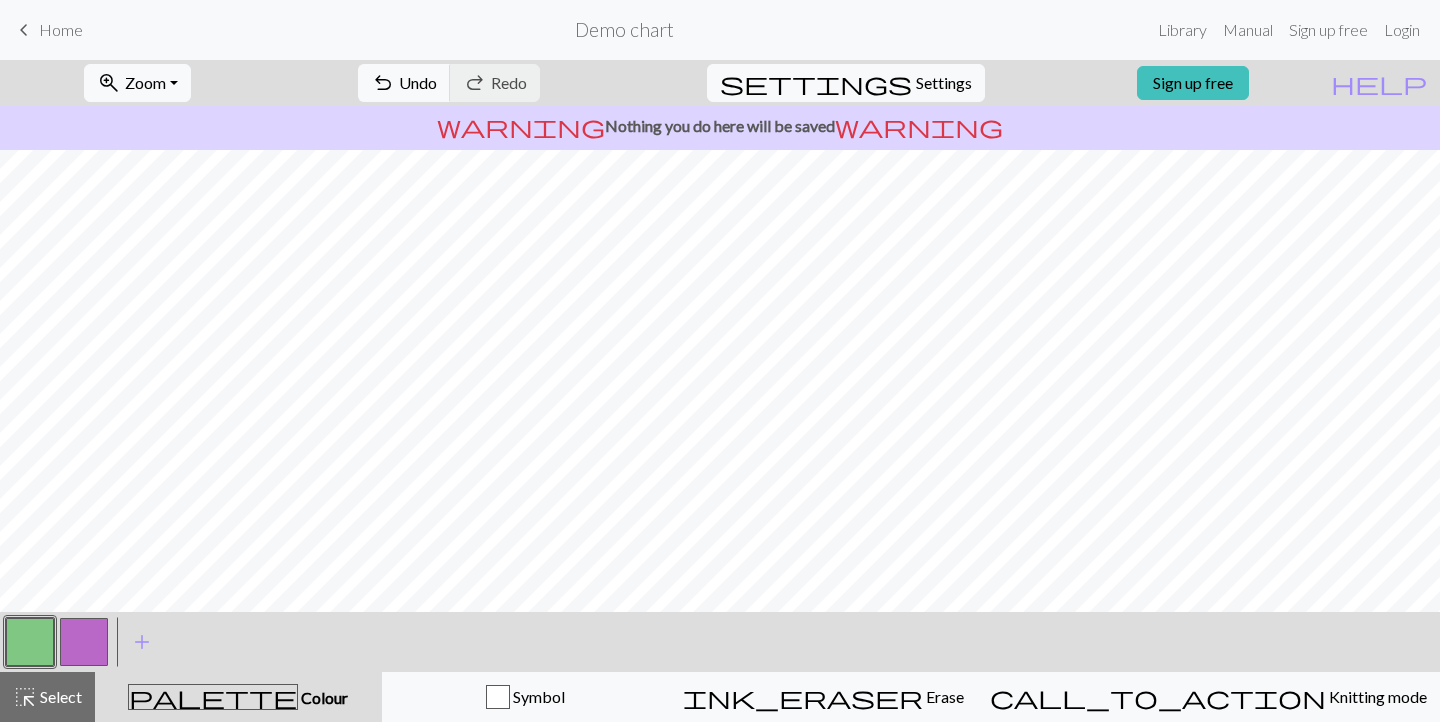 click at bounding box center [84, 642] 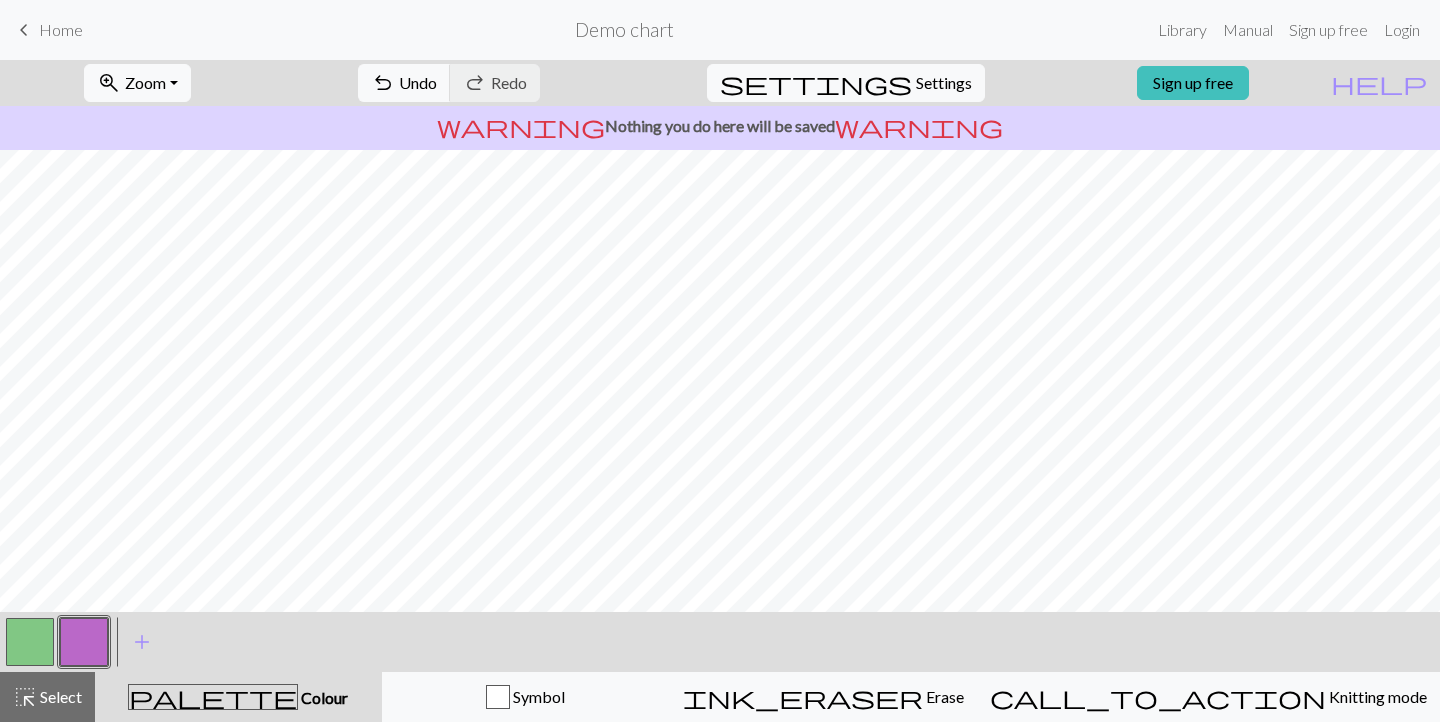 click at bounding box center [84, 642] 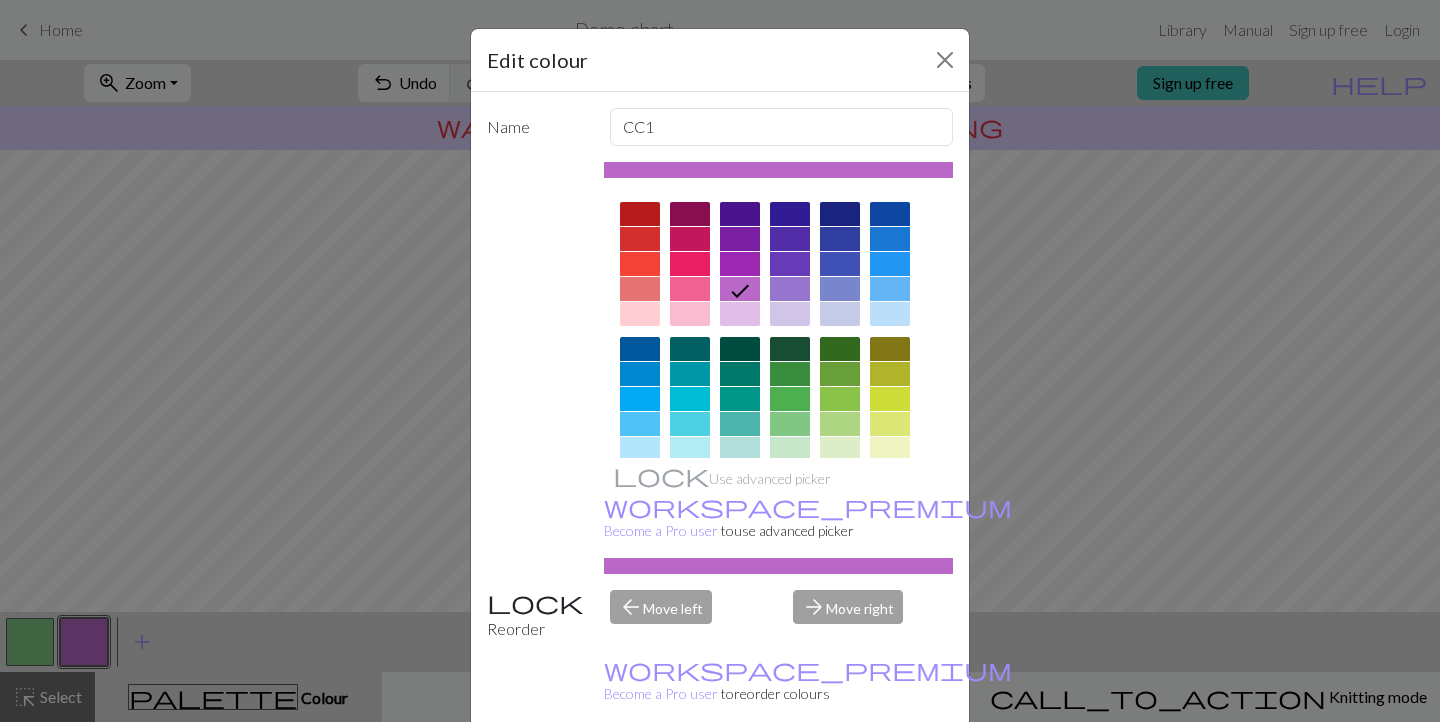 scroll, scrollTop: 296, scrollLeft: 0, axis: vertical 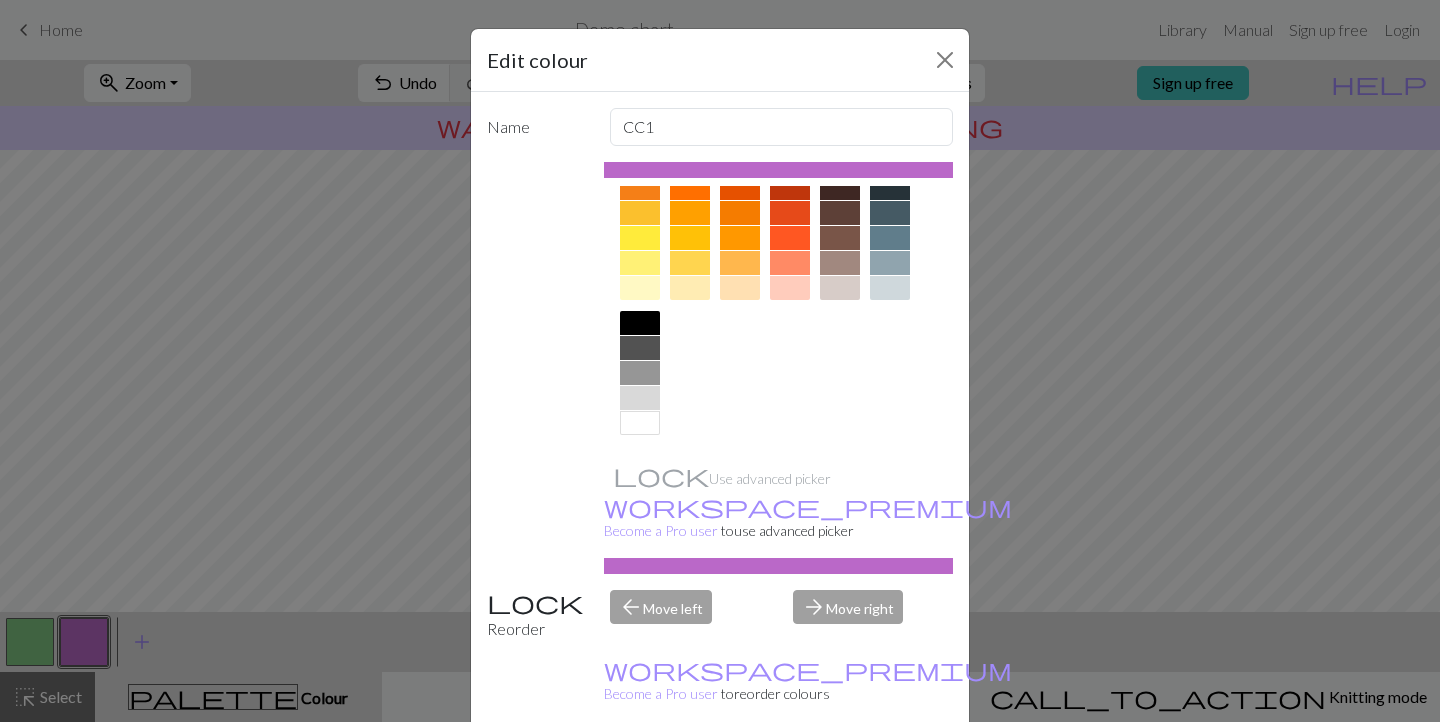 click at bounding box center (640, 423) 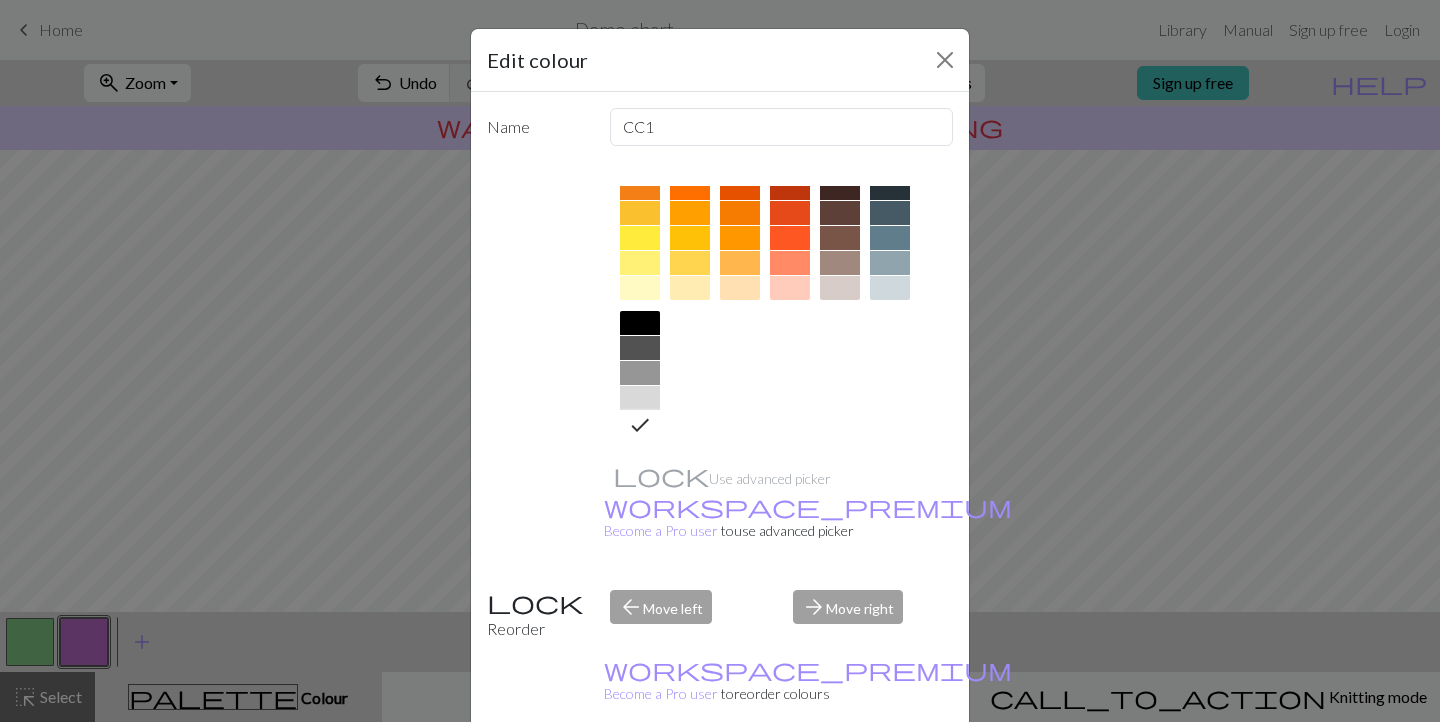 click on "Done" at bounding box center (840, 773) 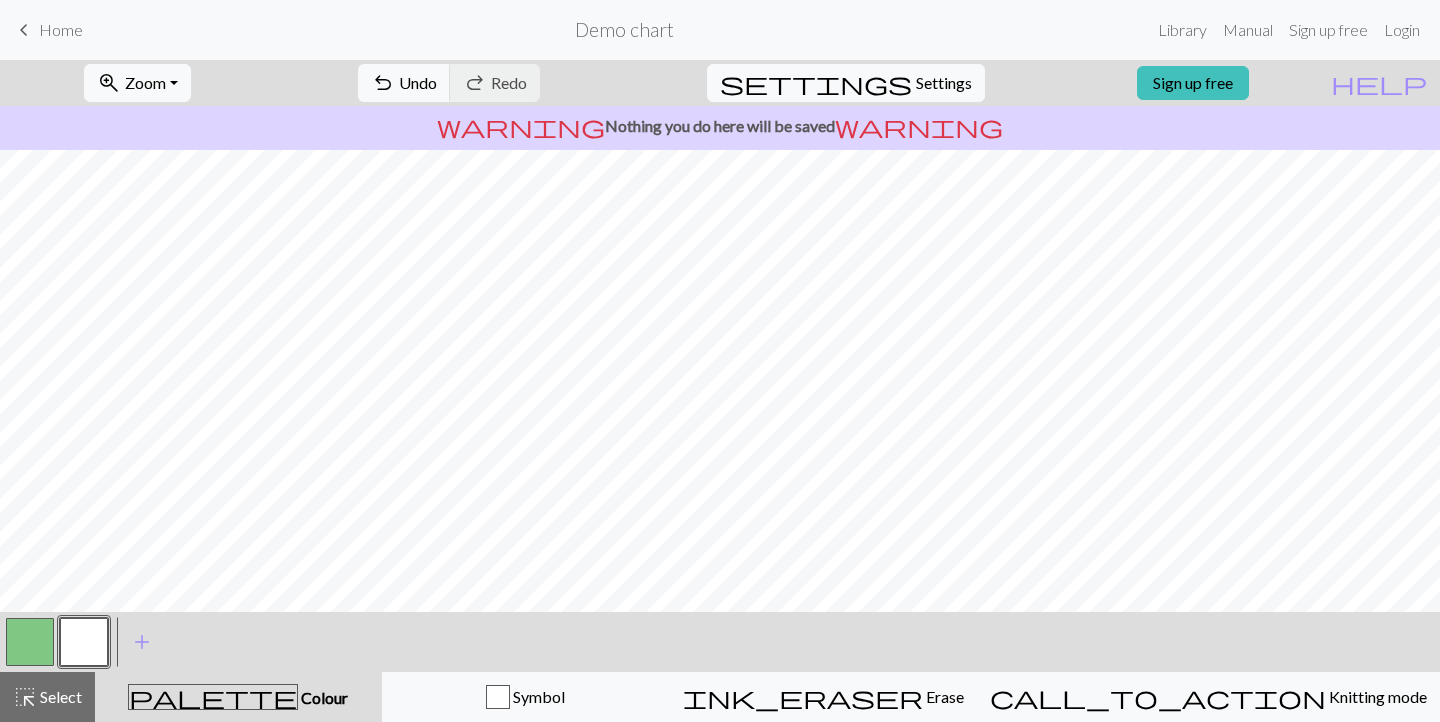click at bounding box center (30, 642) 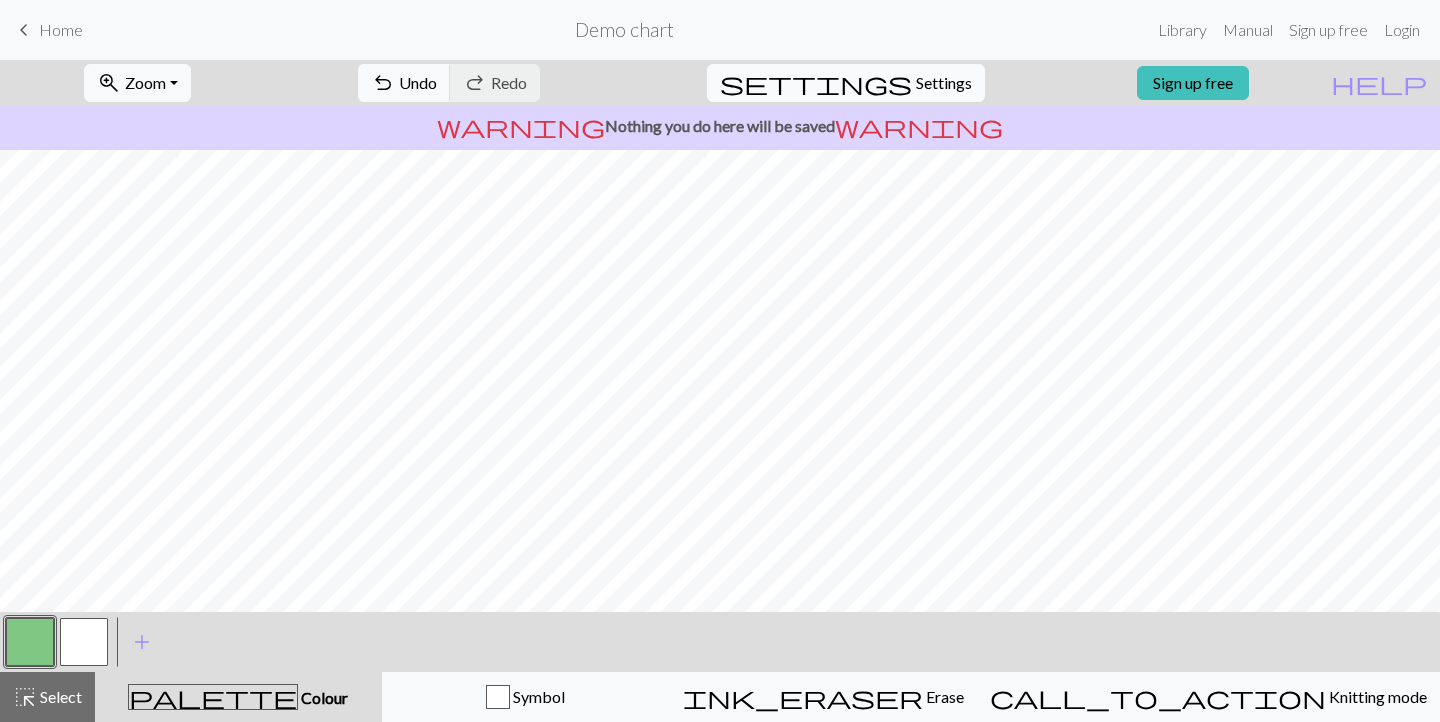 click on "Settings" at bounding box center [944, 83] 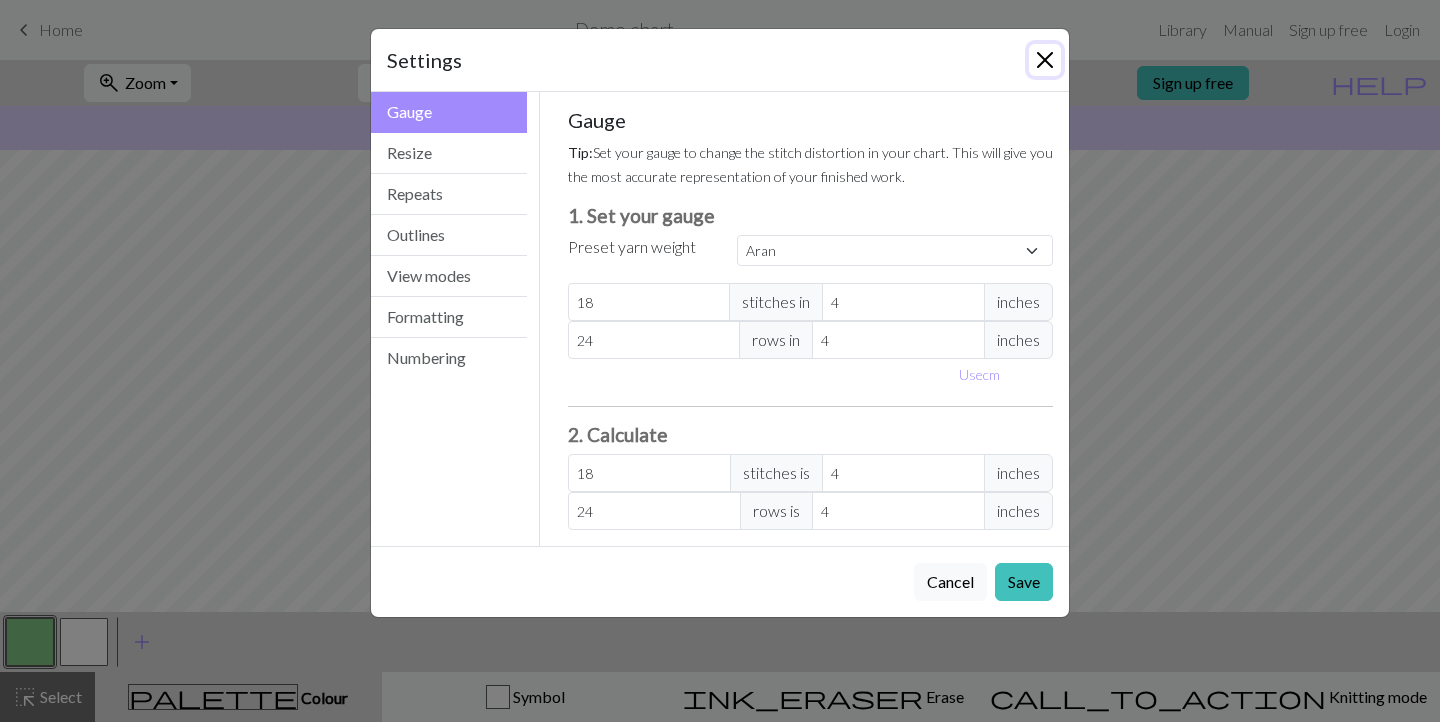 click at bounding box center [1045, 60] 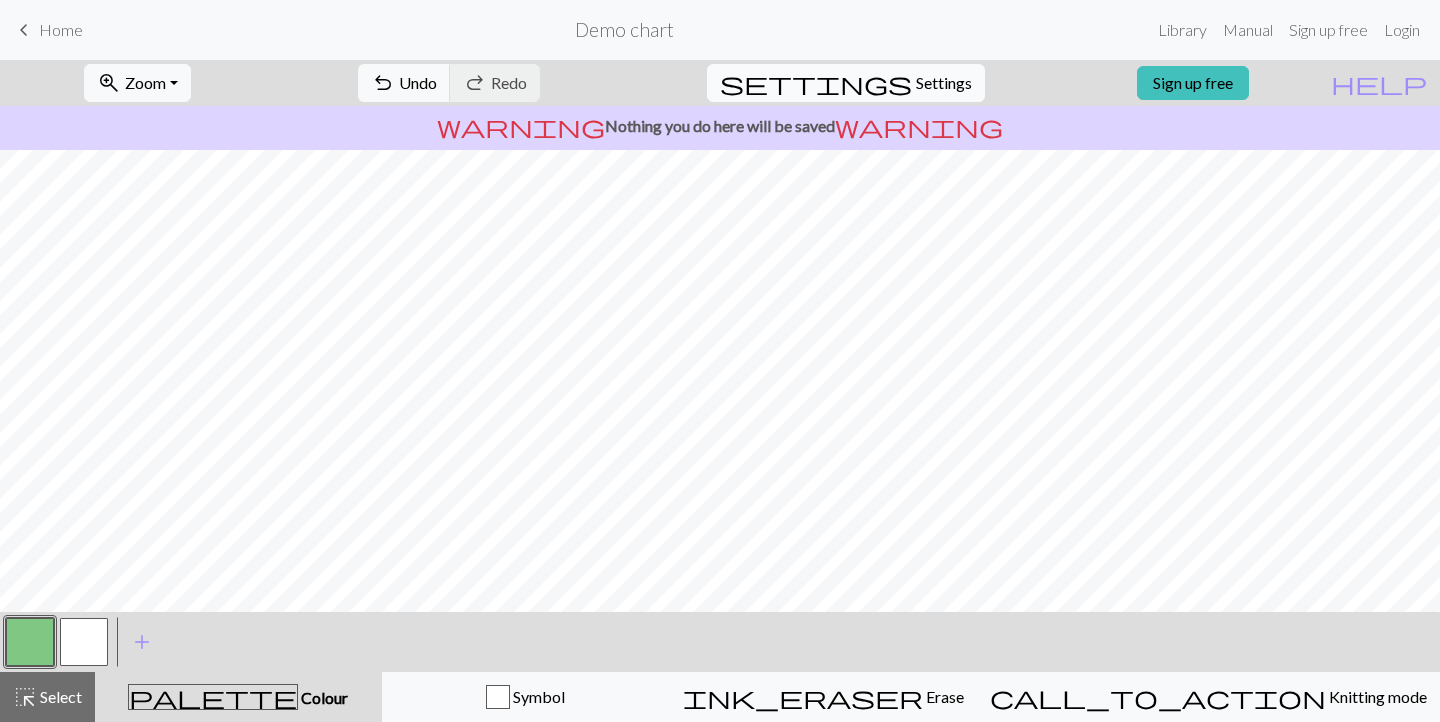 click on "Settings" at bounding box center [944, 83] 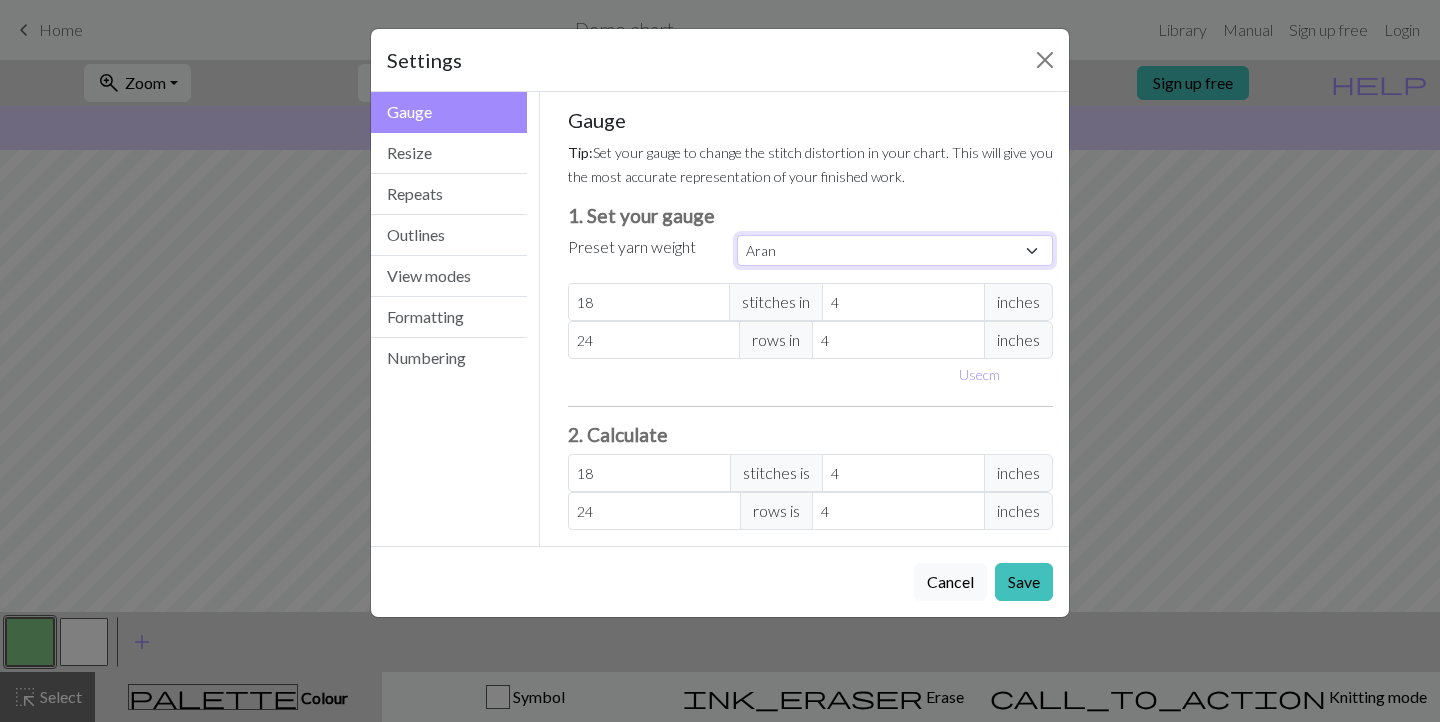 click on "Custom Square Lace Light Fingering Fingering Sport Double knit Worsted Aran Bulky Super Bulky" at bounding box center (895, 250) 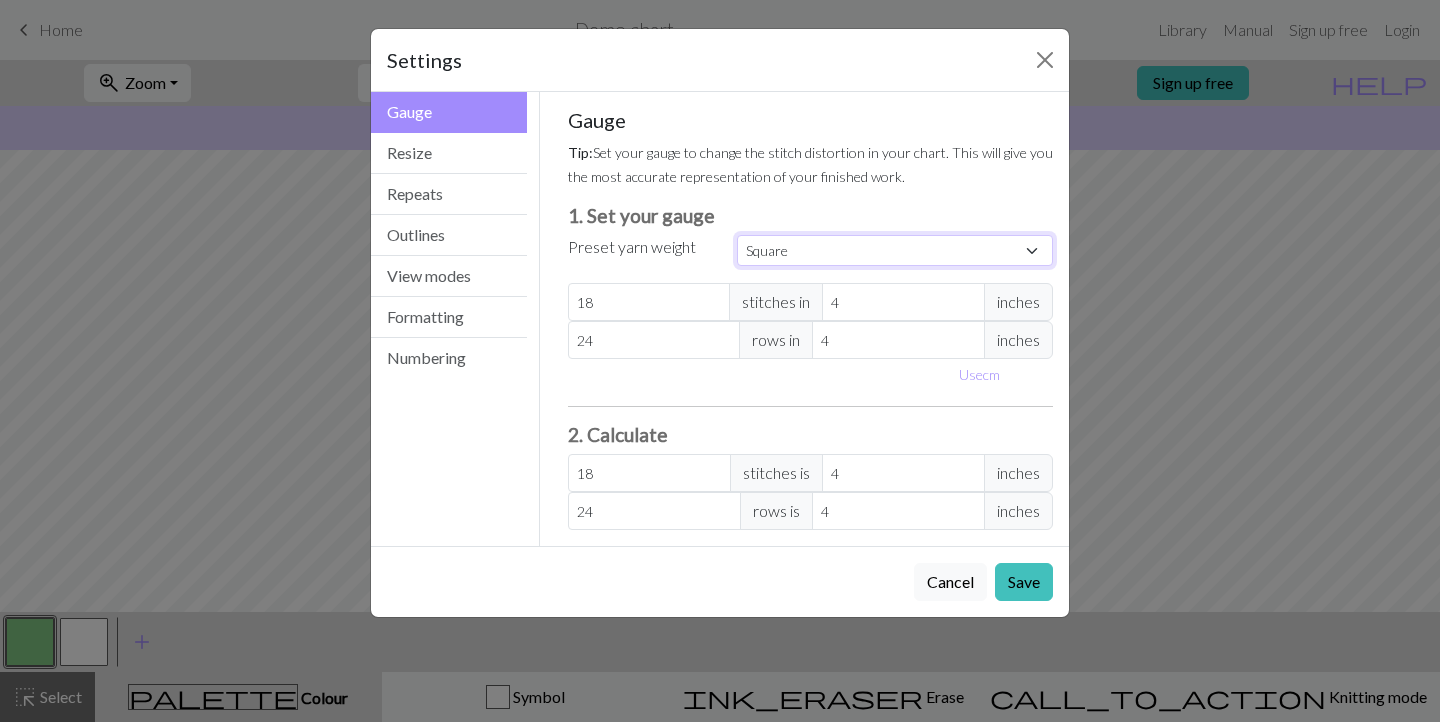 type on "32" 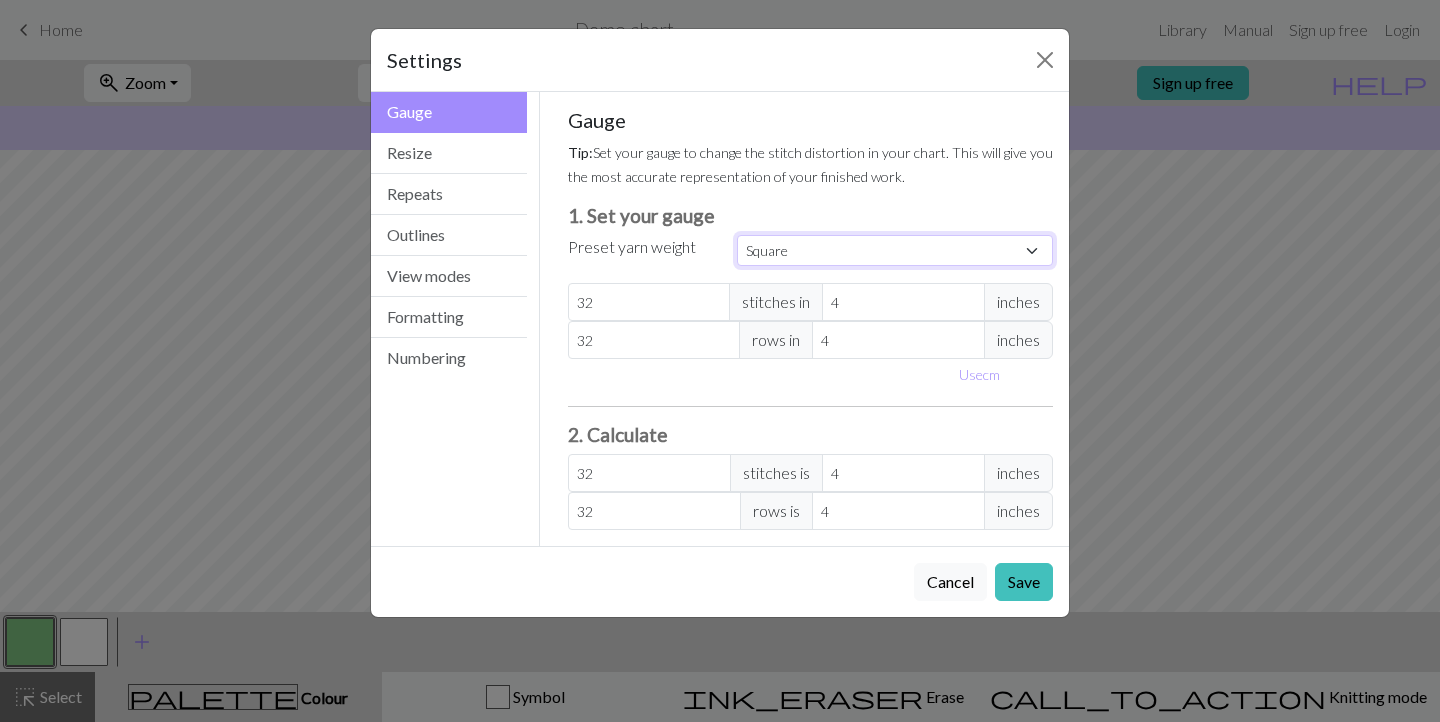 click on "Custom Square Lace Light Fingering Fingering Sport Double knit Worsted Aran Bulky Super Bulky" at bounding box center [895, 250] 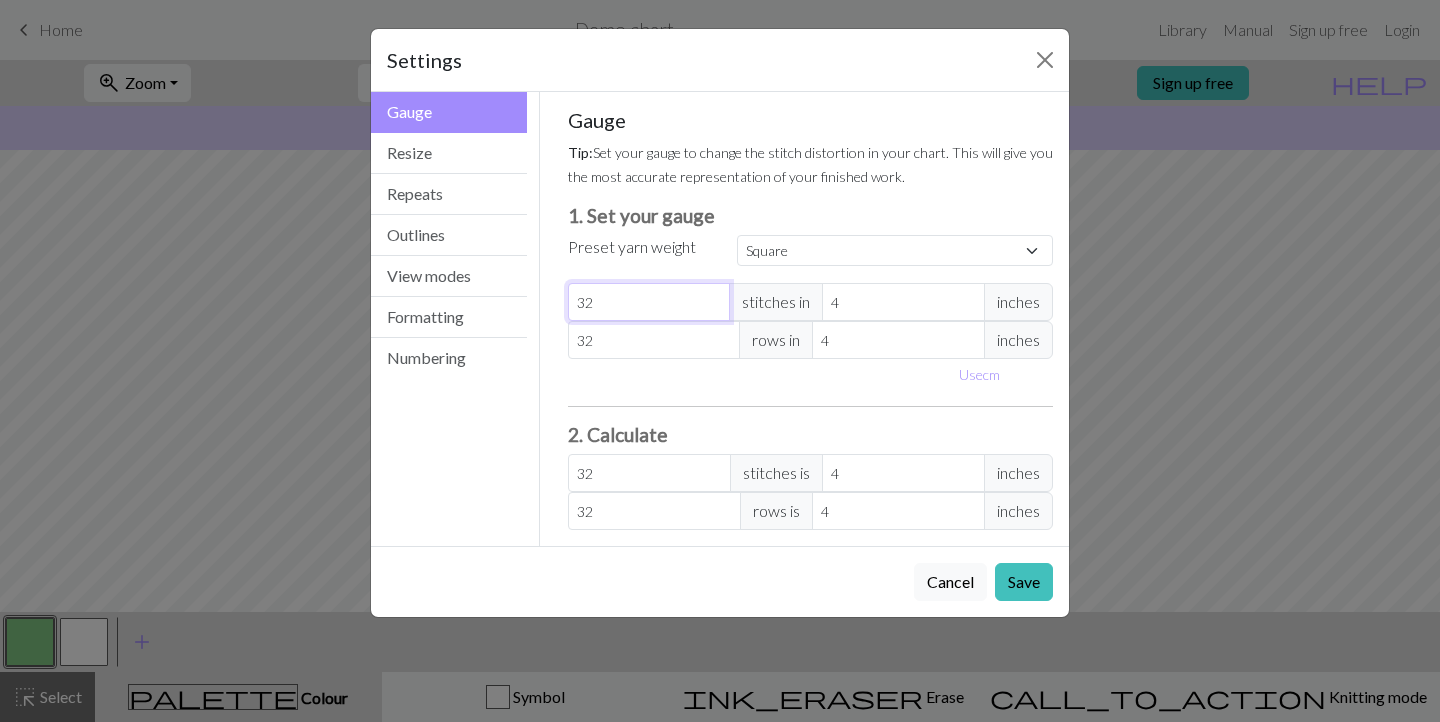 click on "32" at bounding box center (649, 302) 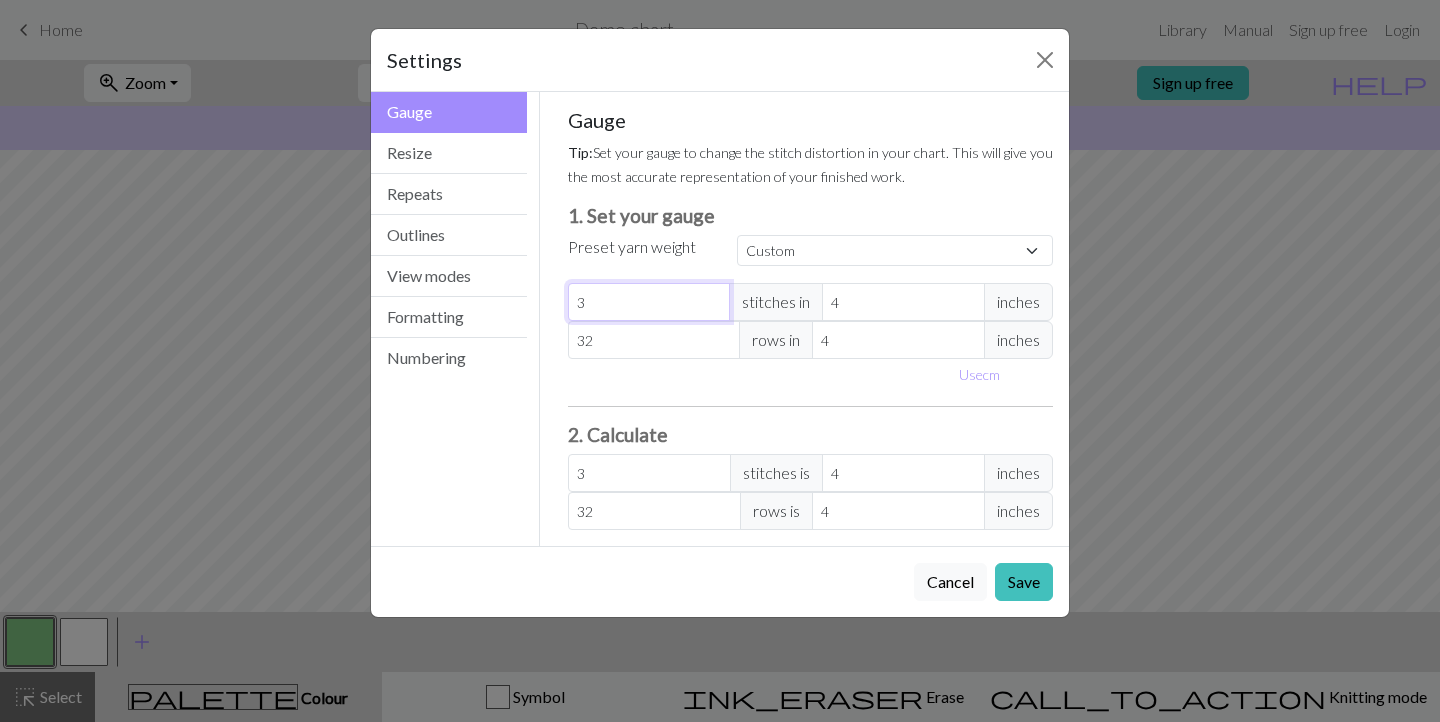 type on "30" 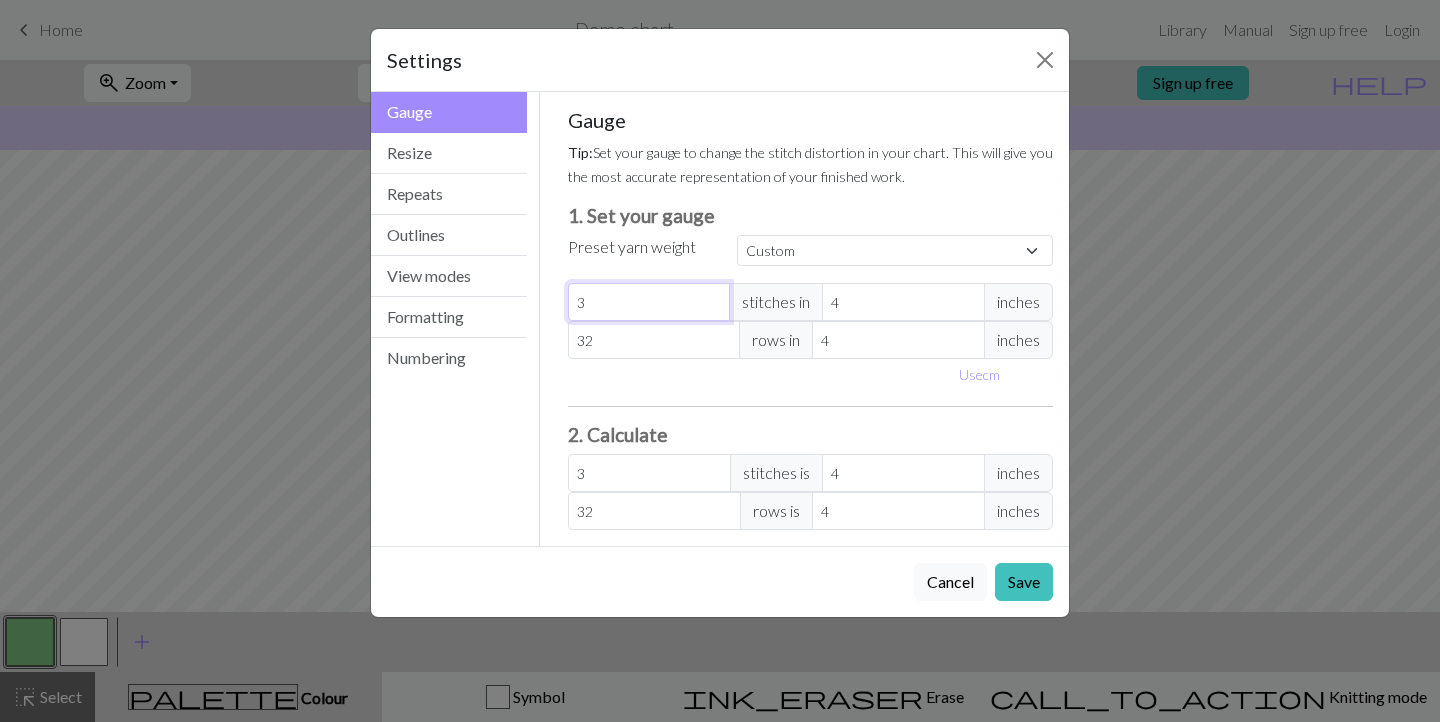 type on "30" 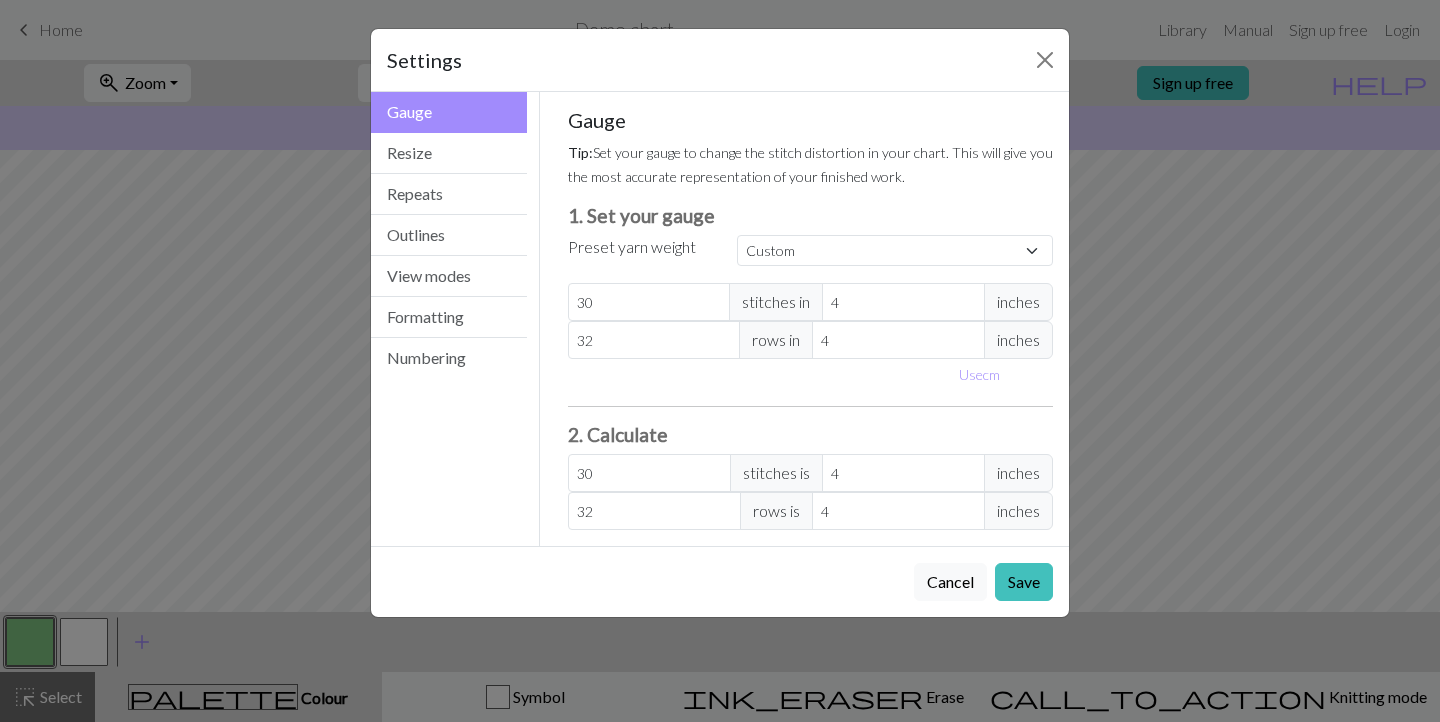 click on "Preset yarn weight" at bounding box center (632, 247) 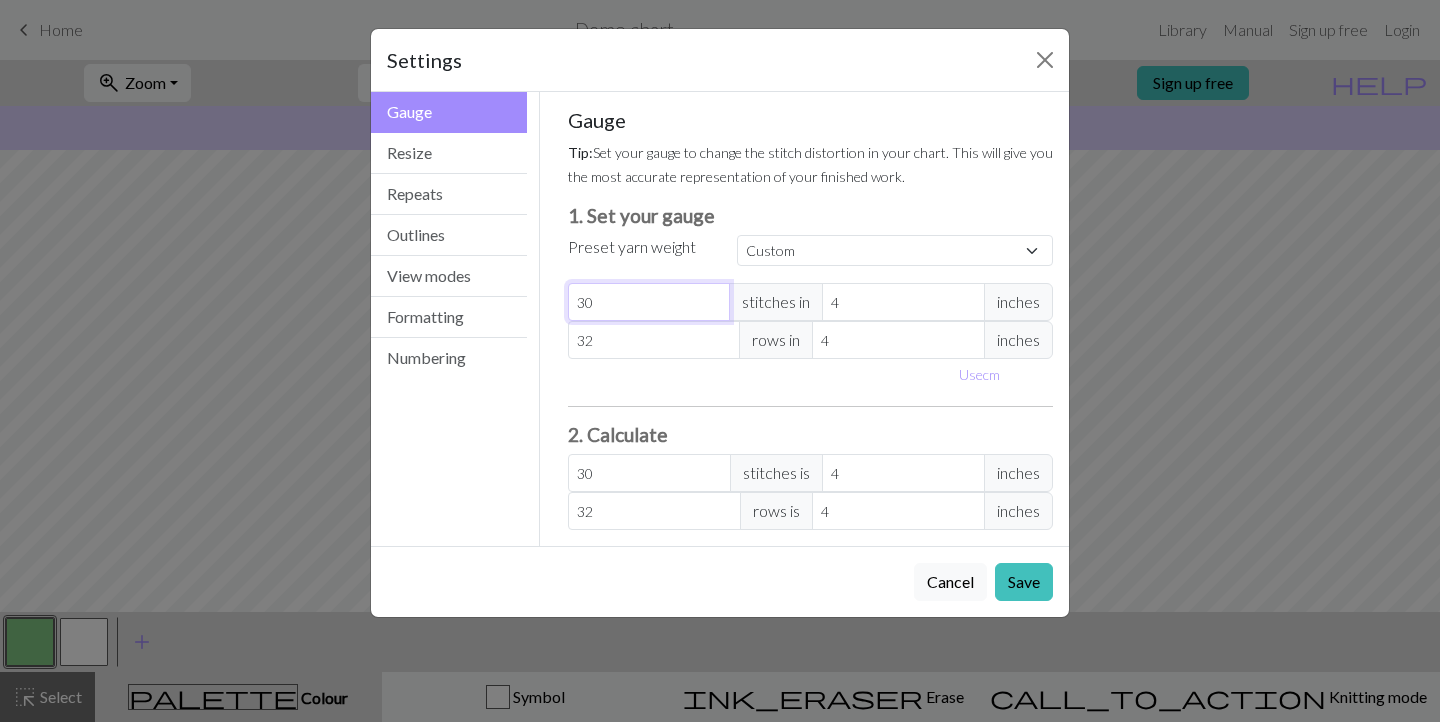 click on "30" at bounding box center [649, 302] 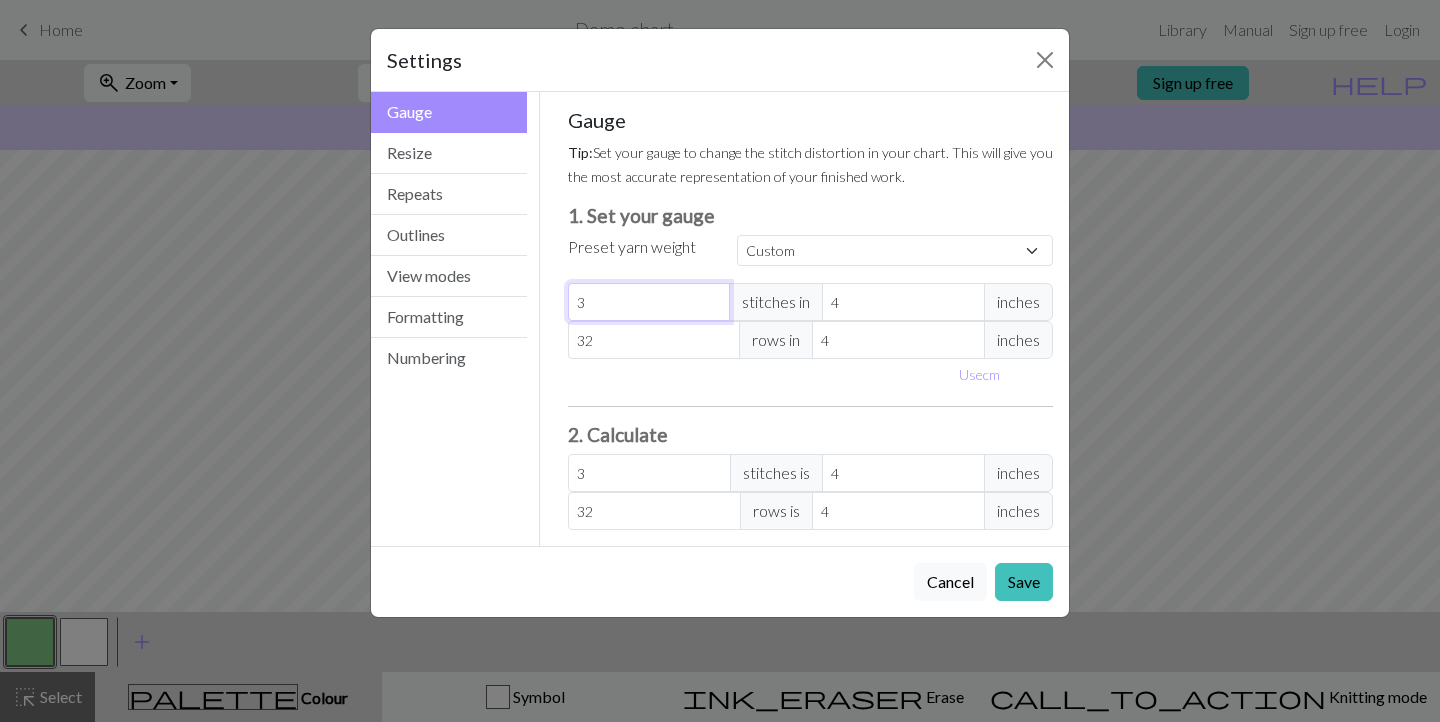 type on "32" 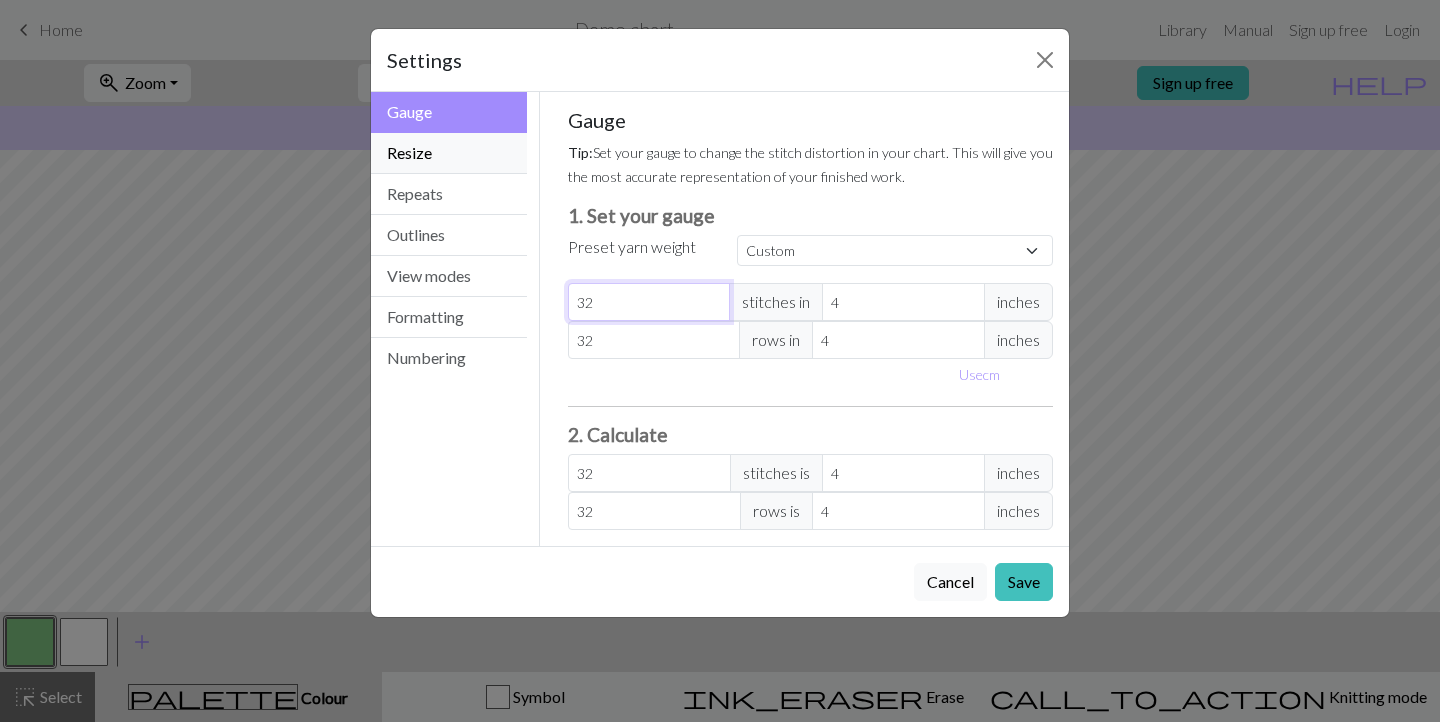 type on "32" 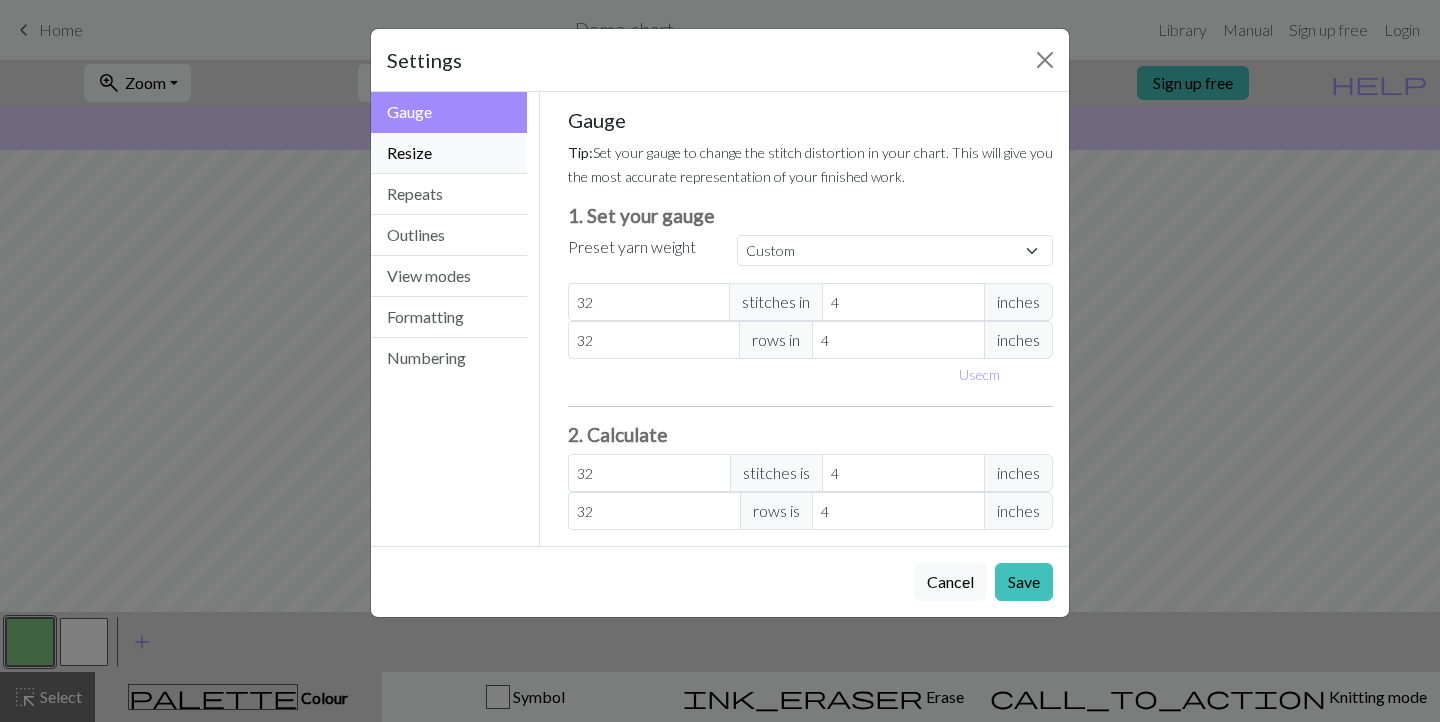 click on "Resize" at bounding box center (449, 153) 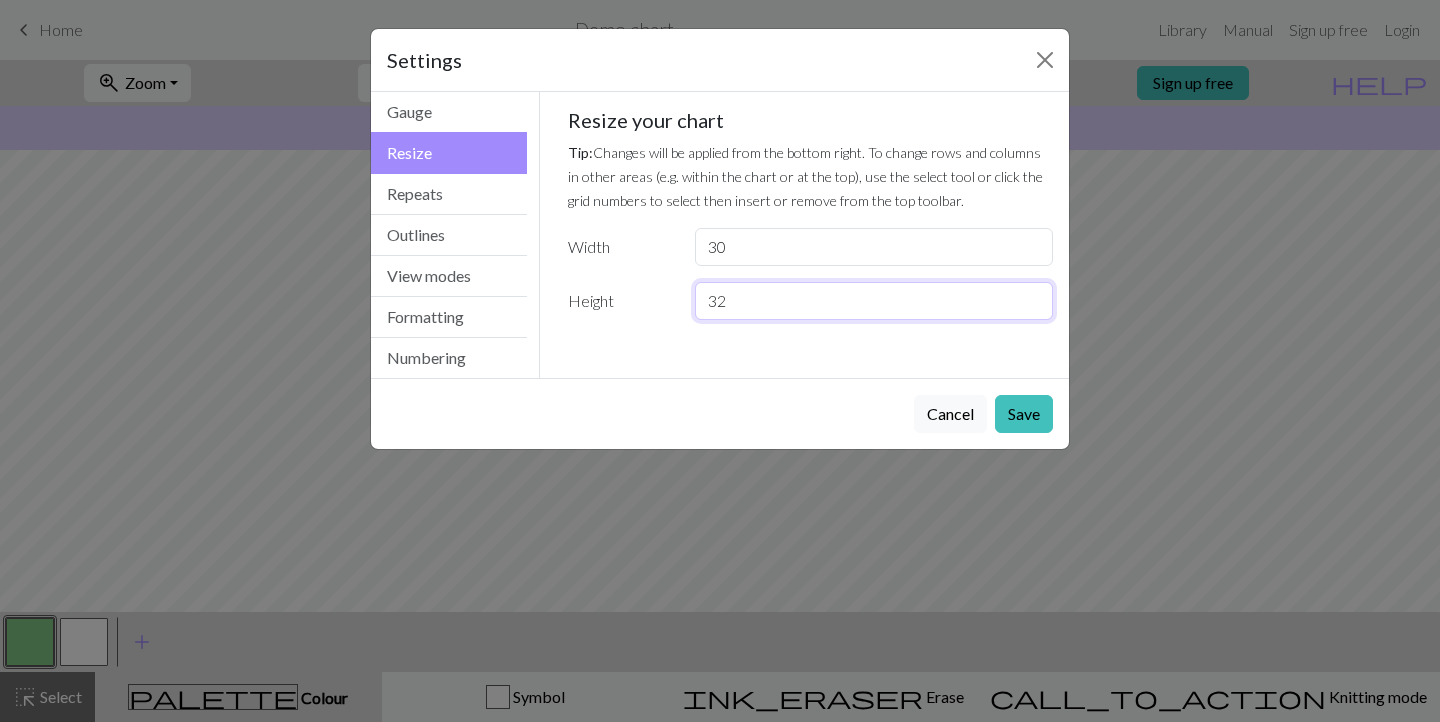 click on "32" at bounding box center [874, 301] 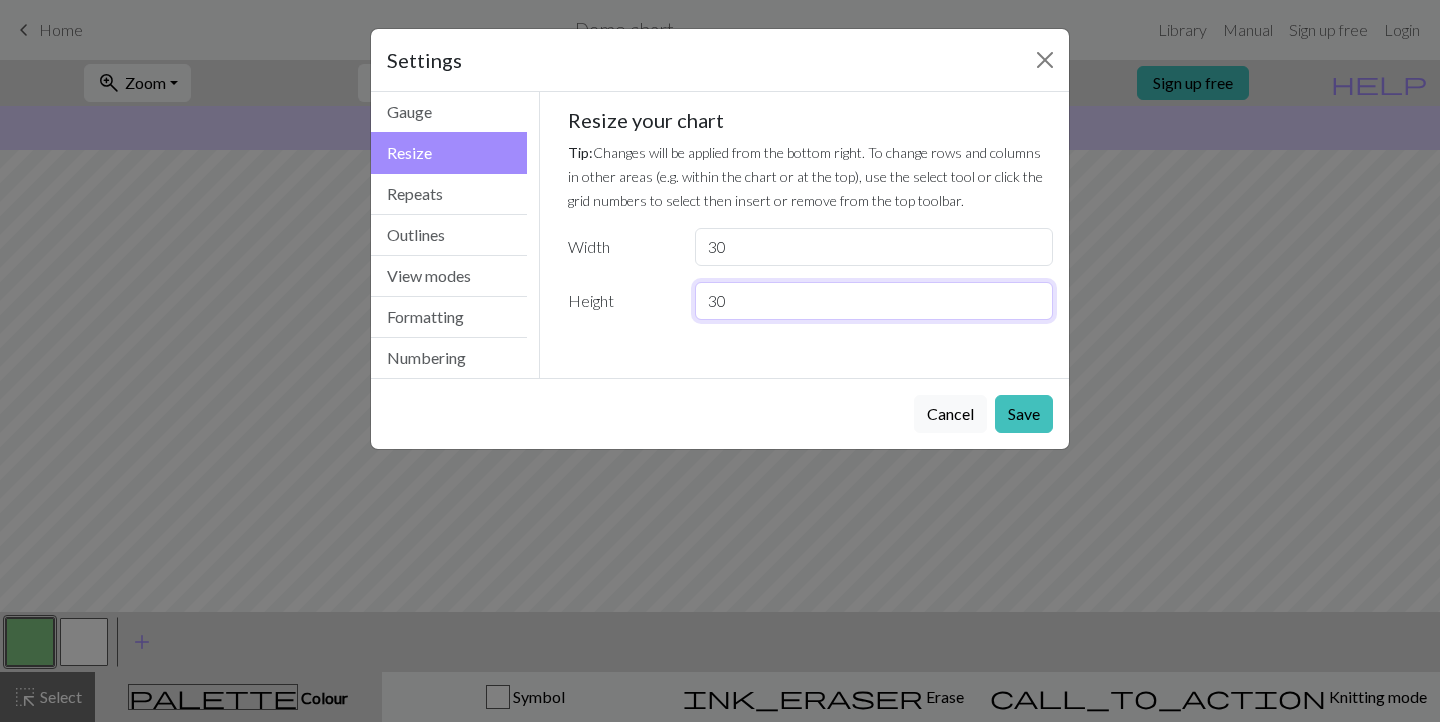 type on "30" 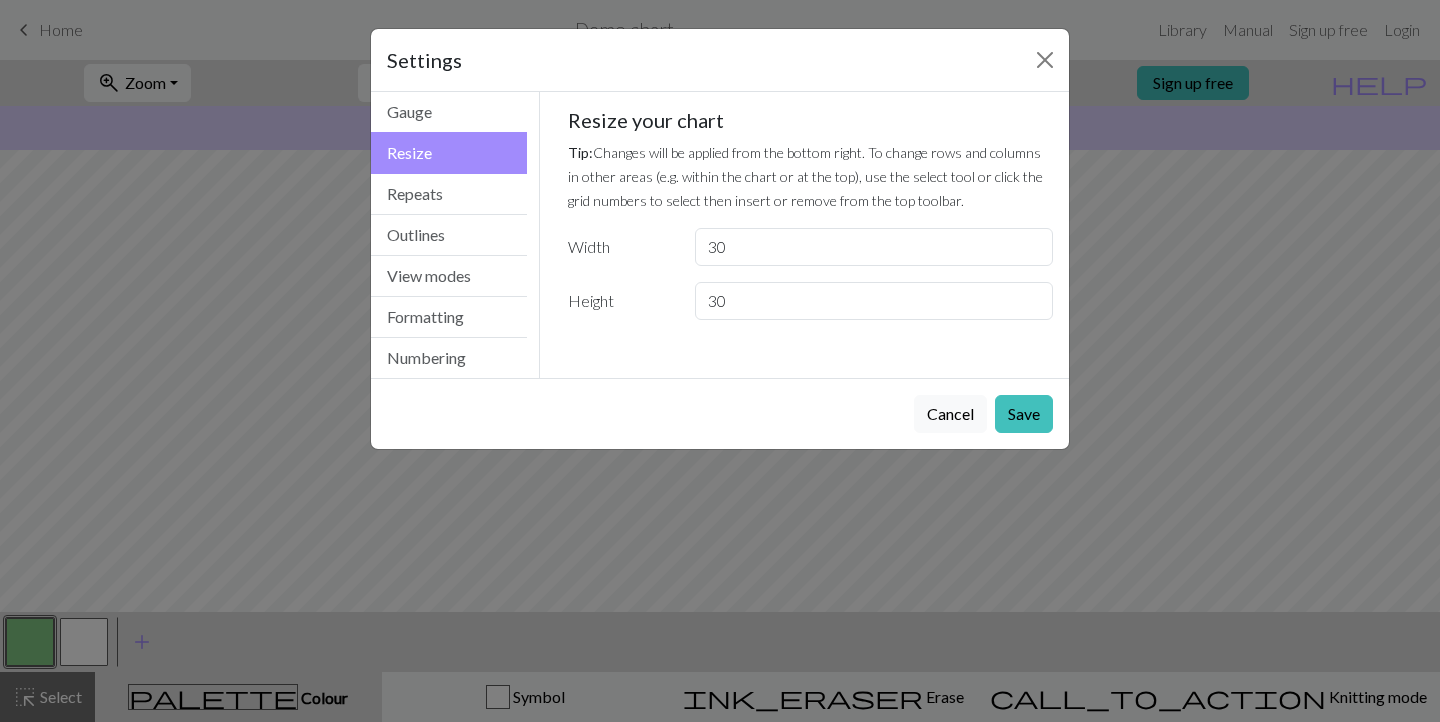 click on "Width" at bounding box center [619, 247] 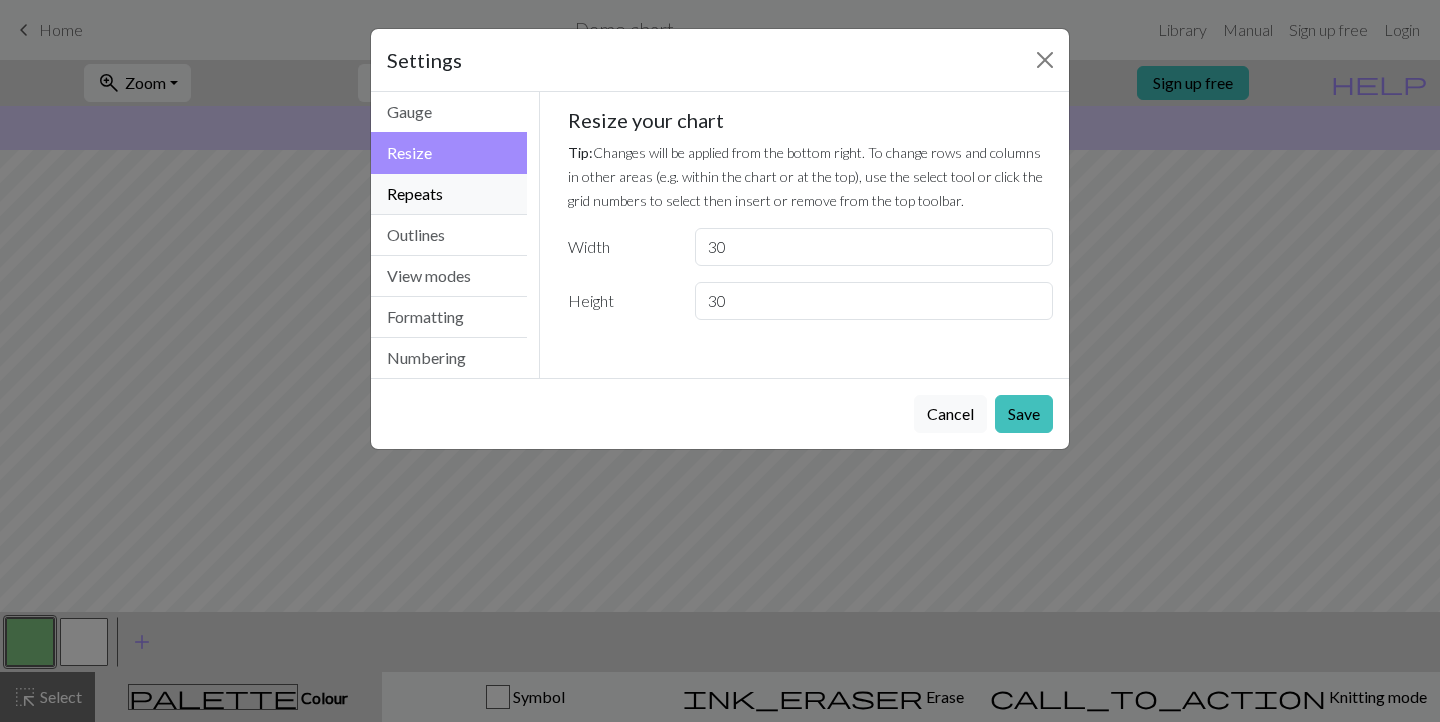 click on "Repeats" at bounding box center [449, 194] 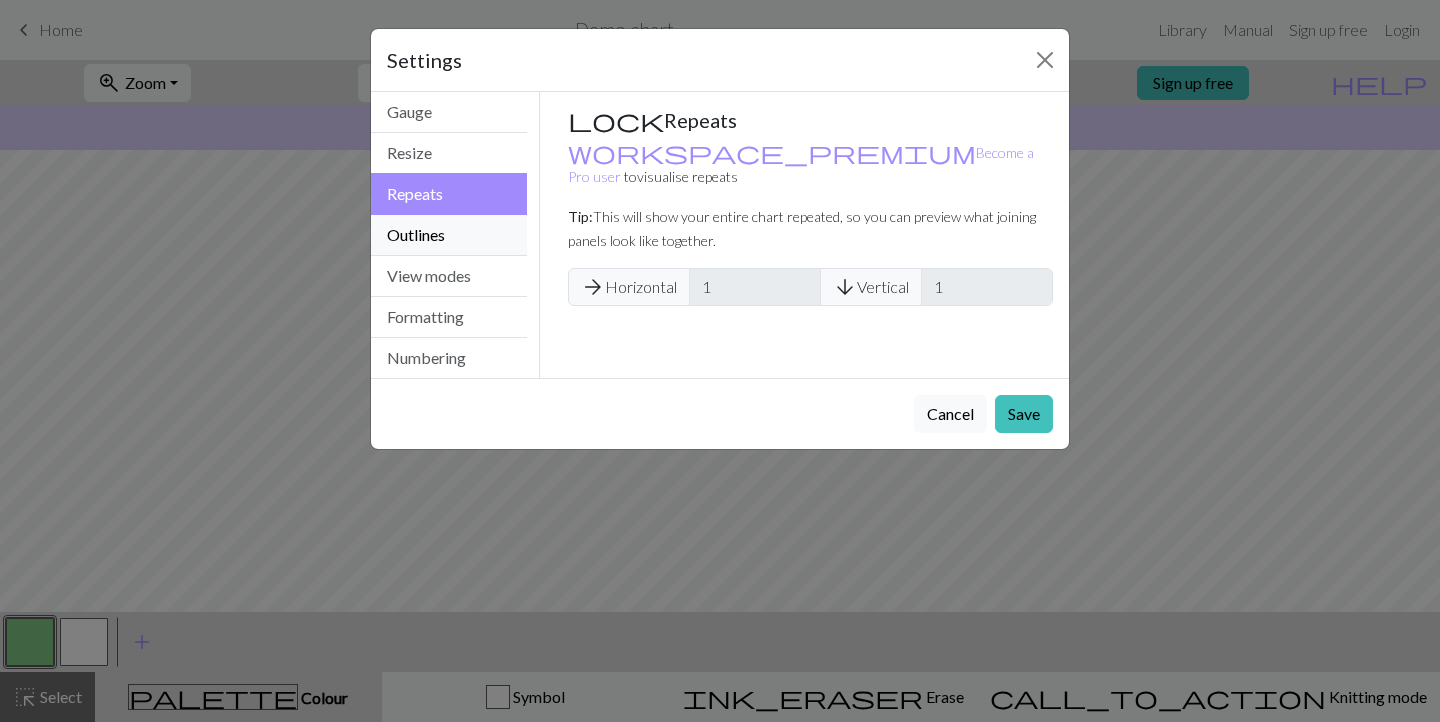 click on "Outlines" at bounding box center [449, 235] 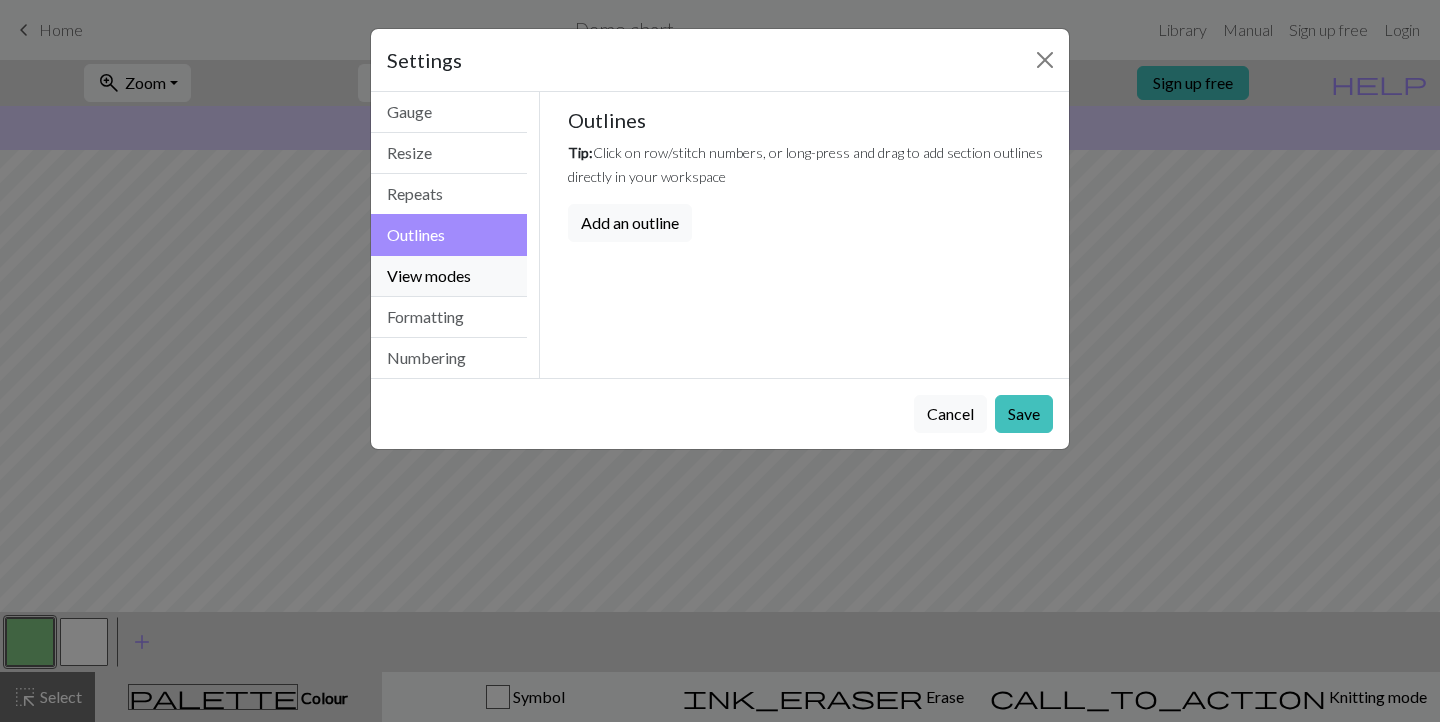 click on "View modes" at bounding box center [449, 276] 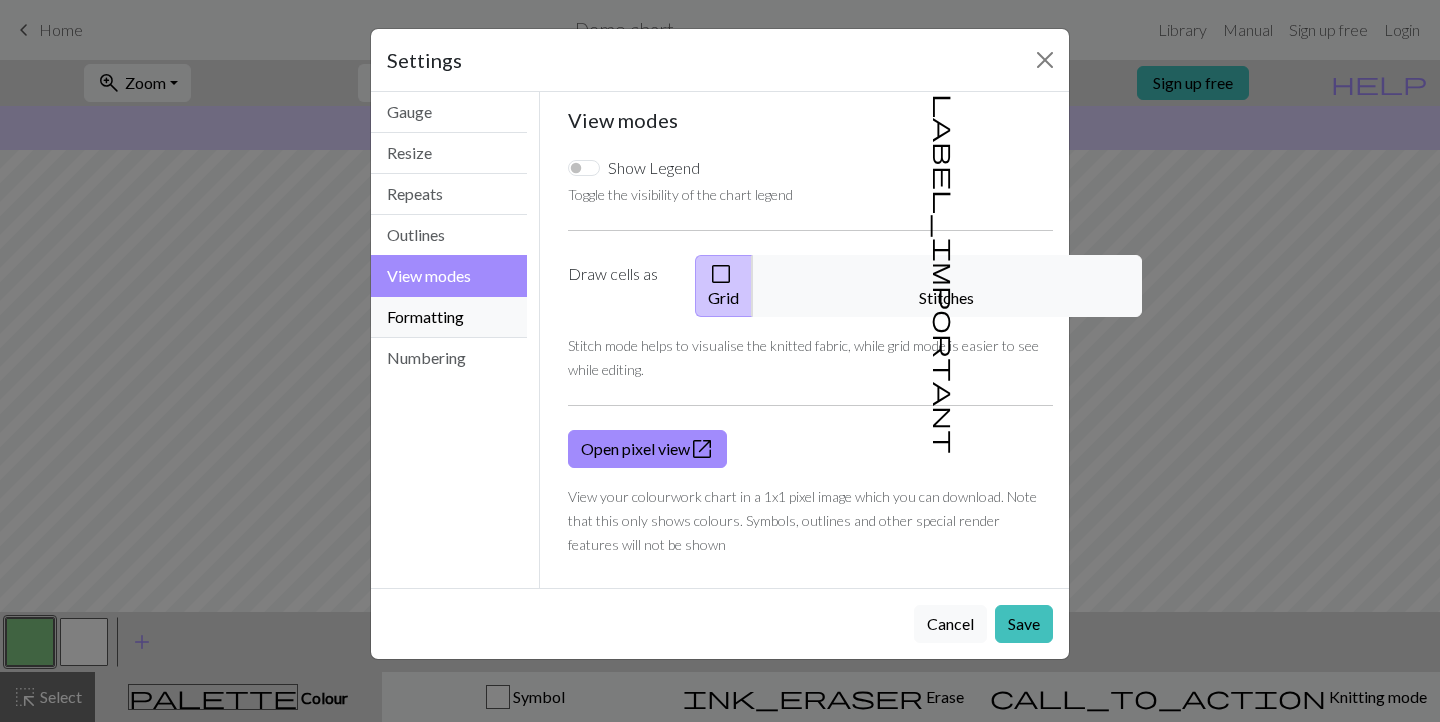 click on "Formatting" at bounding box center [449, 317] 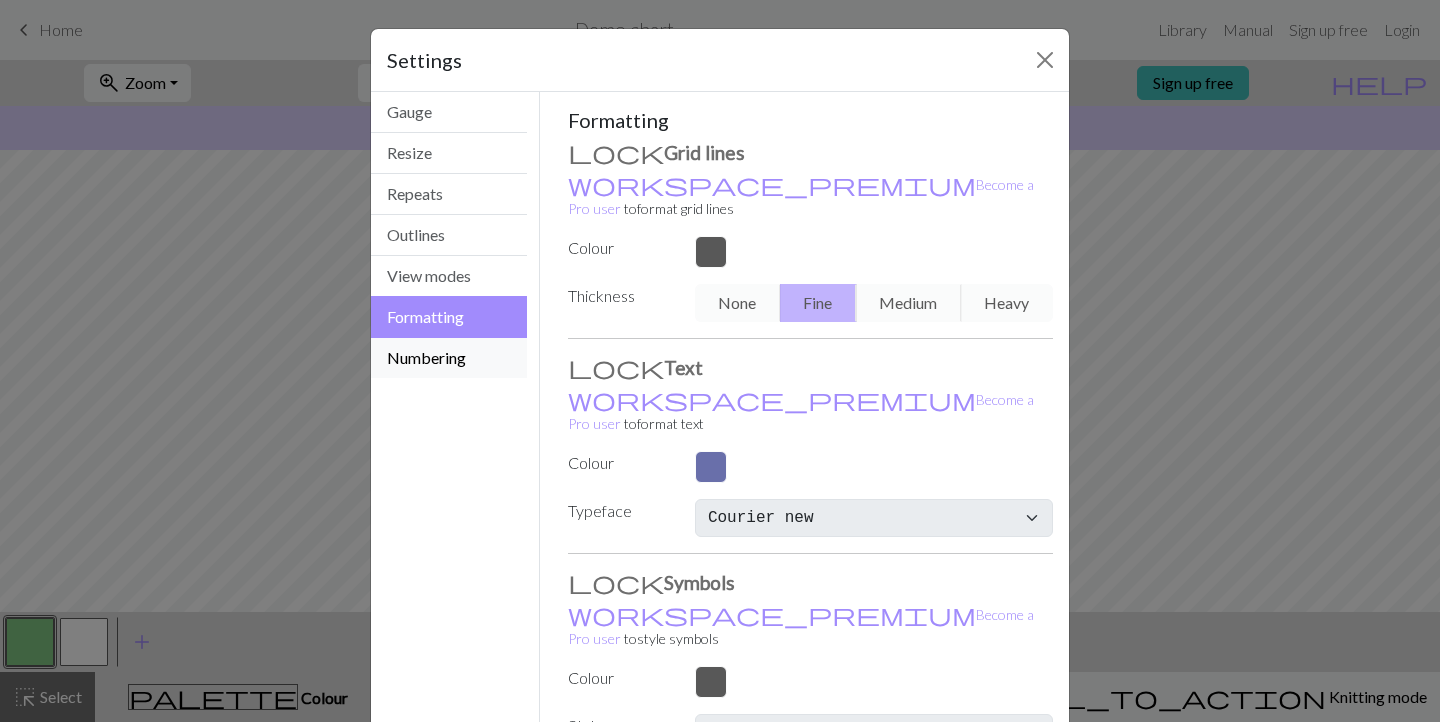 click on "Numbering" at bounding box center [449, 358] 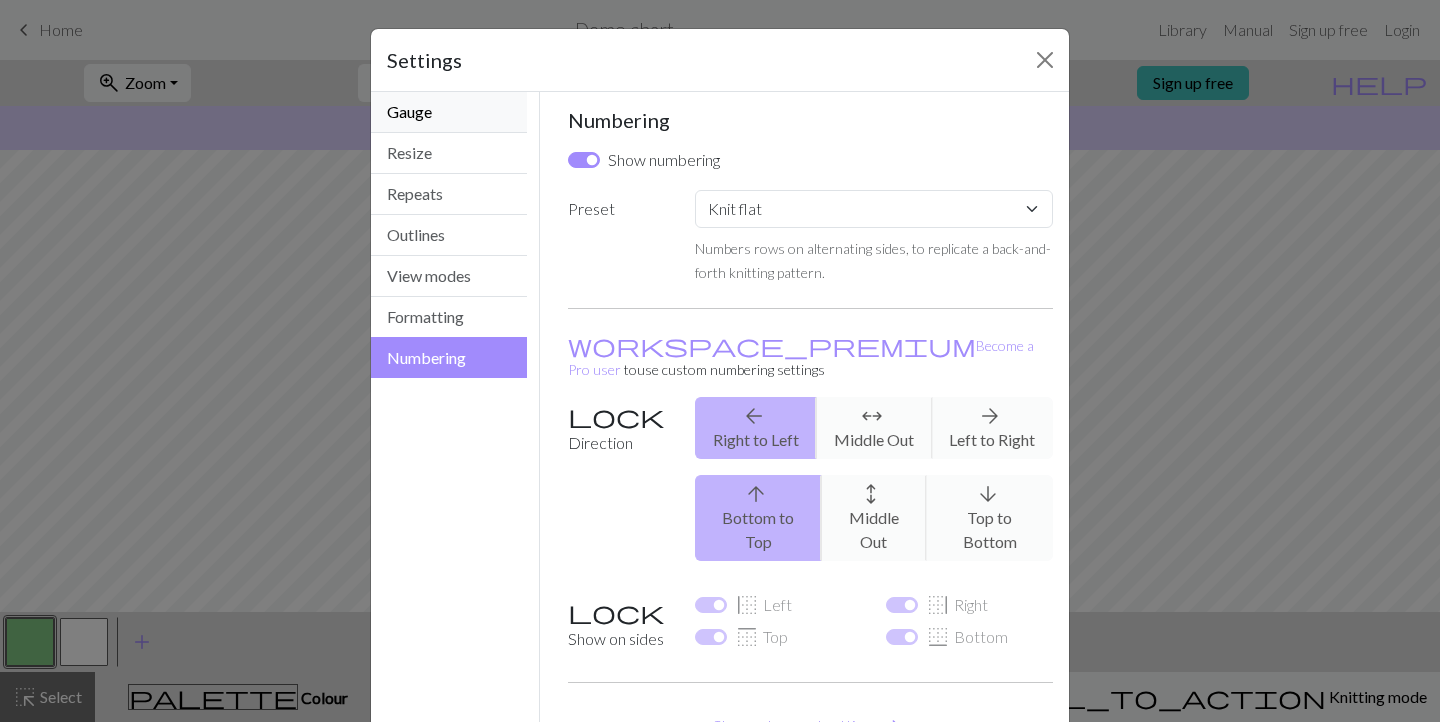 click on "Gauge" at bounding box center (449, 112) 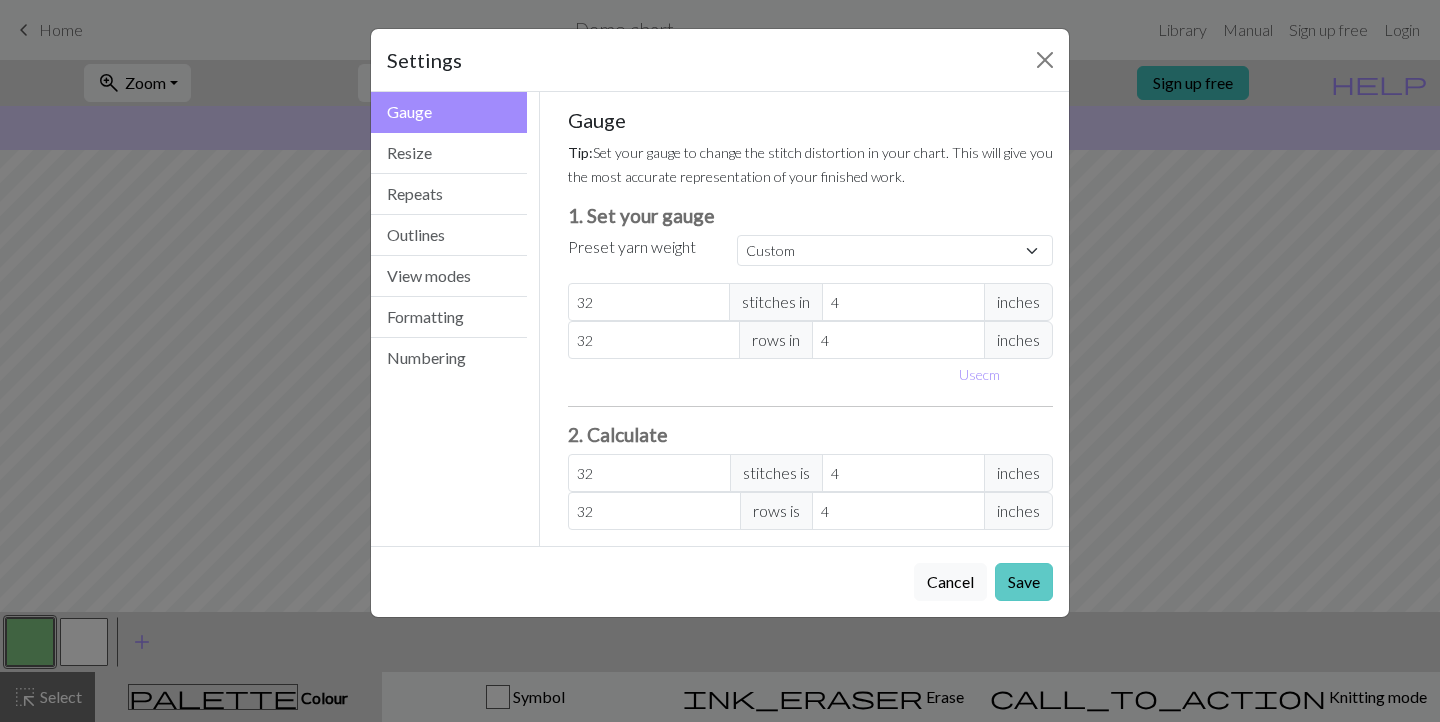 click on "Save" at bounding box center [1024, 582] 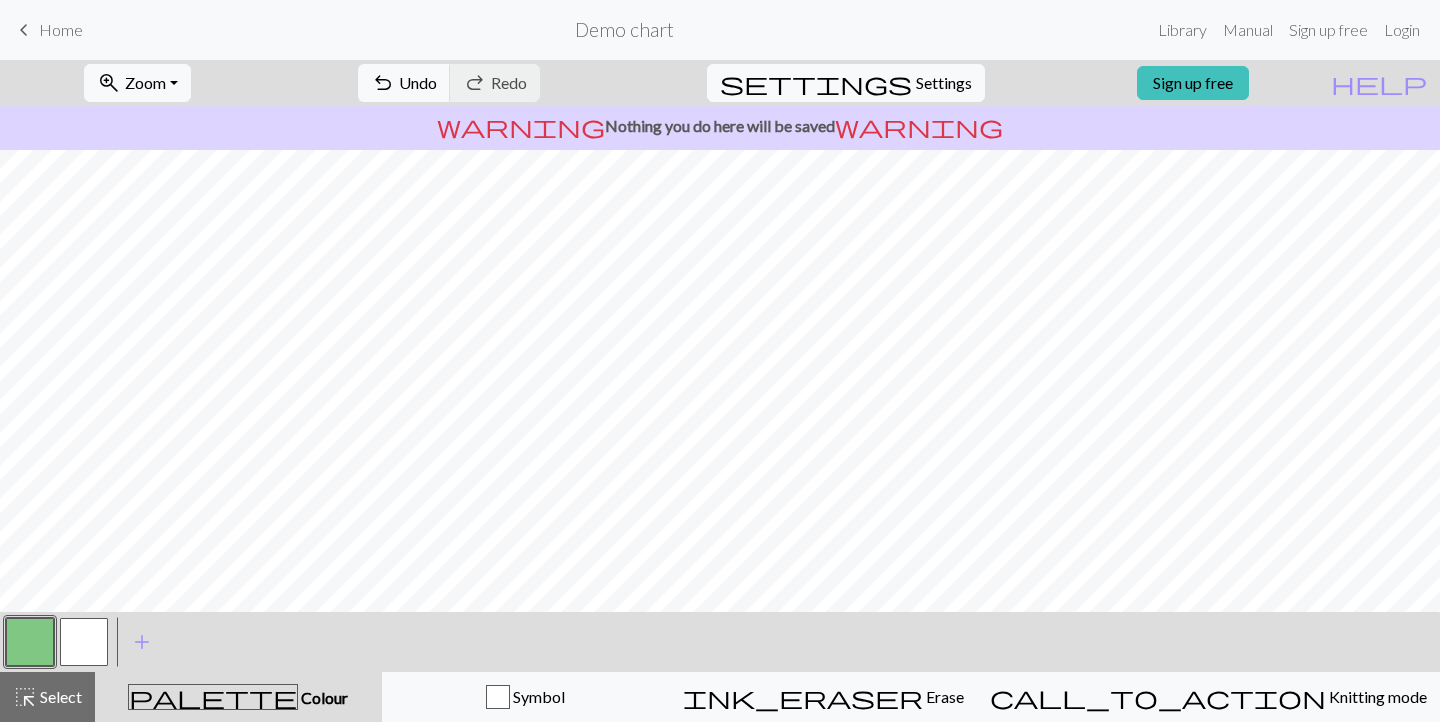 click at bounding box center (84, 642) 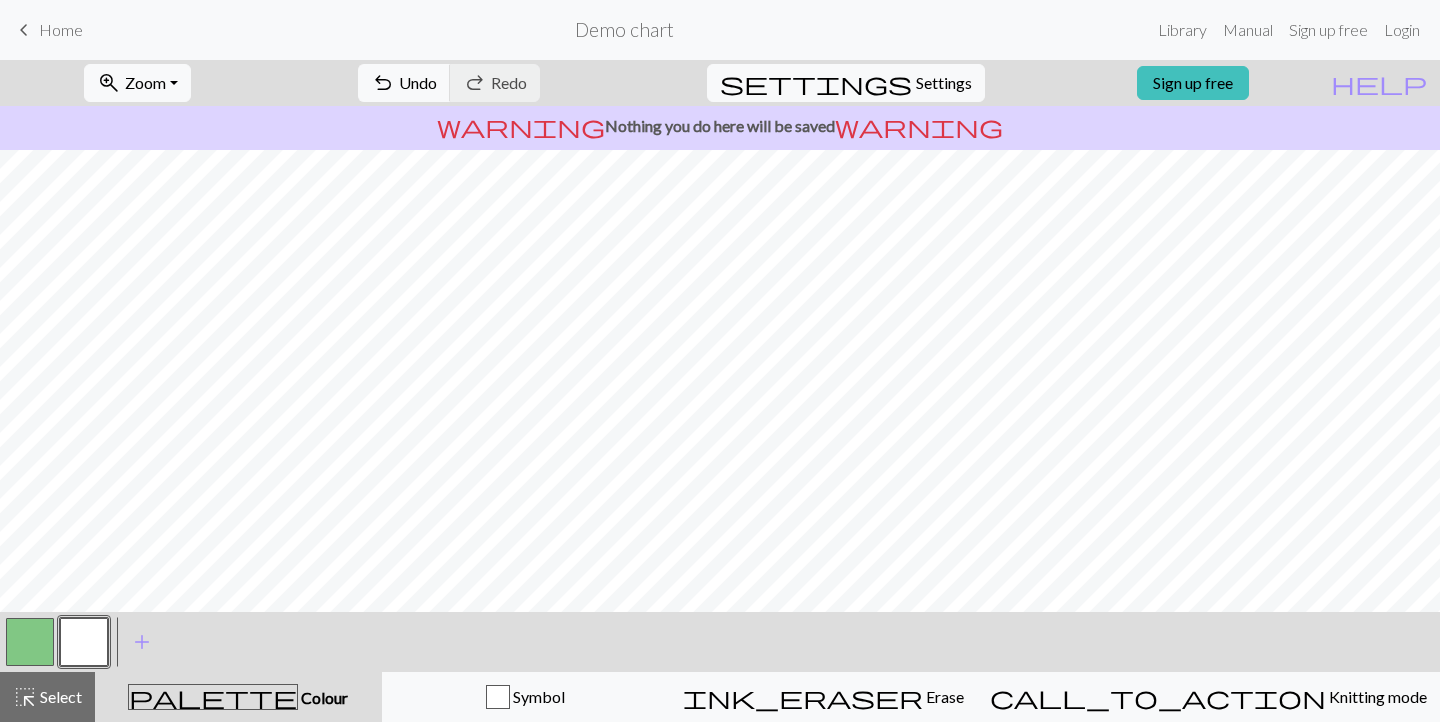 click at bounding box center [30, 642] 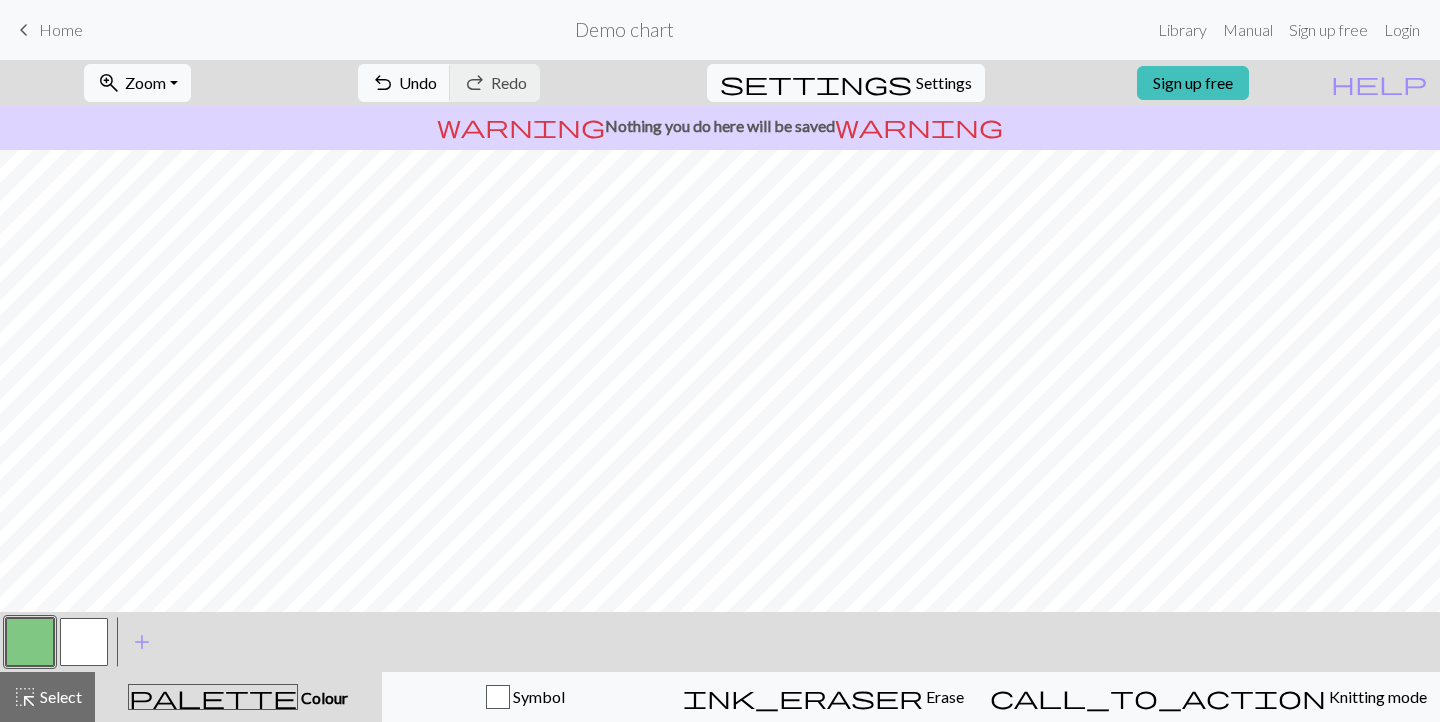 click at bounding box center [84, 642] 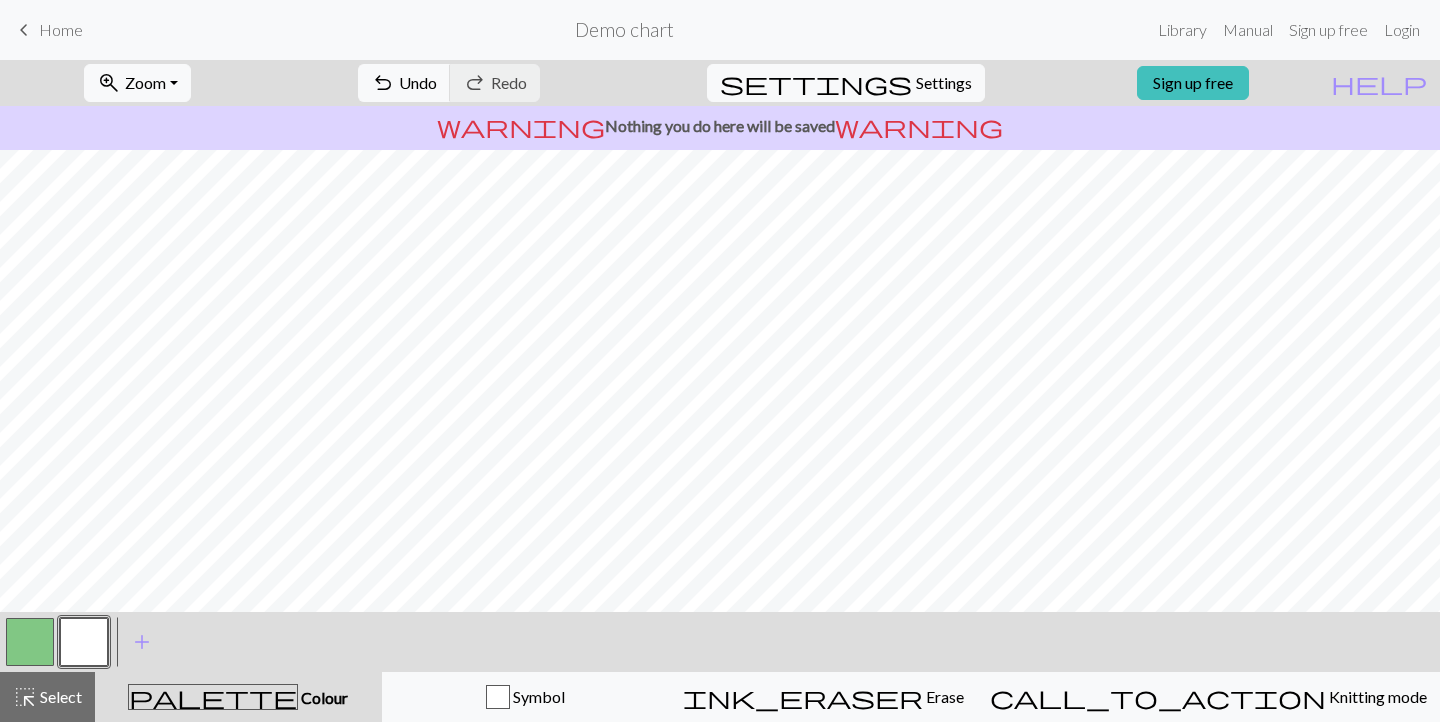 click at bounding box center (30, 642) 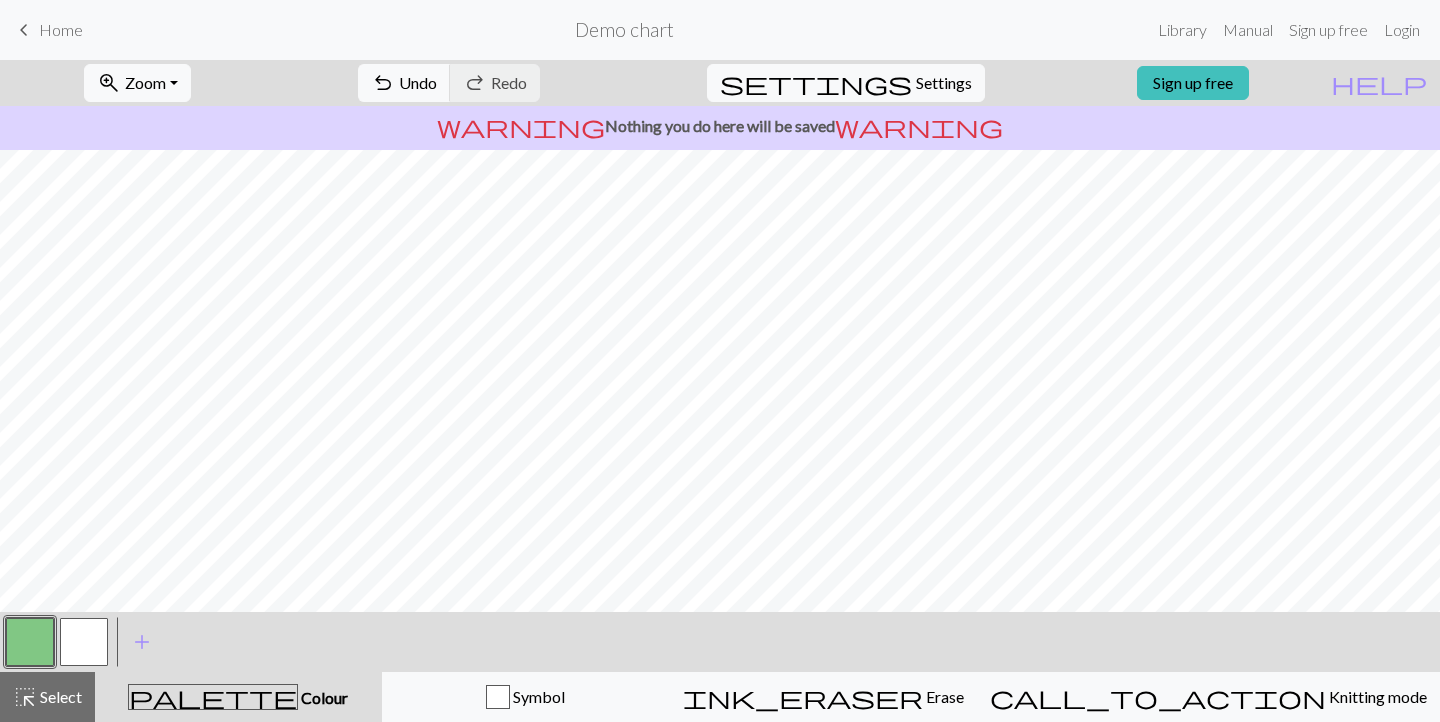 click at bounding box center [84, 642] 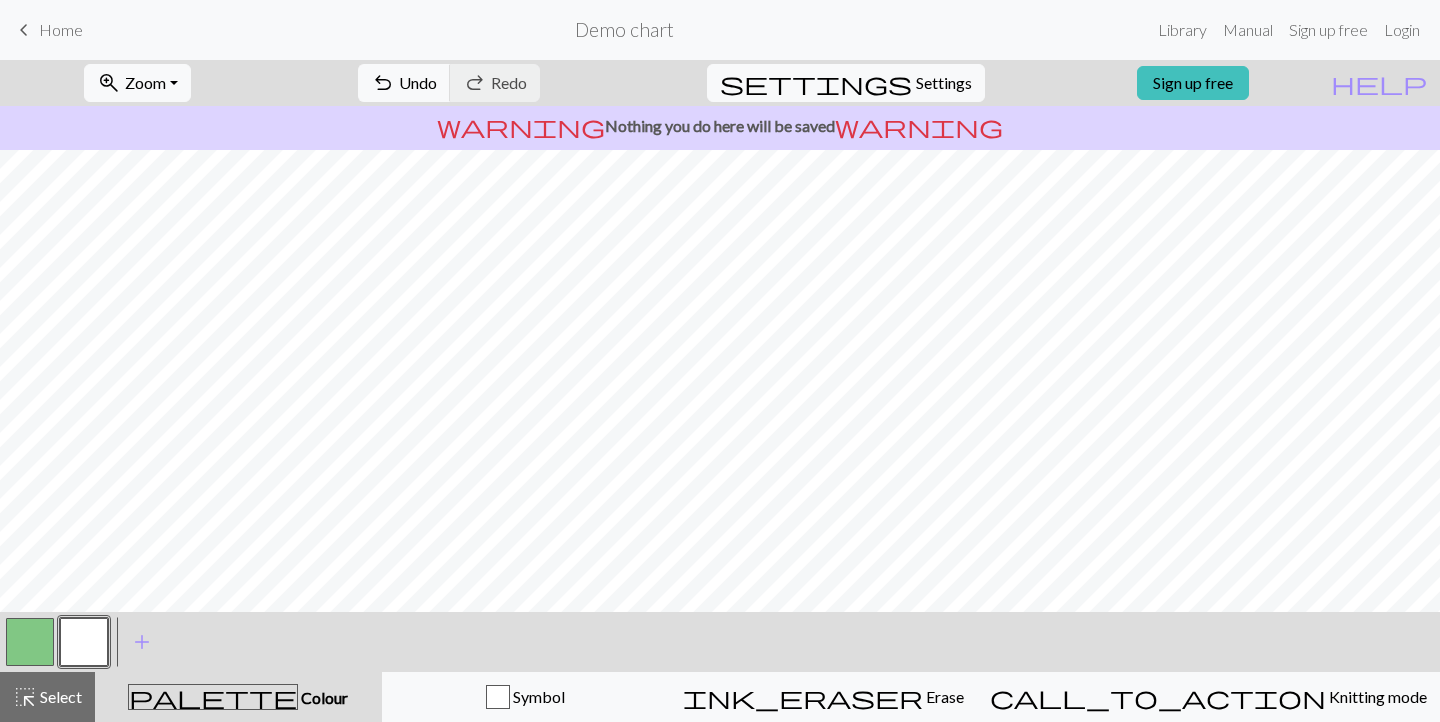 click at bounding box center [30, 642] 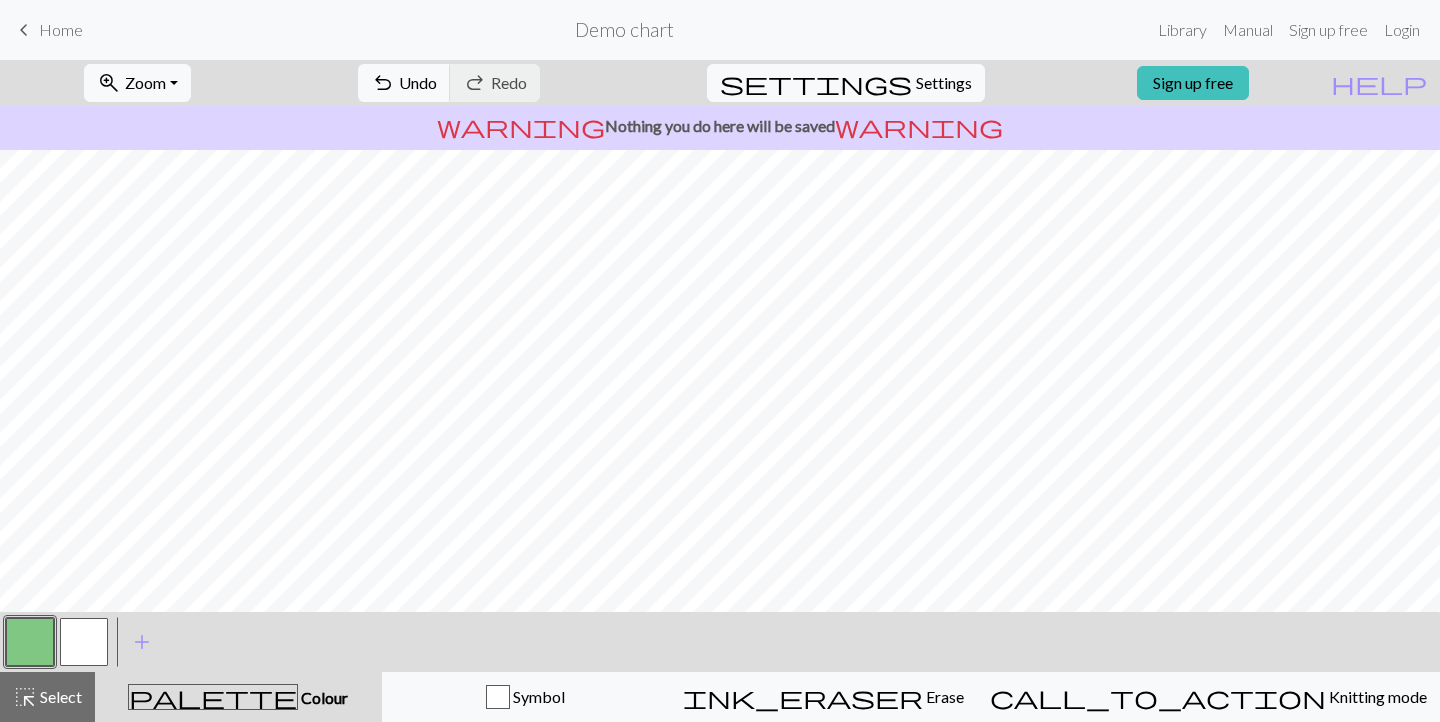 click at bounding box center (30, 642) 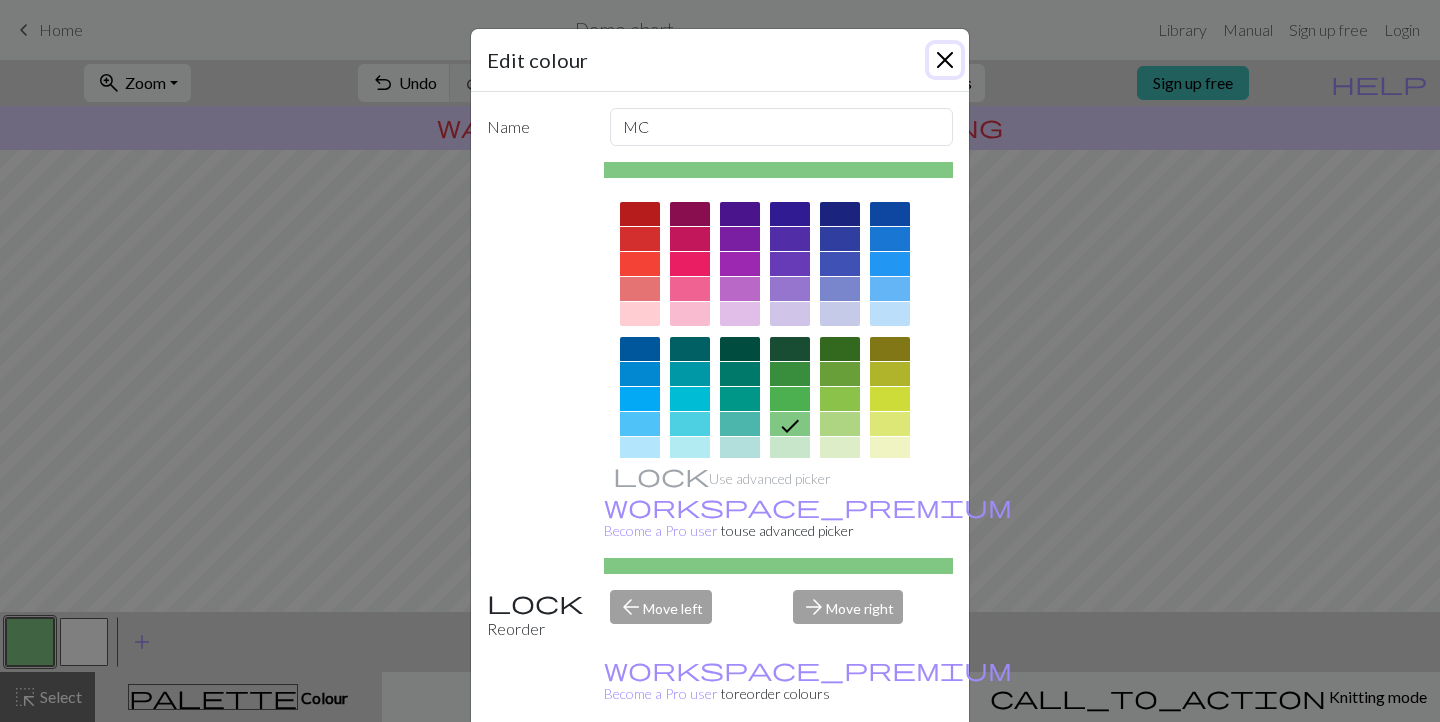 click at bounding box center (945, 60) 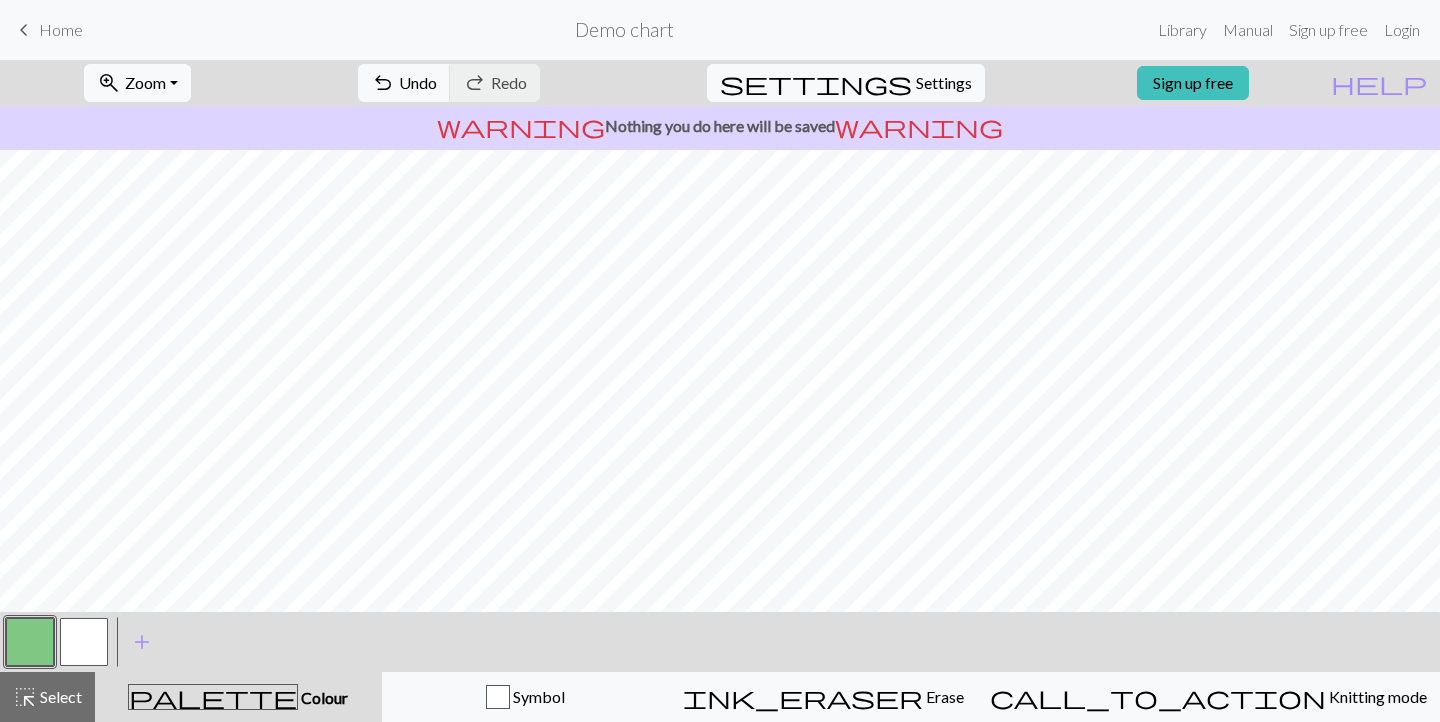 click at bounding box center (84, 642) 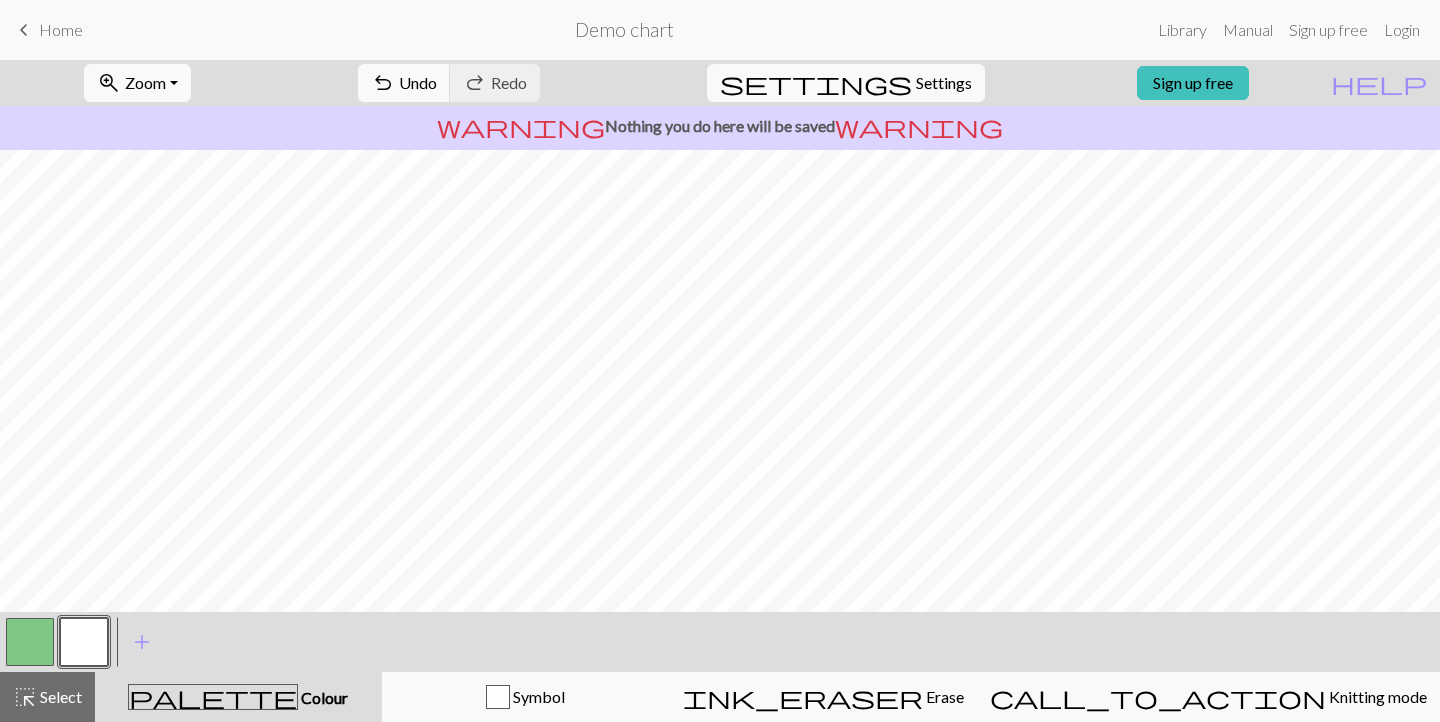 click at bounding box center [30, 642] 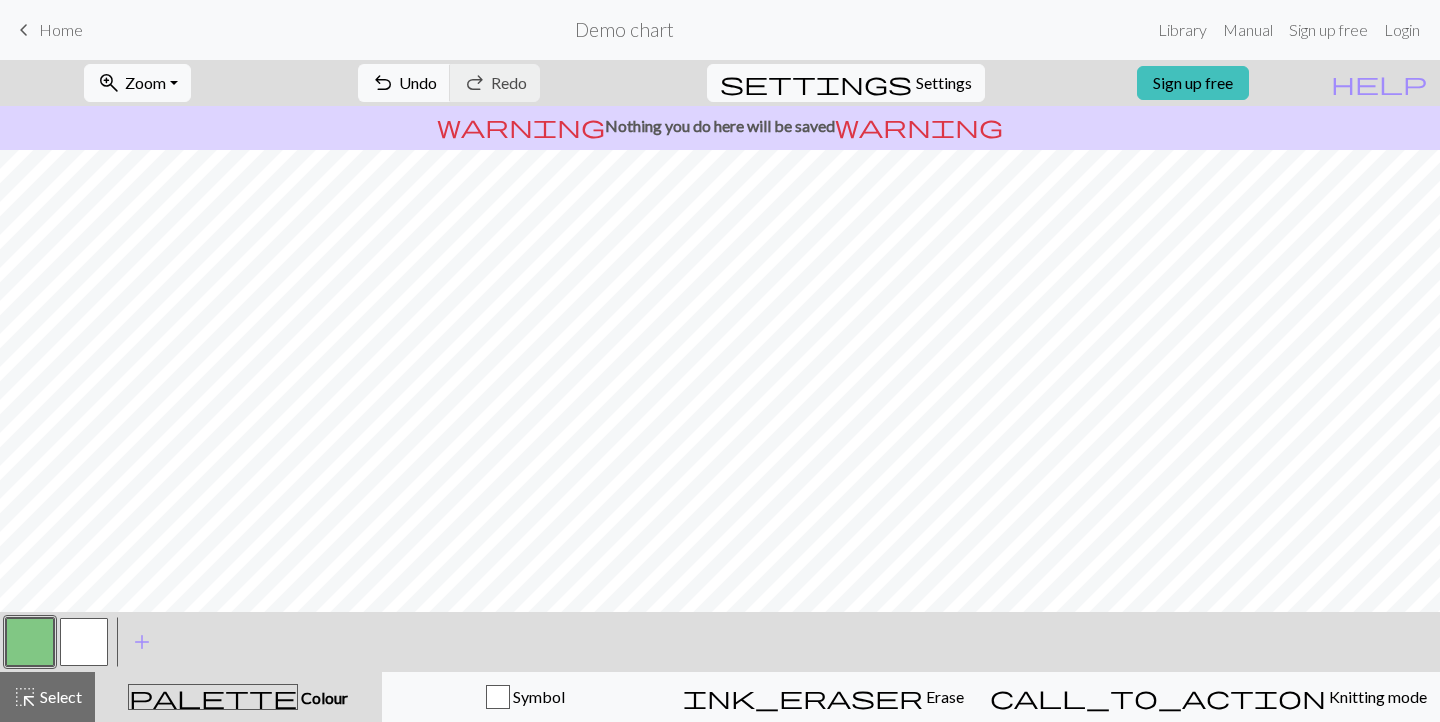 click at bounding box center (84, 642) 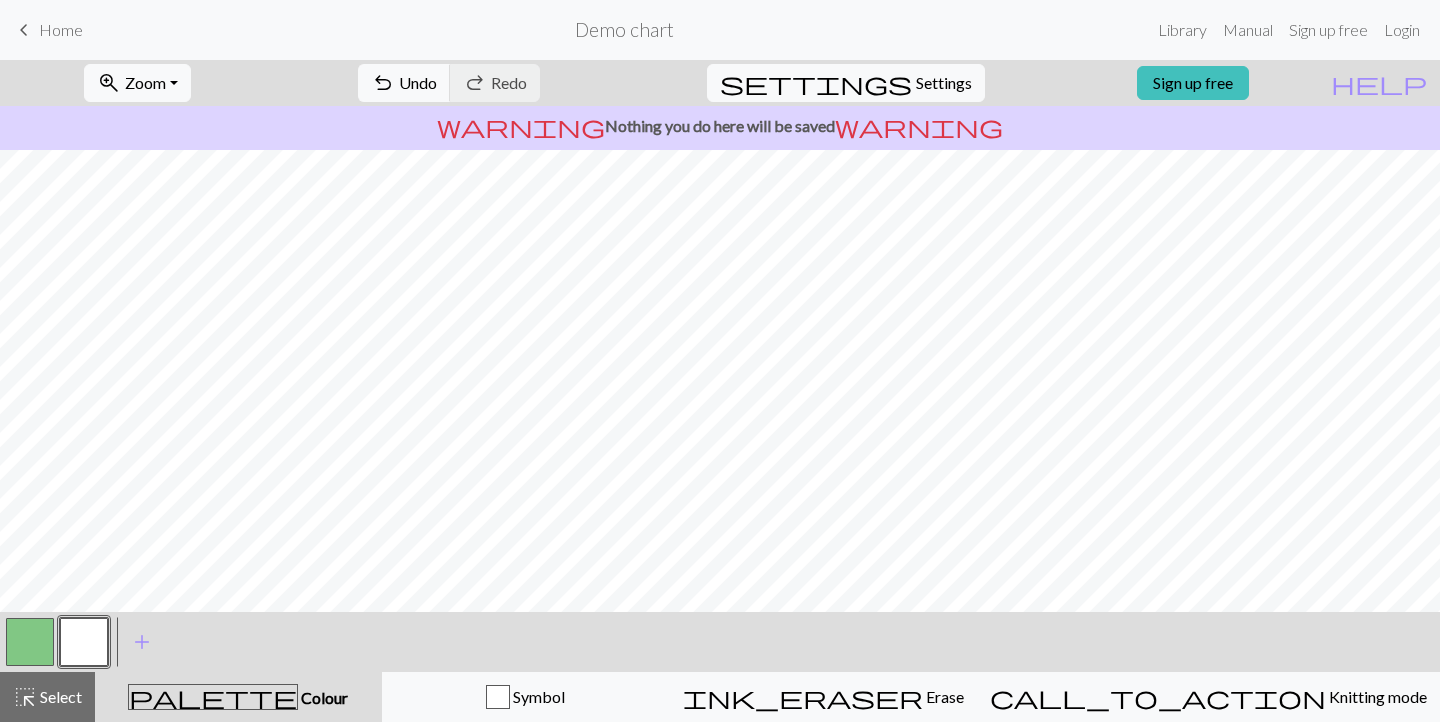 click at bounding box center (30, 642) 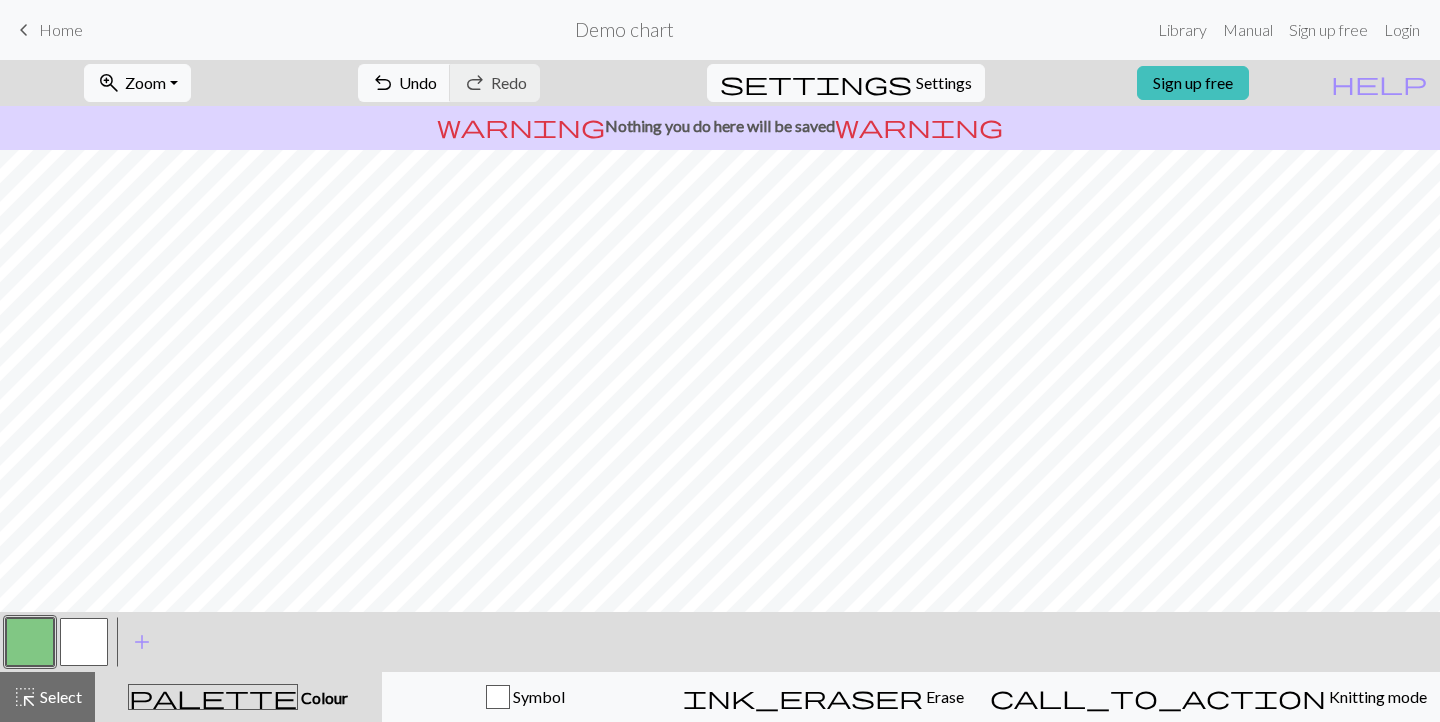 click at bounding box center (84, 642) 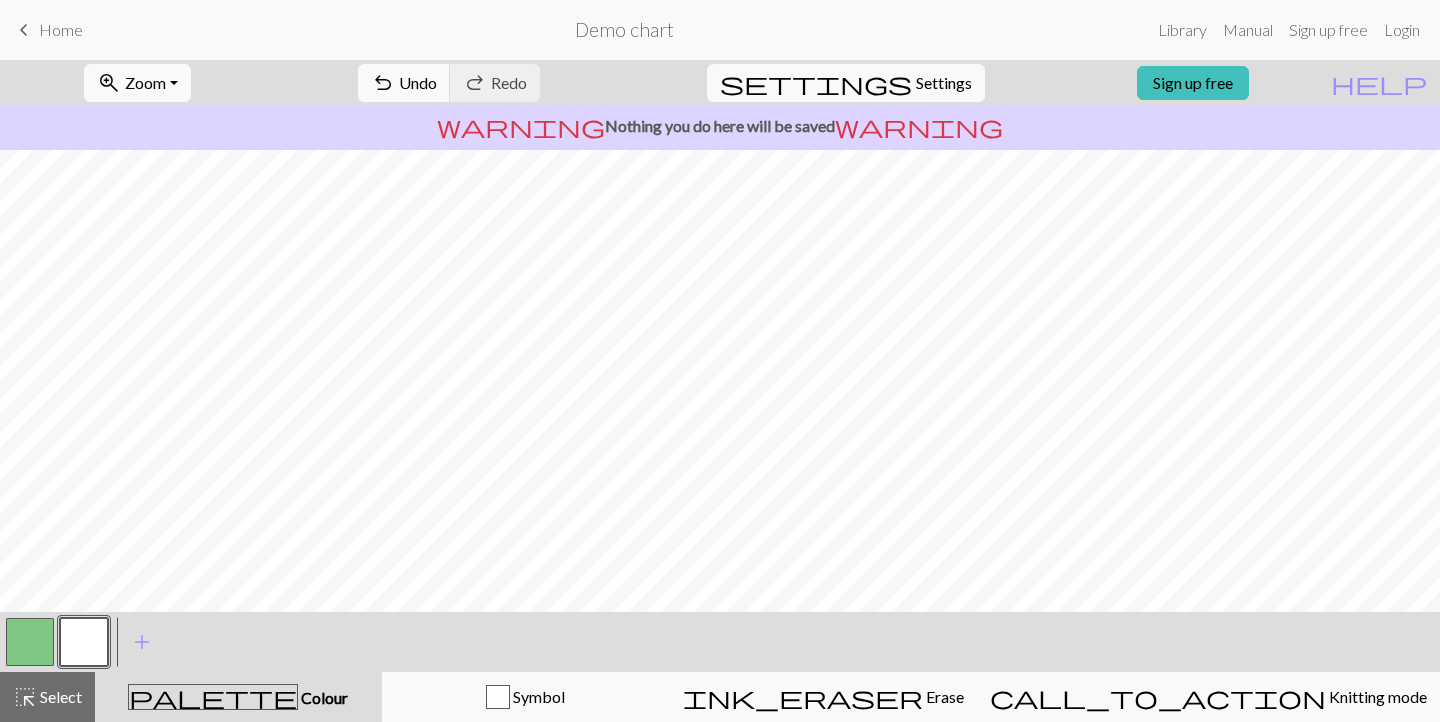 click at bounding box center (30, 642) 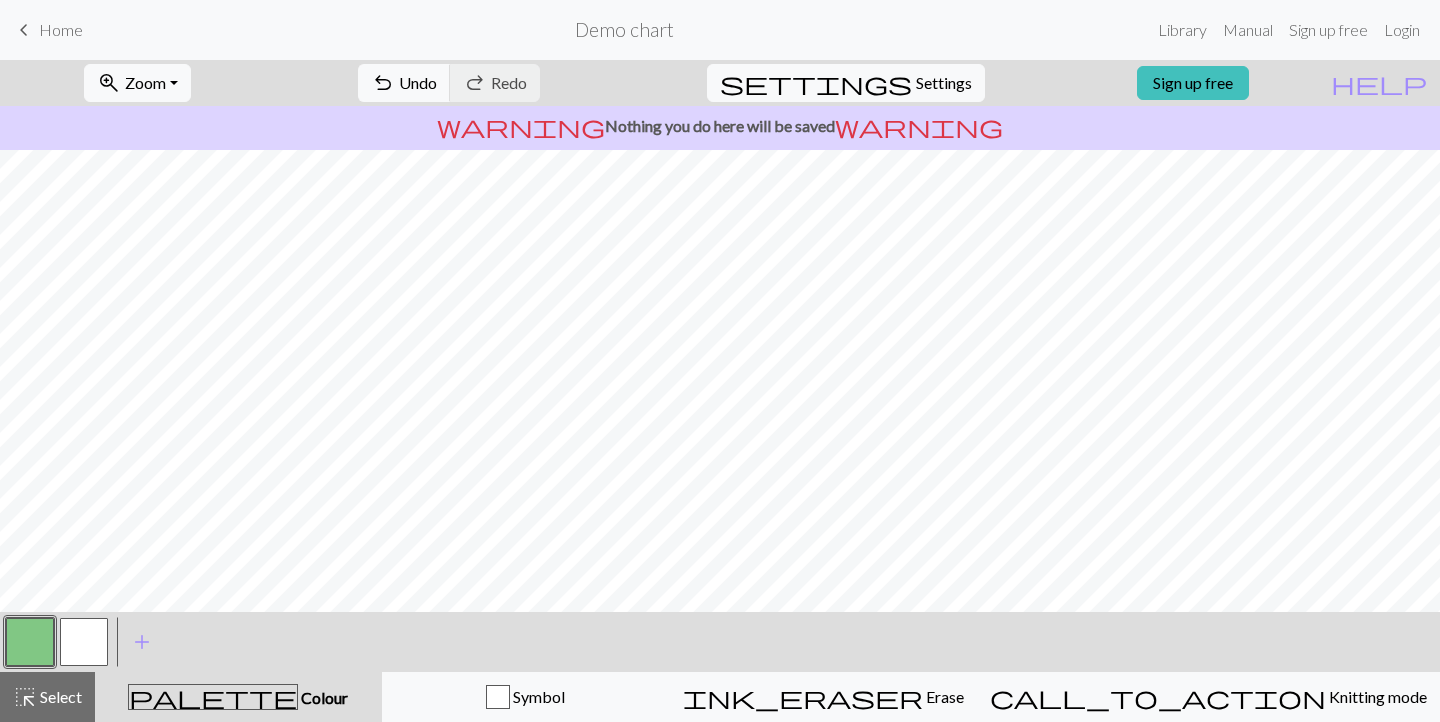 click at bounding box center [84, 642] 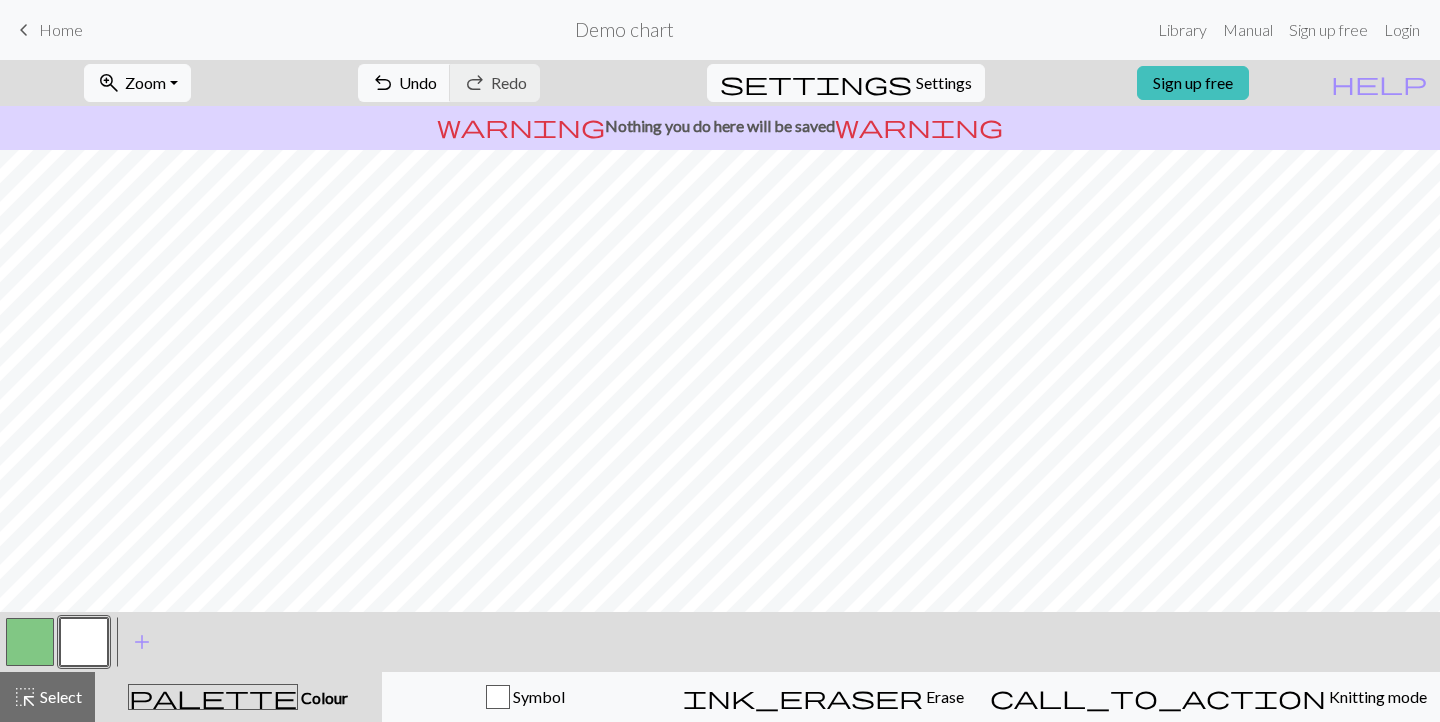 click at bounding box center (30, 642) 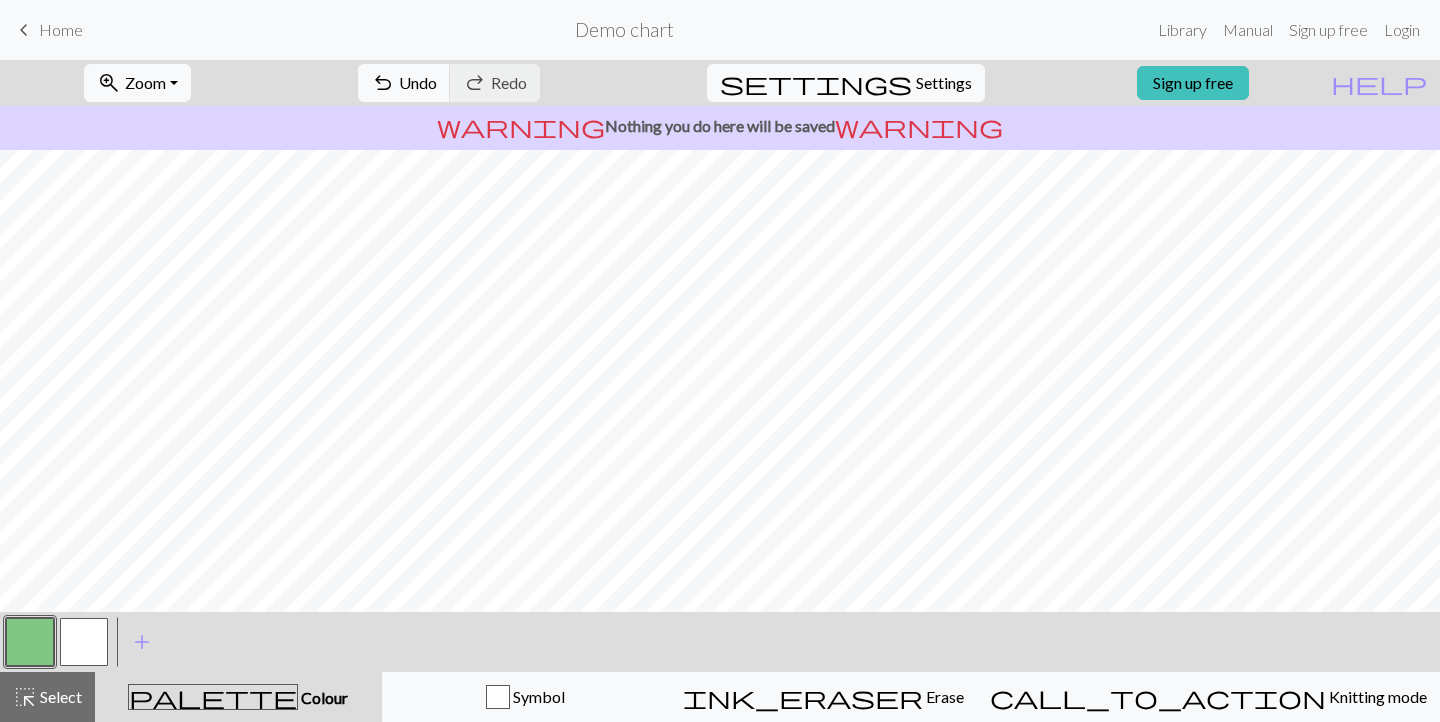 click at bounding box center (84, 642) 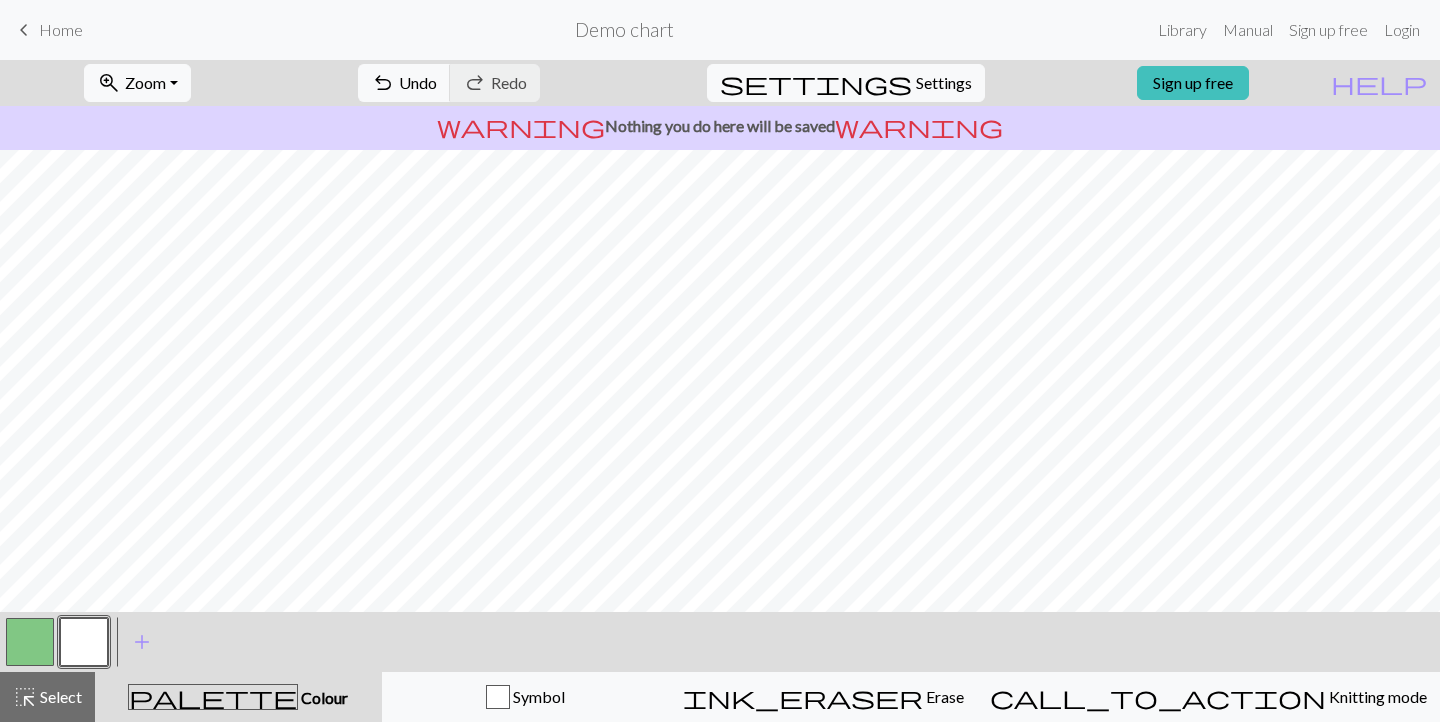 click at bounding box center [30, 642] 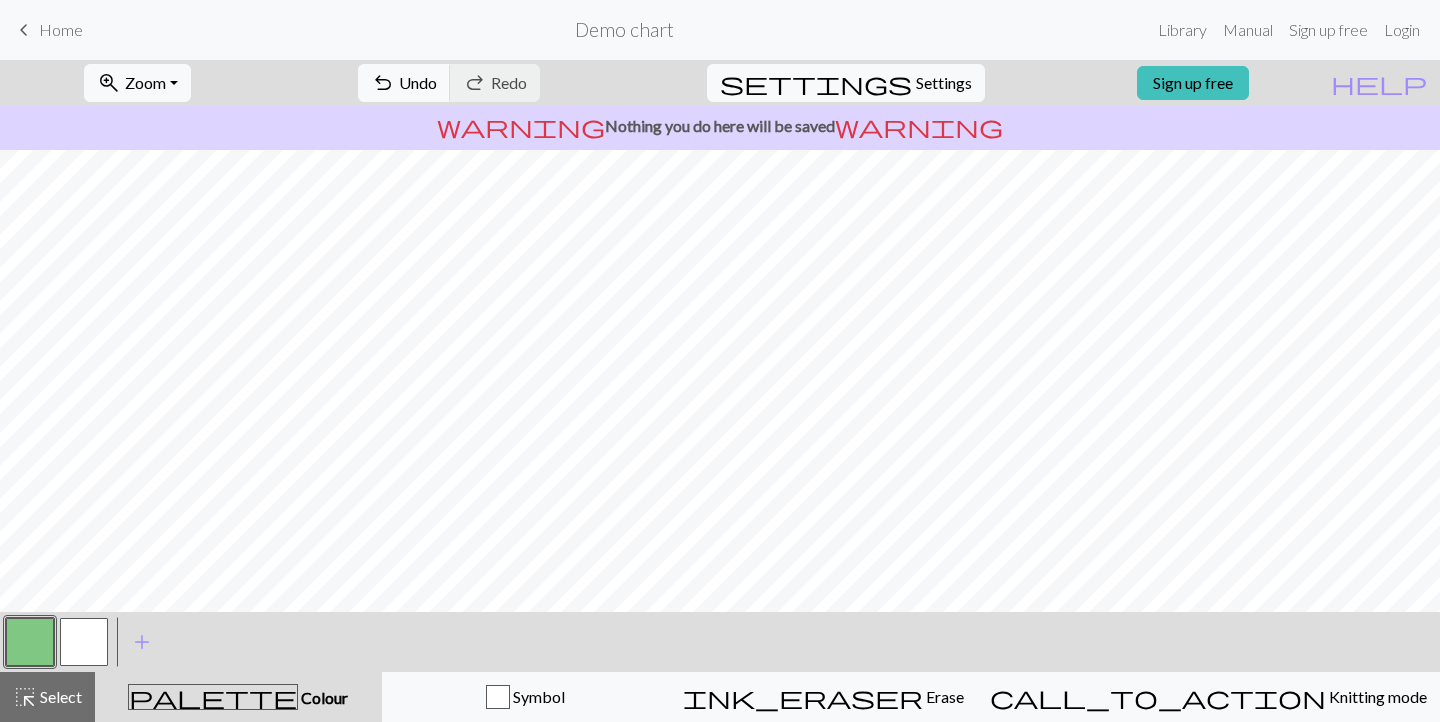 click at bounding box center [84, 642] 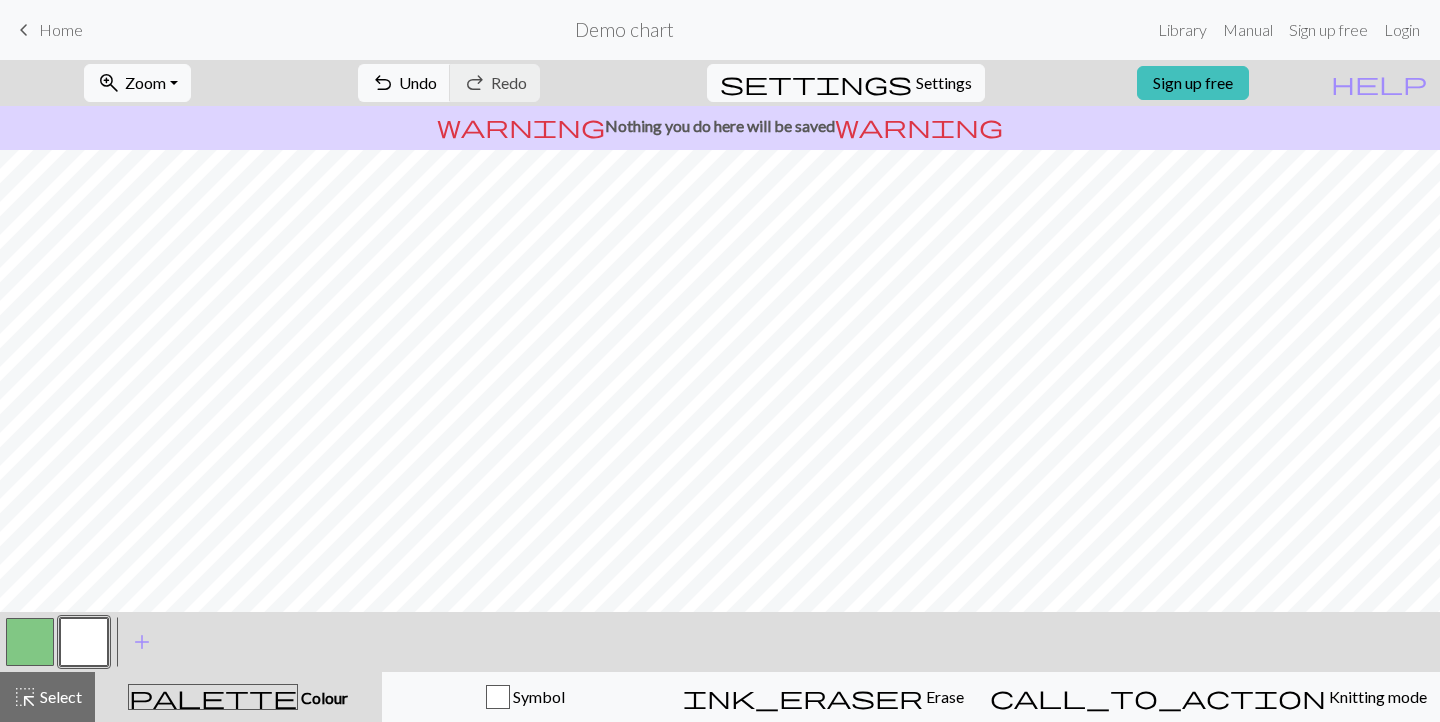 click at bounding box center (30, 642) 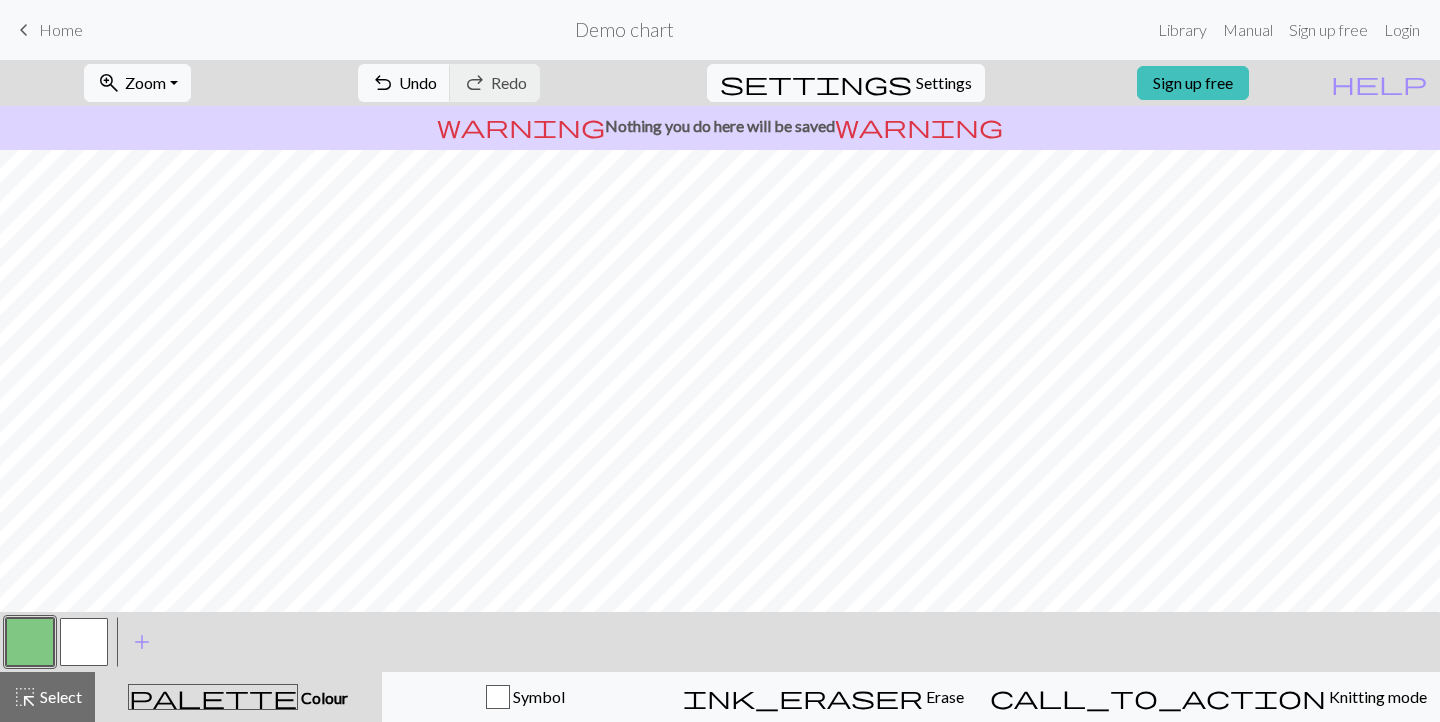 click at bounding box center (84, 642) 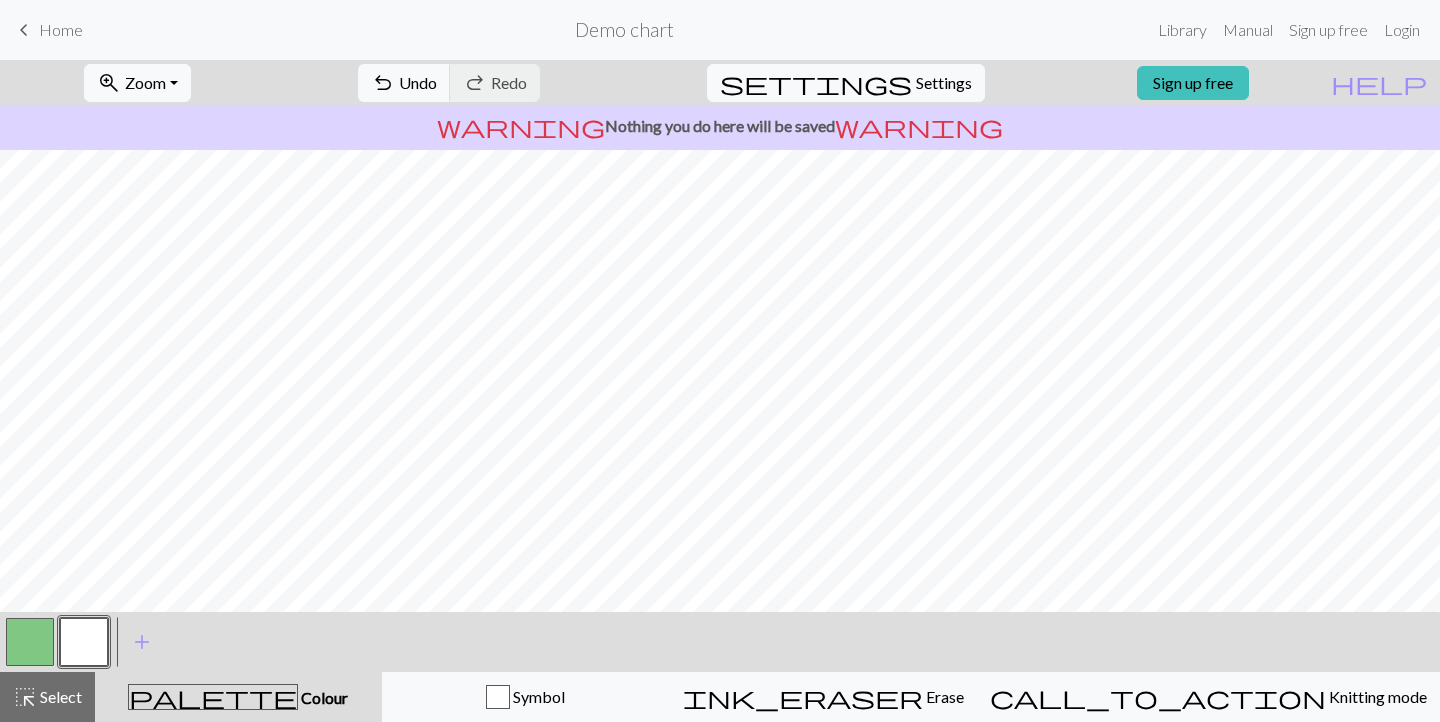 click at bounding box center [30, 642] 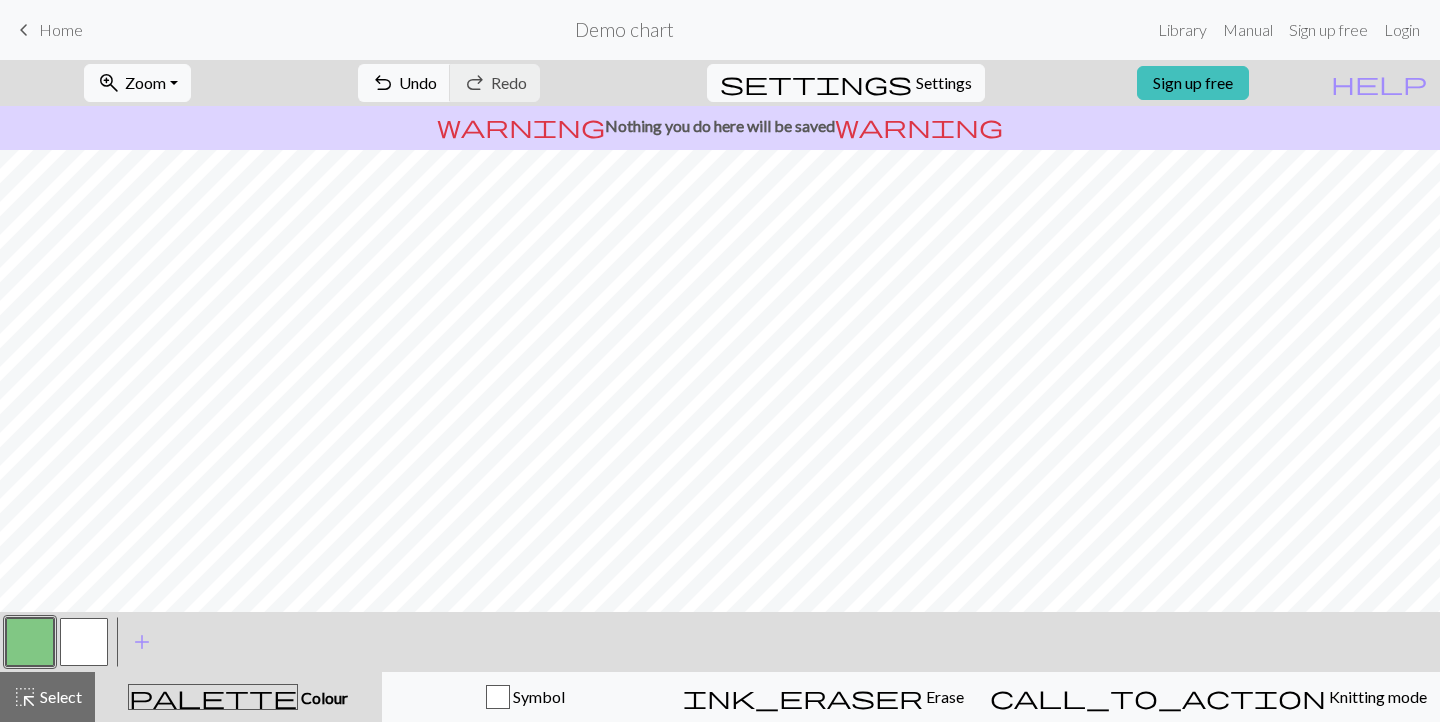 click at bounding box center [84, 642] 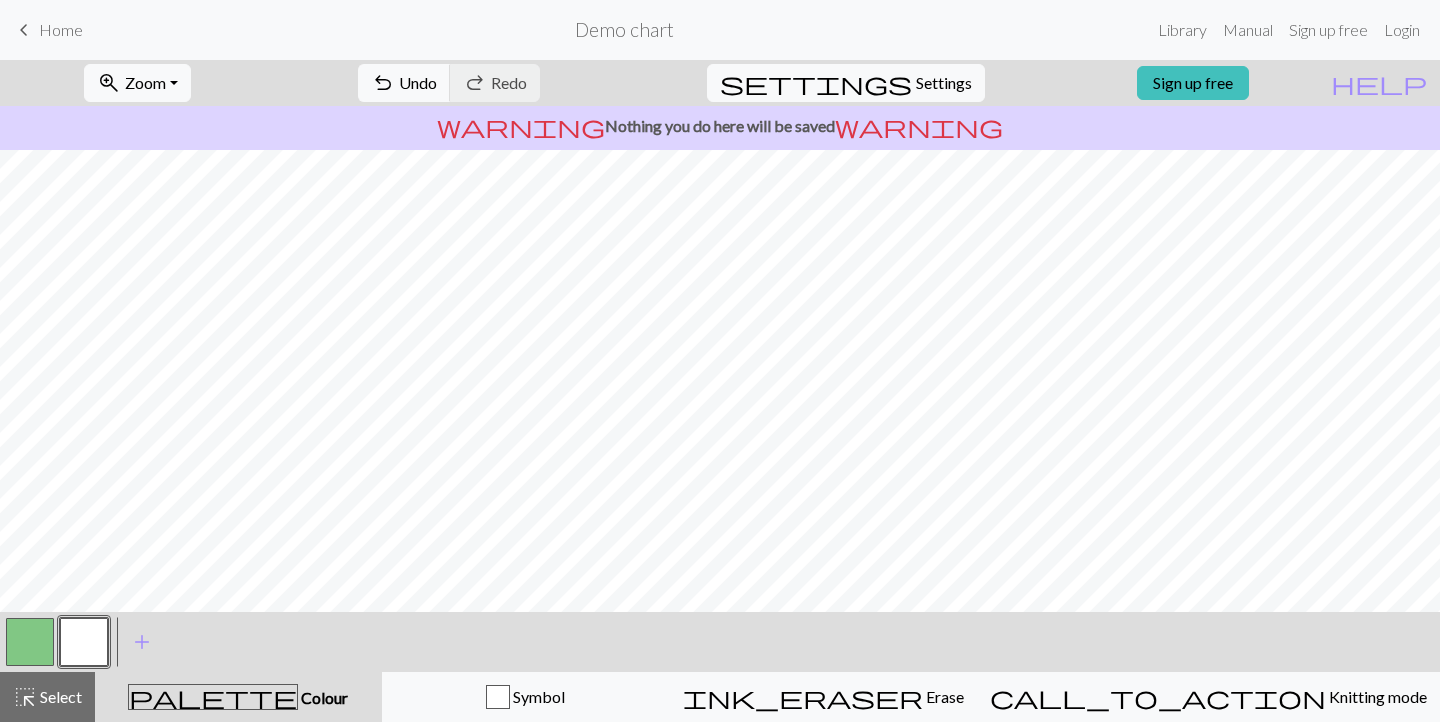 click at bounding box center (30, 642) 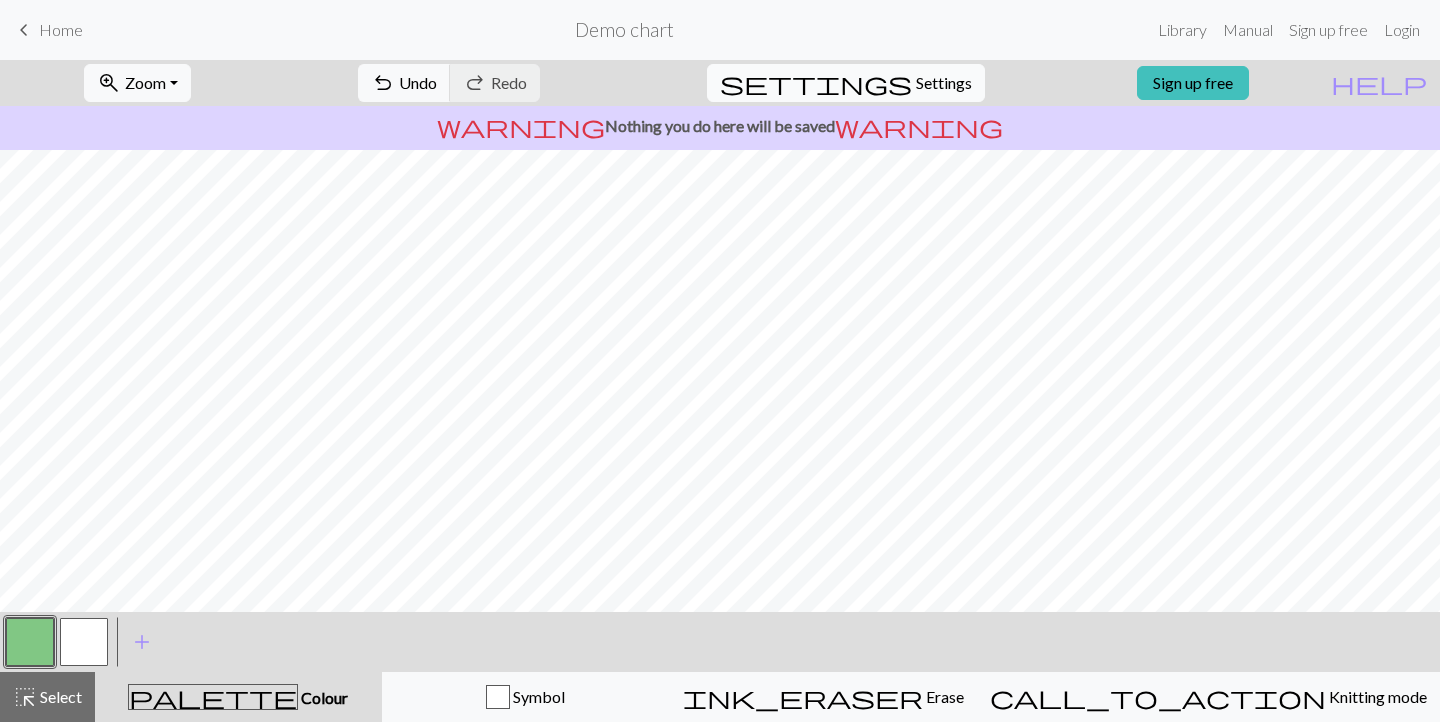 click on "settings" at bounding box center (816, 83) 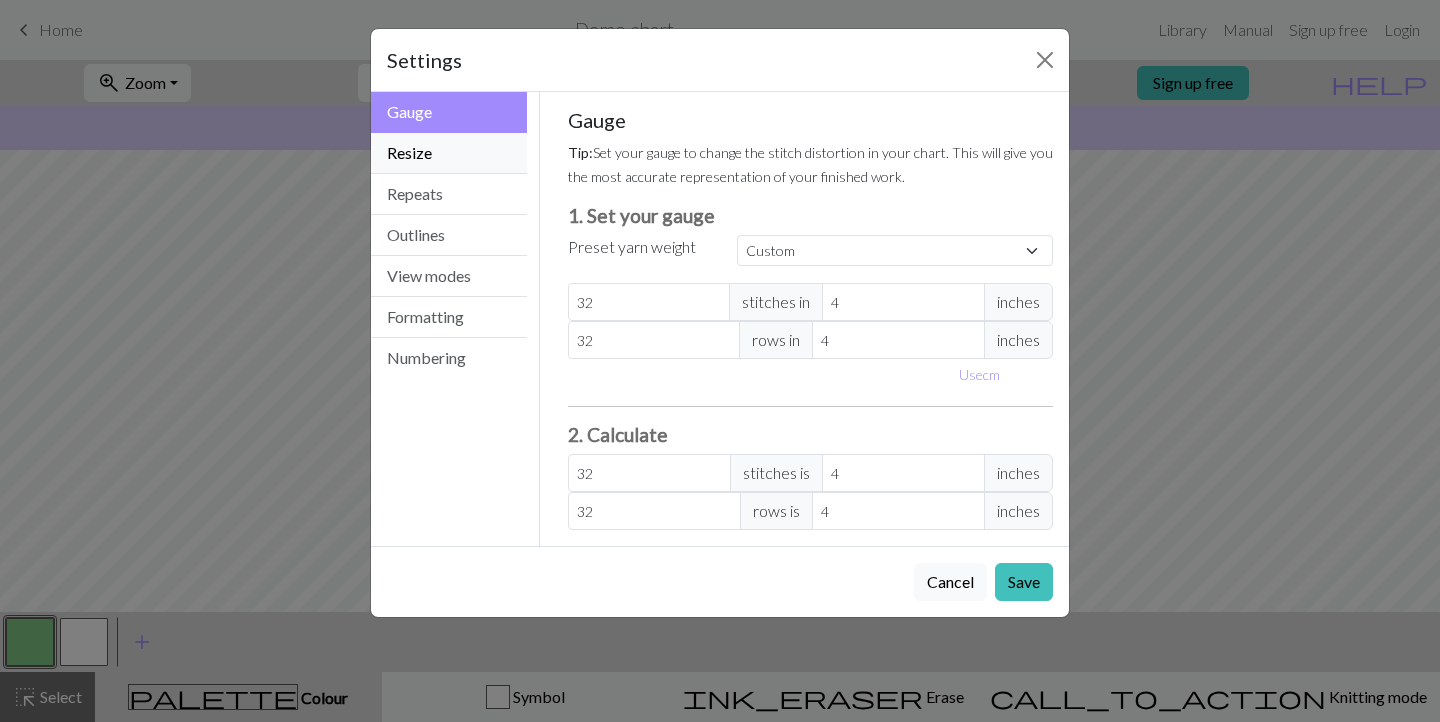 click on "Resize" at bounding box center (449, 153) 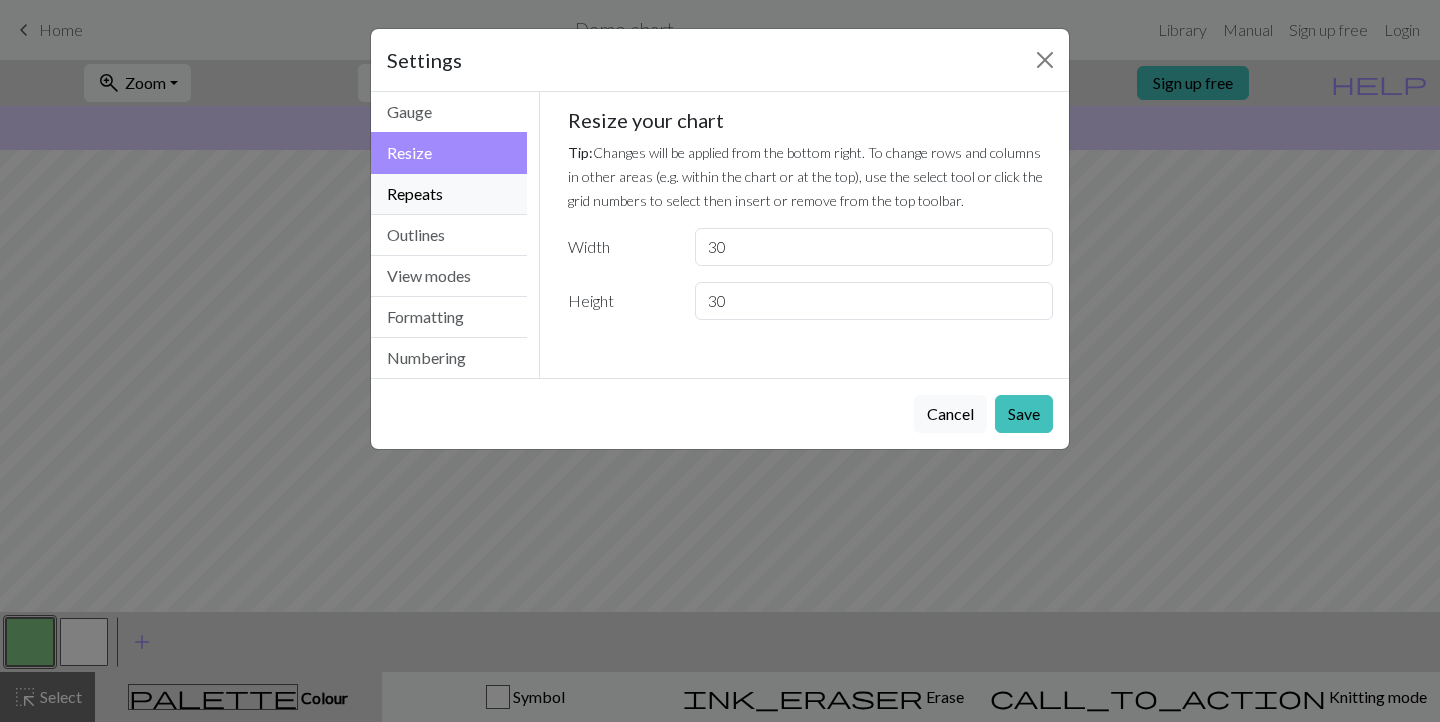 click on "Repeats" at bounding box center [449, 194] 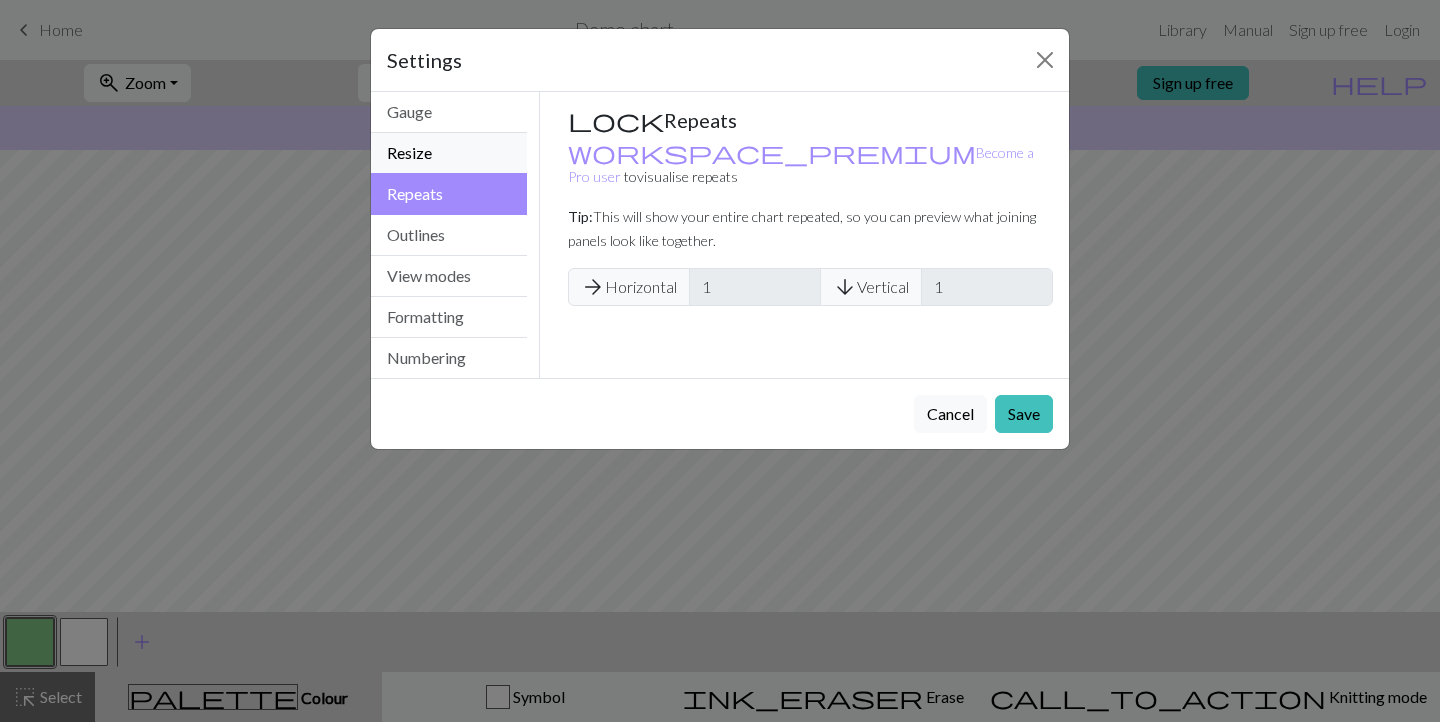 click on "Resize" at bounding box center (449, 153) 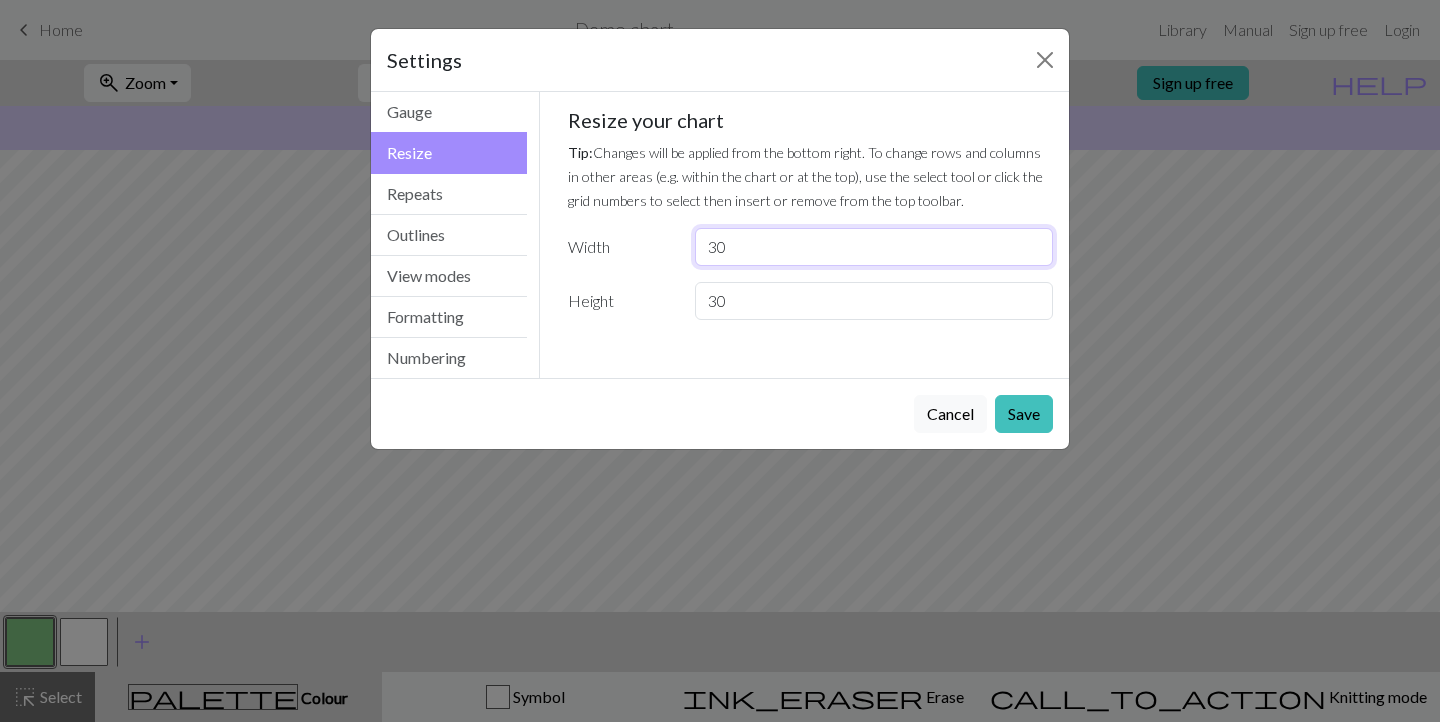 click on "30" at bounding box center (874, 247) 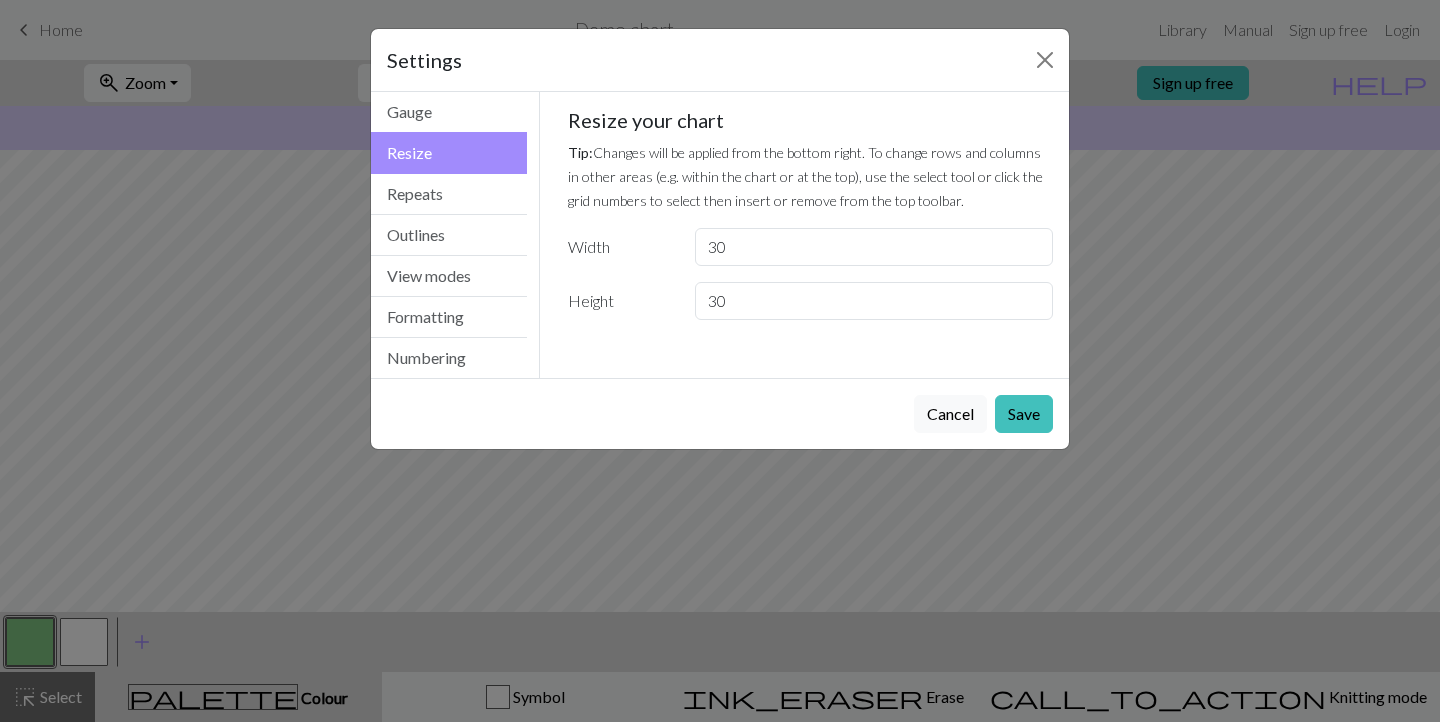 click on "Settings Resize Gauge Resize Repeats Outlines View modes Formatting Numbering Gauge Resize Repeats Outlines View modes Formatting Numbering Gauge Tip:  Set your gauge to change the stitch distortion in your chart. This will give you the most accurate representation of your finished work. 1. Set your gauge Preset yarn weight Custom Square Lace Light Fingering Fingering Sport Double knit Worsted Aran Bulky Super Bulky 32 stitches in  4 inches 32 rows in  4 inches Use  cm 2. Calculate 32 stitches is 4 inches 32 rows is 4 inches Resize your chart Tip:  Changes will be applied from the bottom right. To change rows and columns in other areas (e.g. within the chart or at the top), use the select tool or click the grid numbers to select then insert or remove from the top toolbar. Width 30 Height 30 Repeats workspace_premium Become a Pro user   to  visualise repeats Tip:   This will show your entire chart repeated, so you can preview what joining panels look like together. arrow_forward  Horizontal 1 arrow_downward 1" at bounding box center [720, 361] 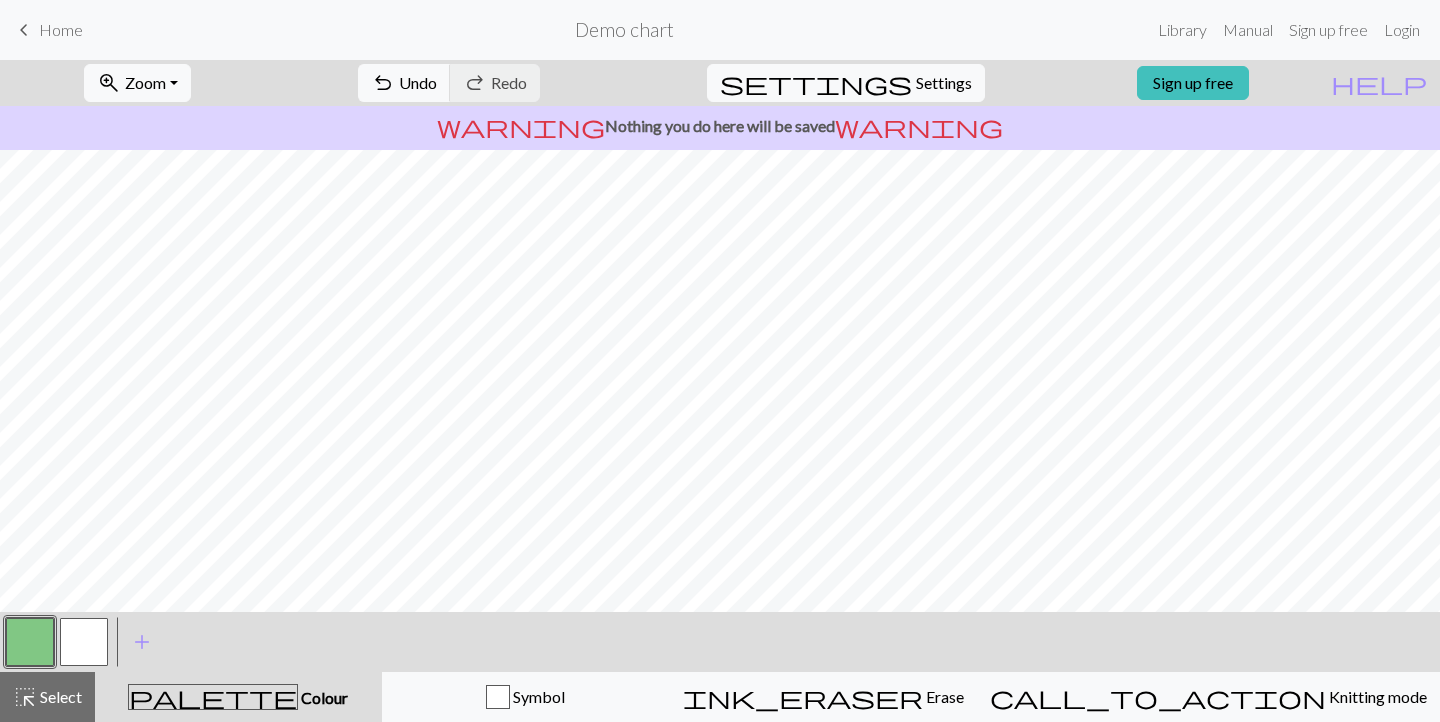 click at bounding box center [84, 642] 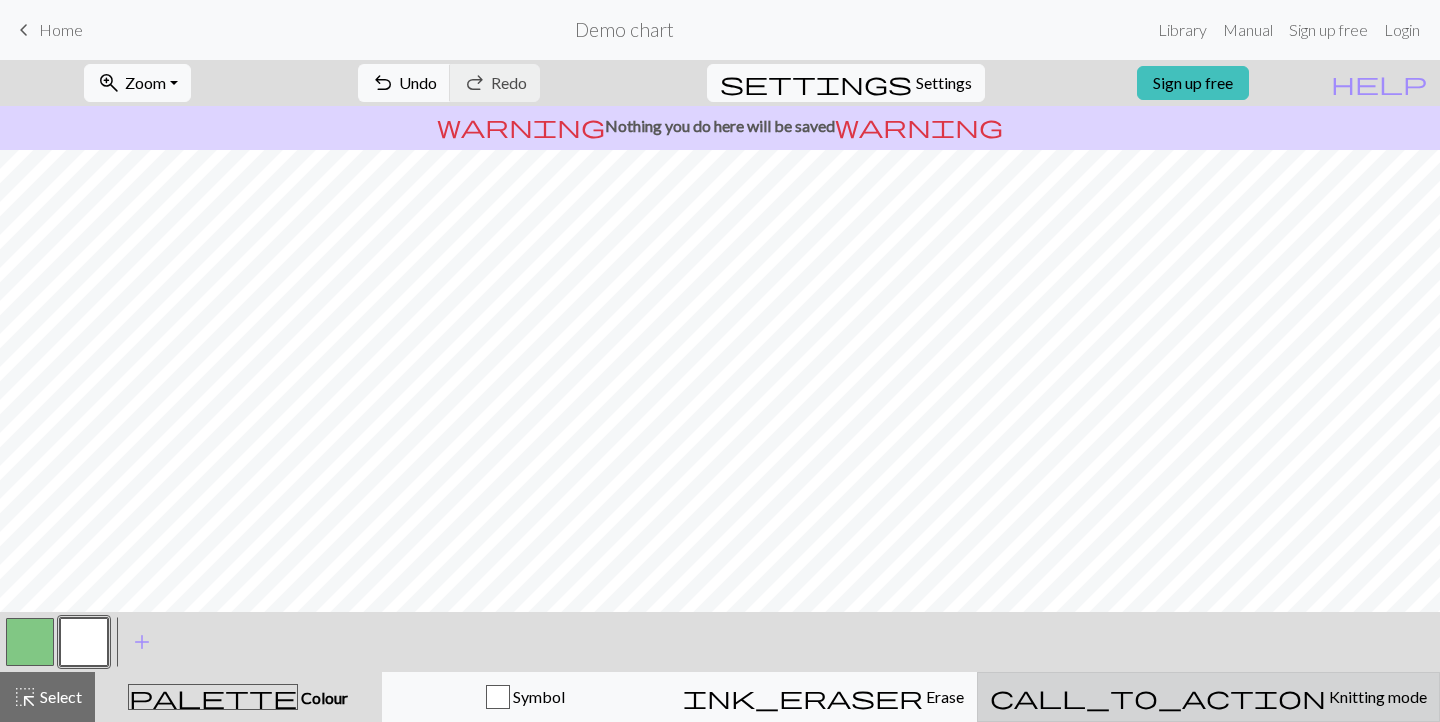 click on "call_to_action   Knitting mode   Knitting mode" at bounding box center [1208, 697] 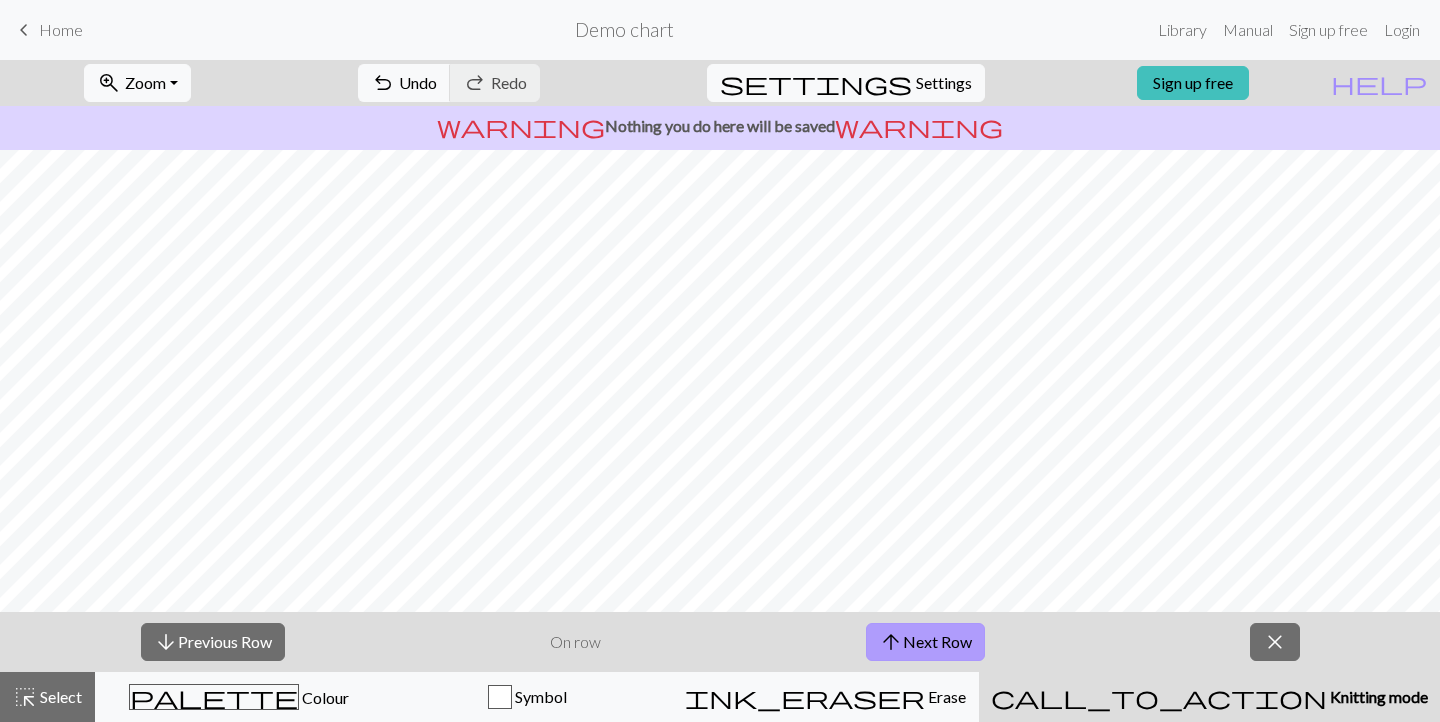 click on "arrow_upward  Next Row" at bounding box center (925, 642) 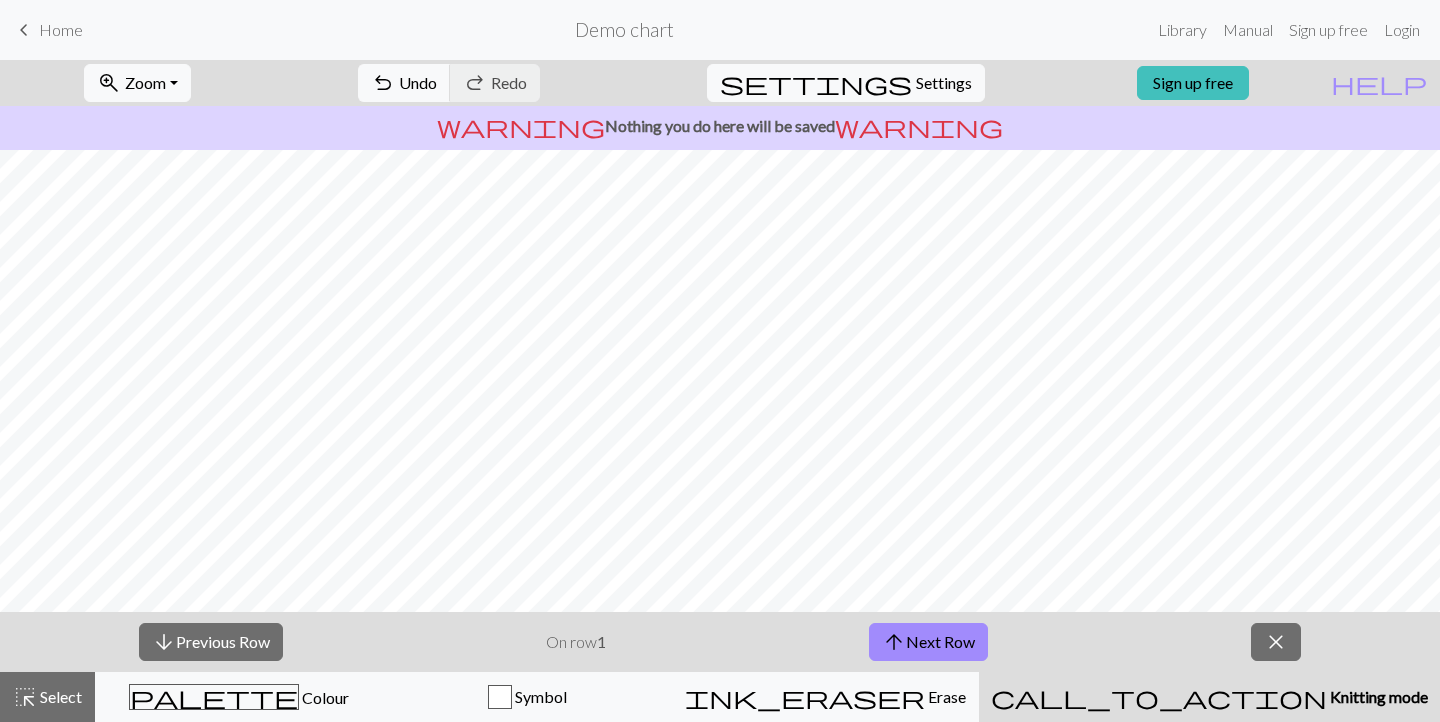 click on "On row  1" at bounding box center (576, 642) 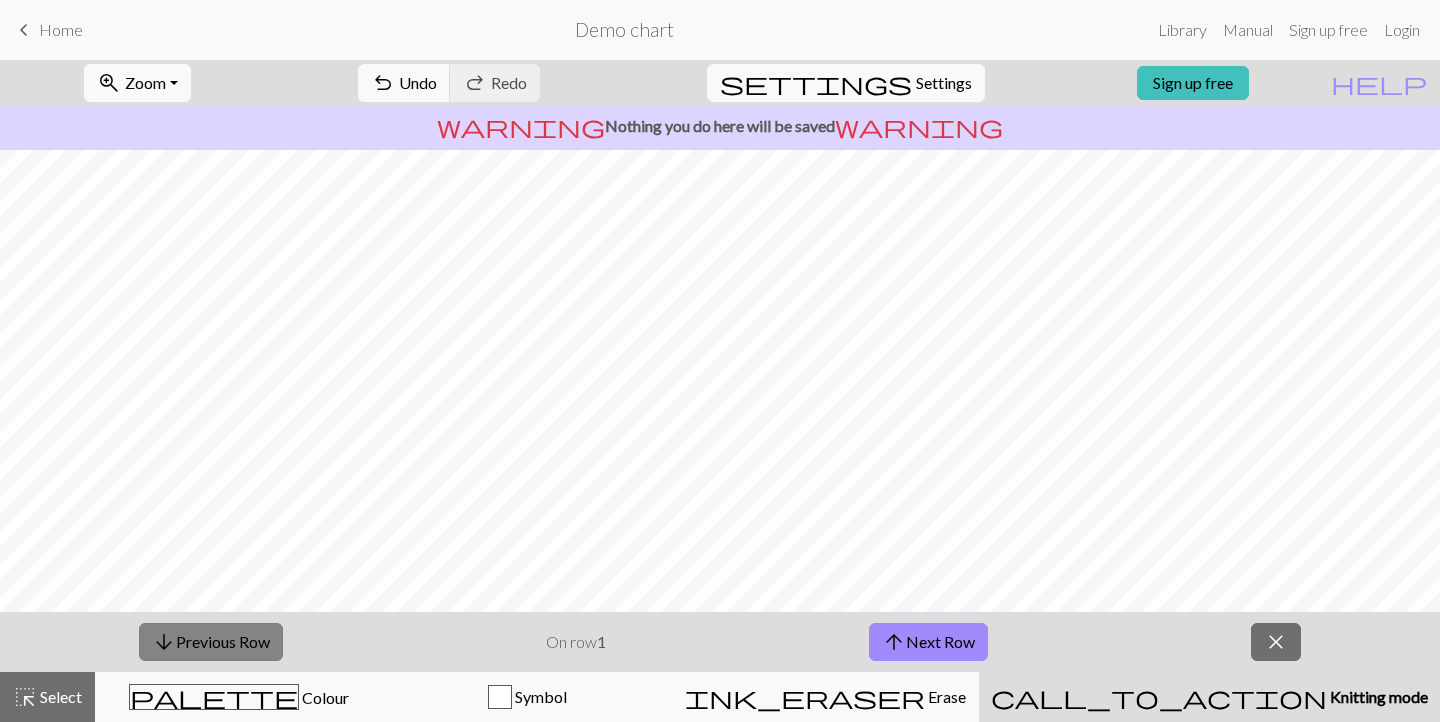 click on "arrow_downward Previous Row" at bounding box center [211, 642] 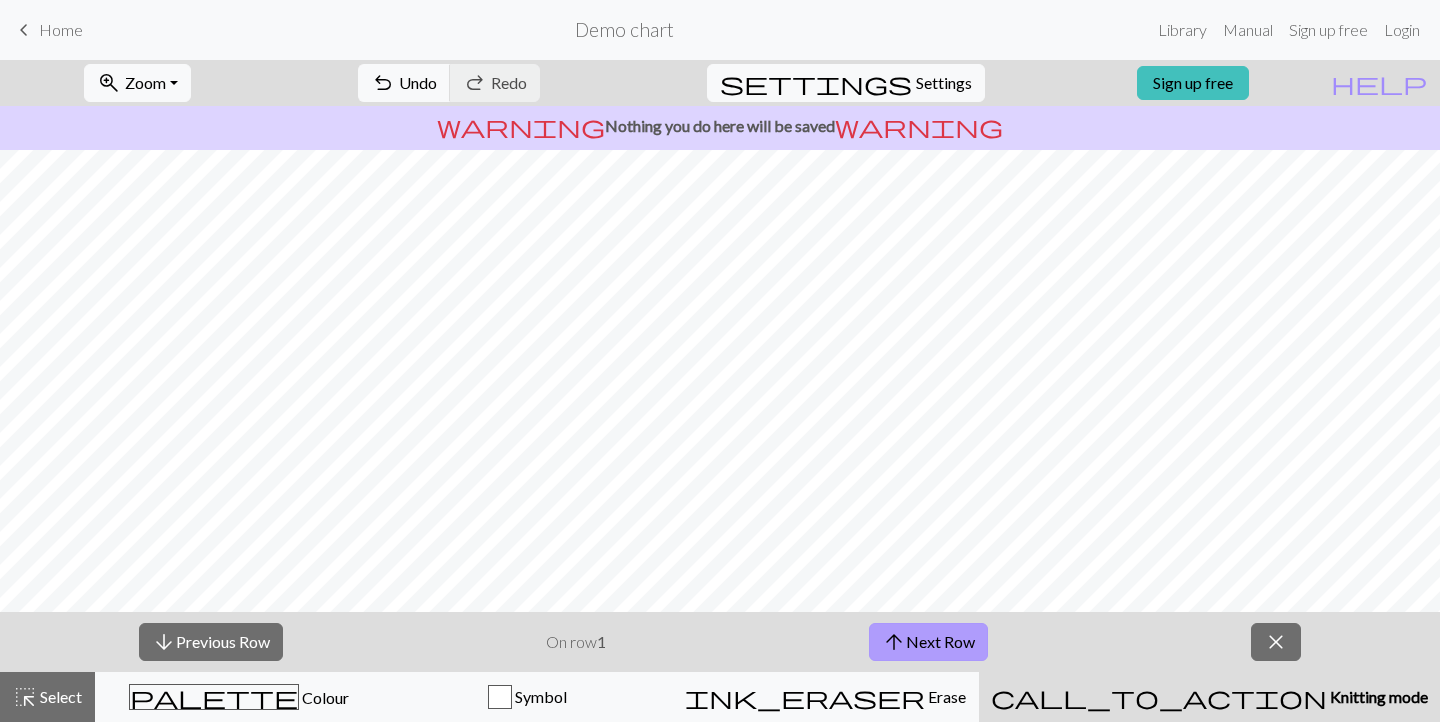click on "arrow_upward  Next Row" at bounding box center [928, 642] 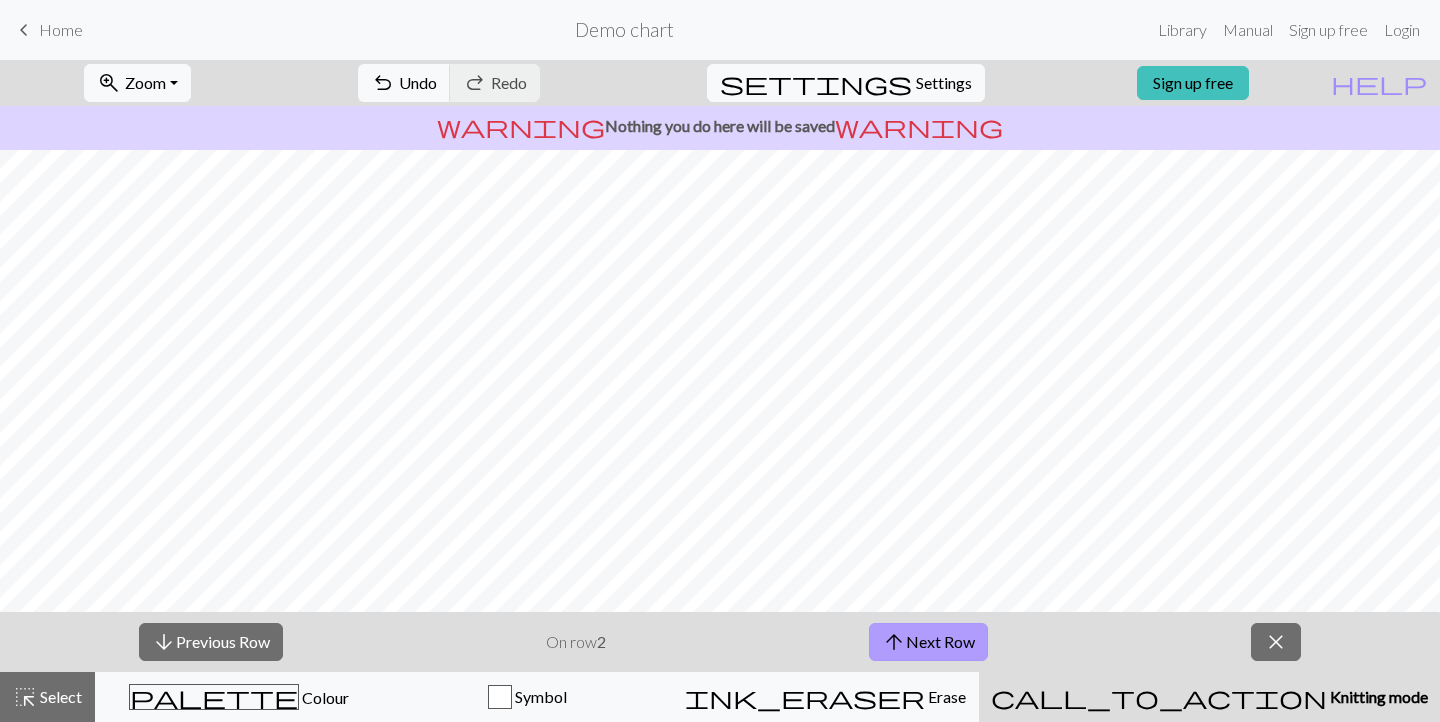 click on "arrow_upward  Next Row" at bounding box center (928, 642) 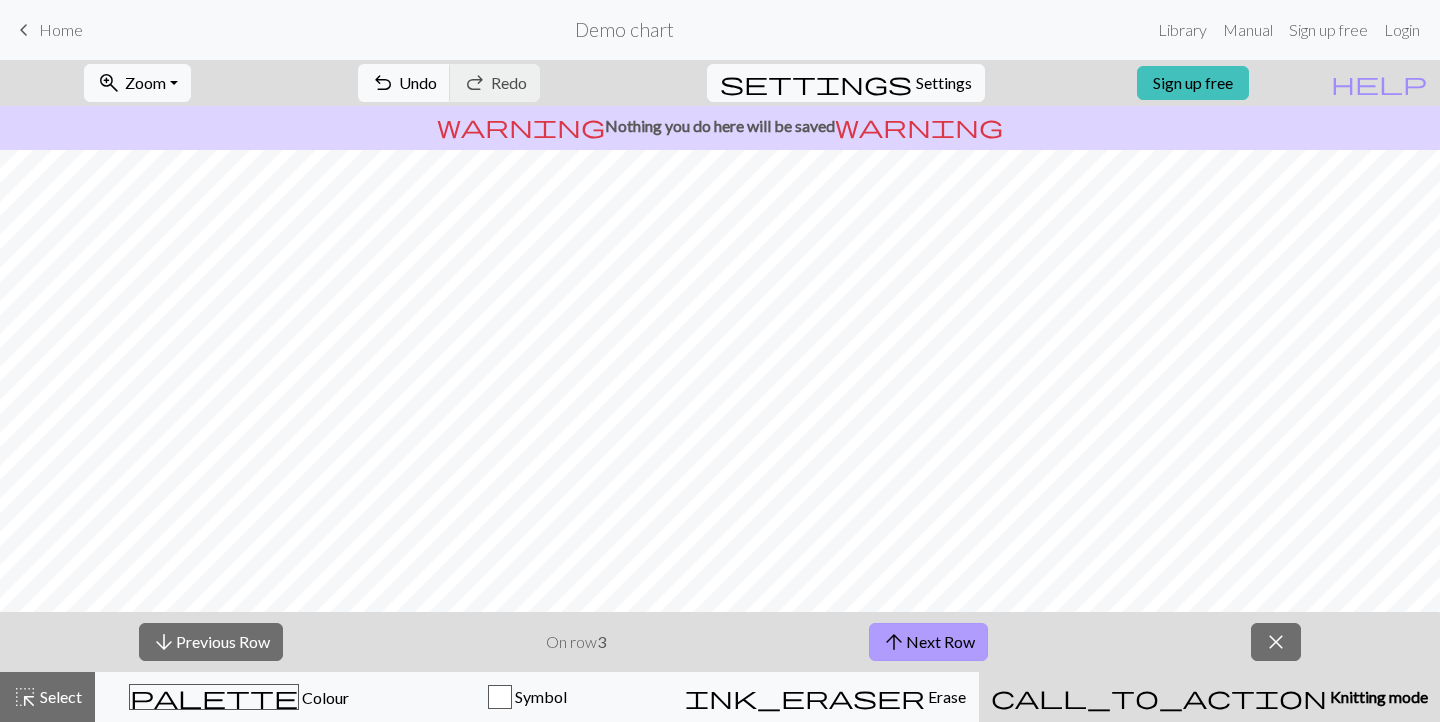 click on "arrow_upward  Next Row" at bounding box center (928, 642) 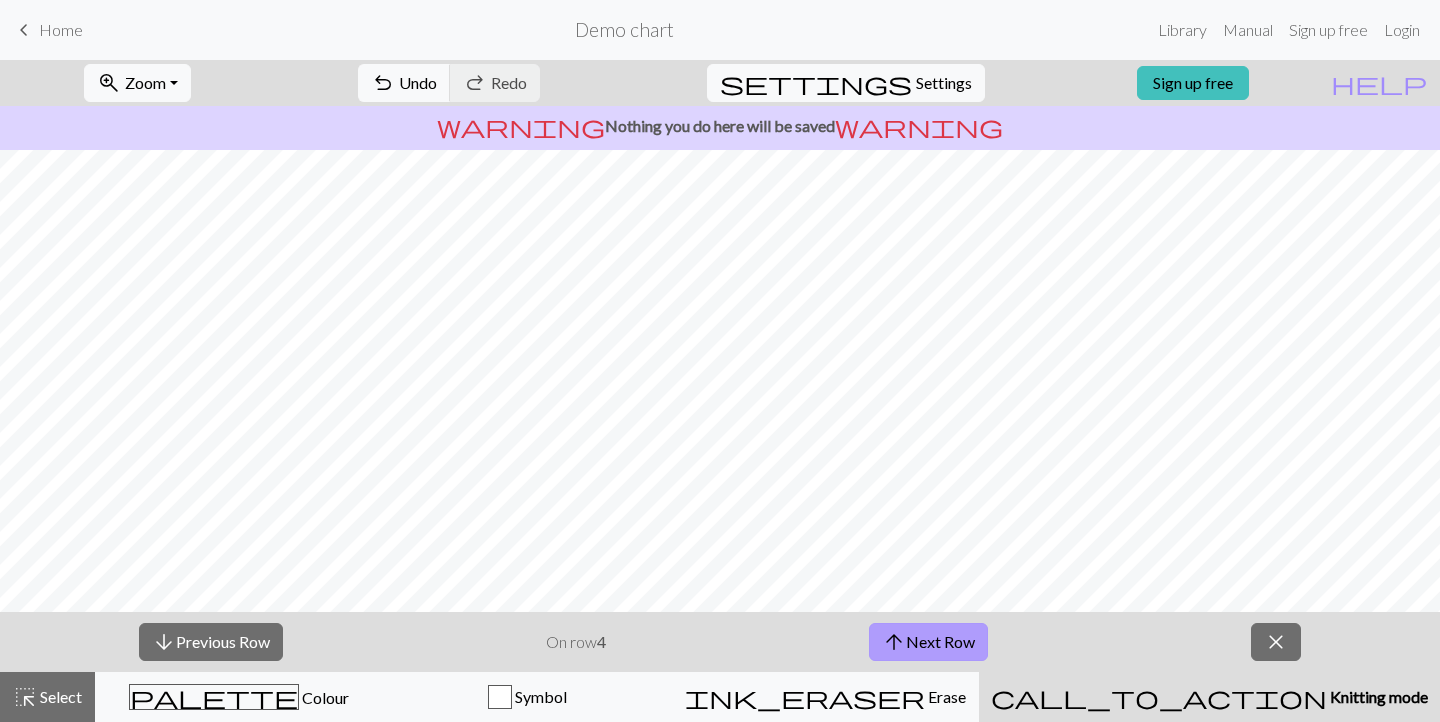 click on "arrow_upward  Next Row" at bounding box center (928, 642) 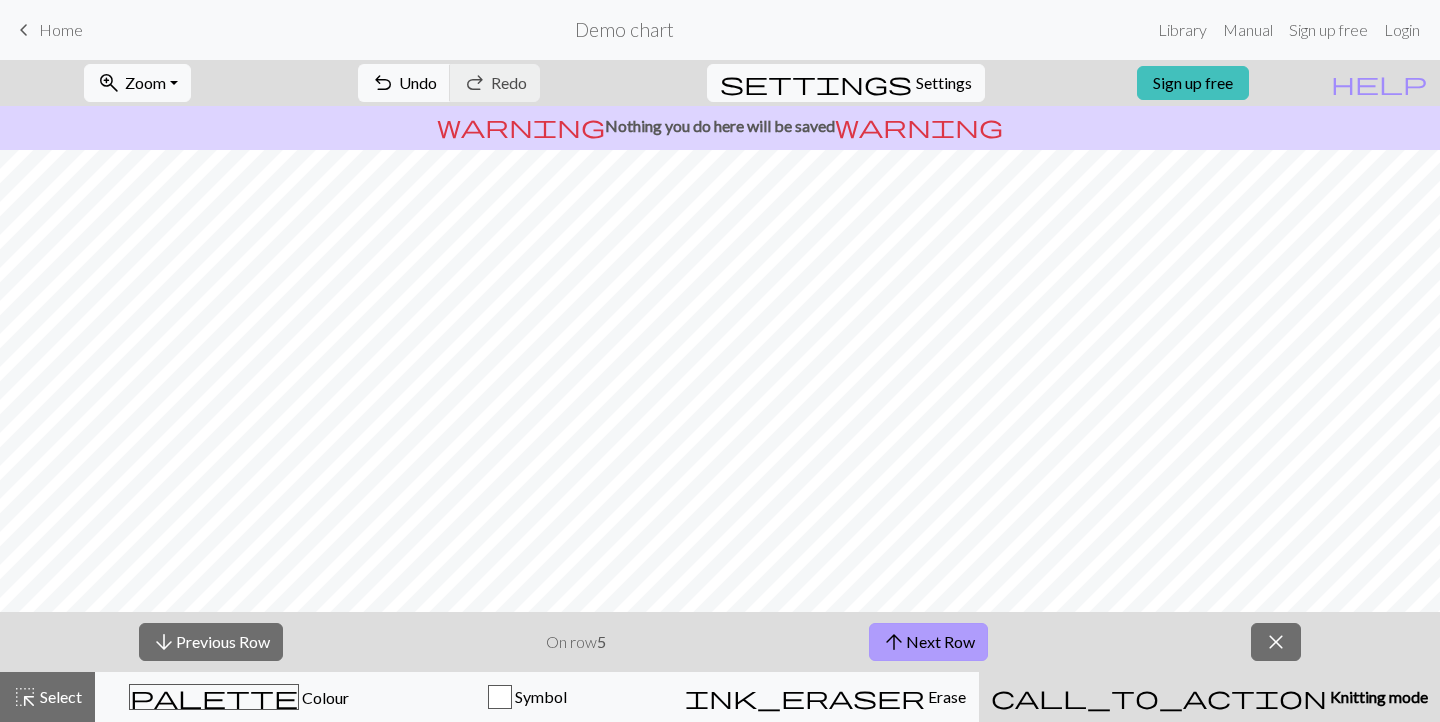 click on "arrow_upward  Next Row" at bounding box center (928, 642) 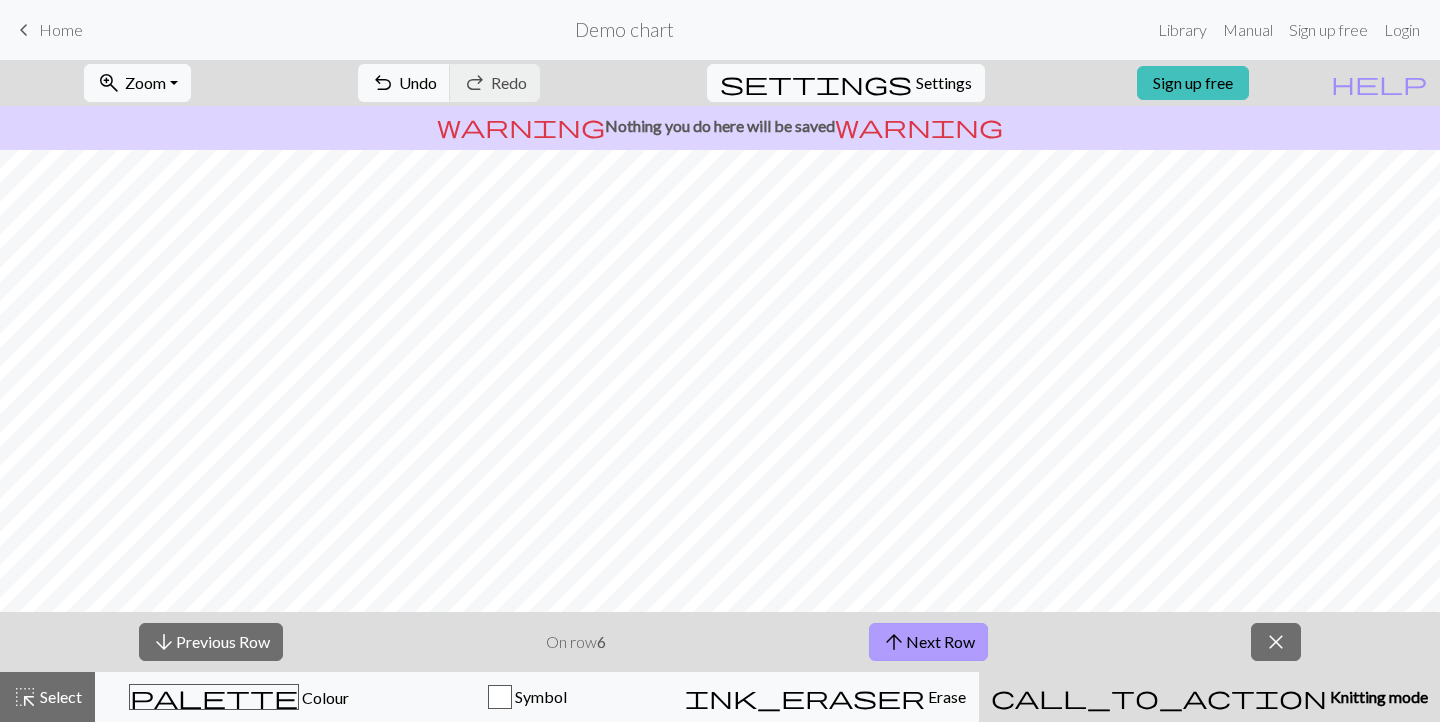 click on "arrow_upward  Next Row" at bounding box center [928, 642] 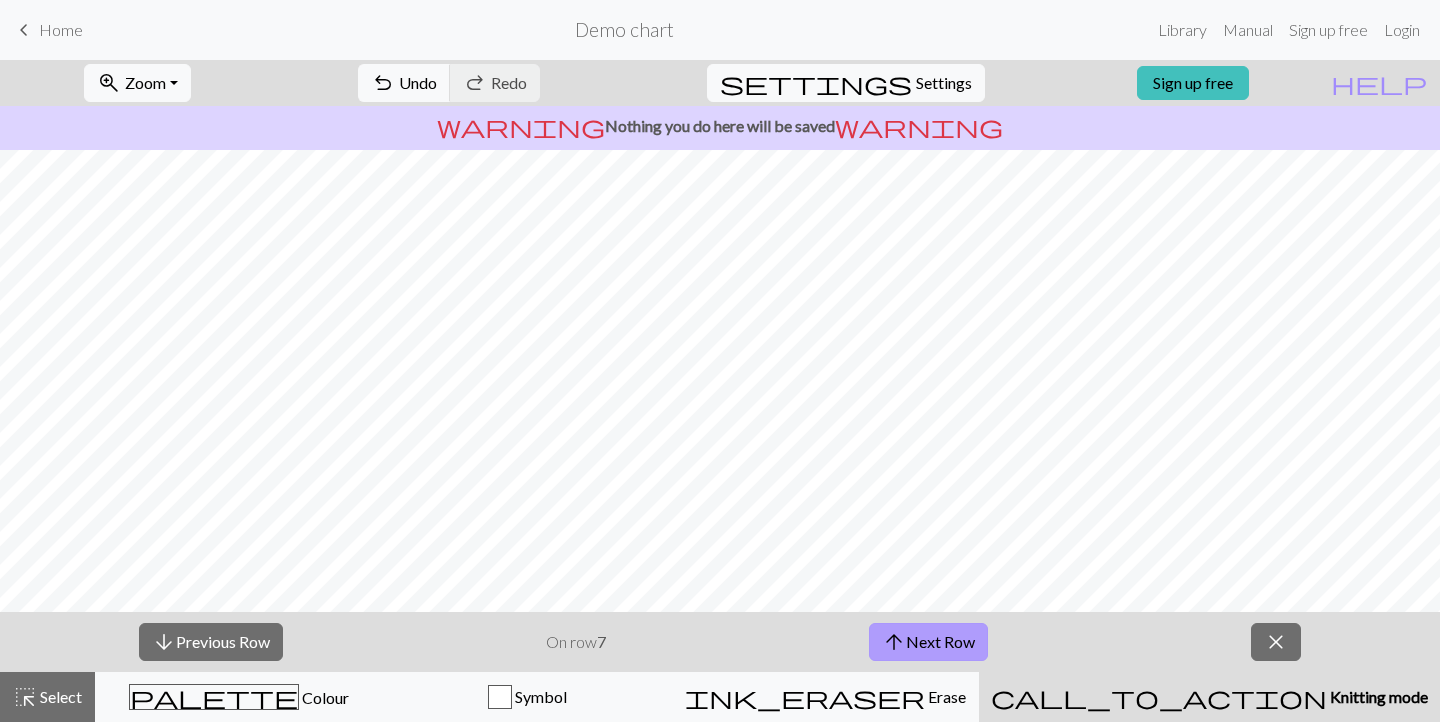 click on "arrow_upward  Next Row" at bounding box center [928, 642] 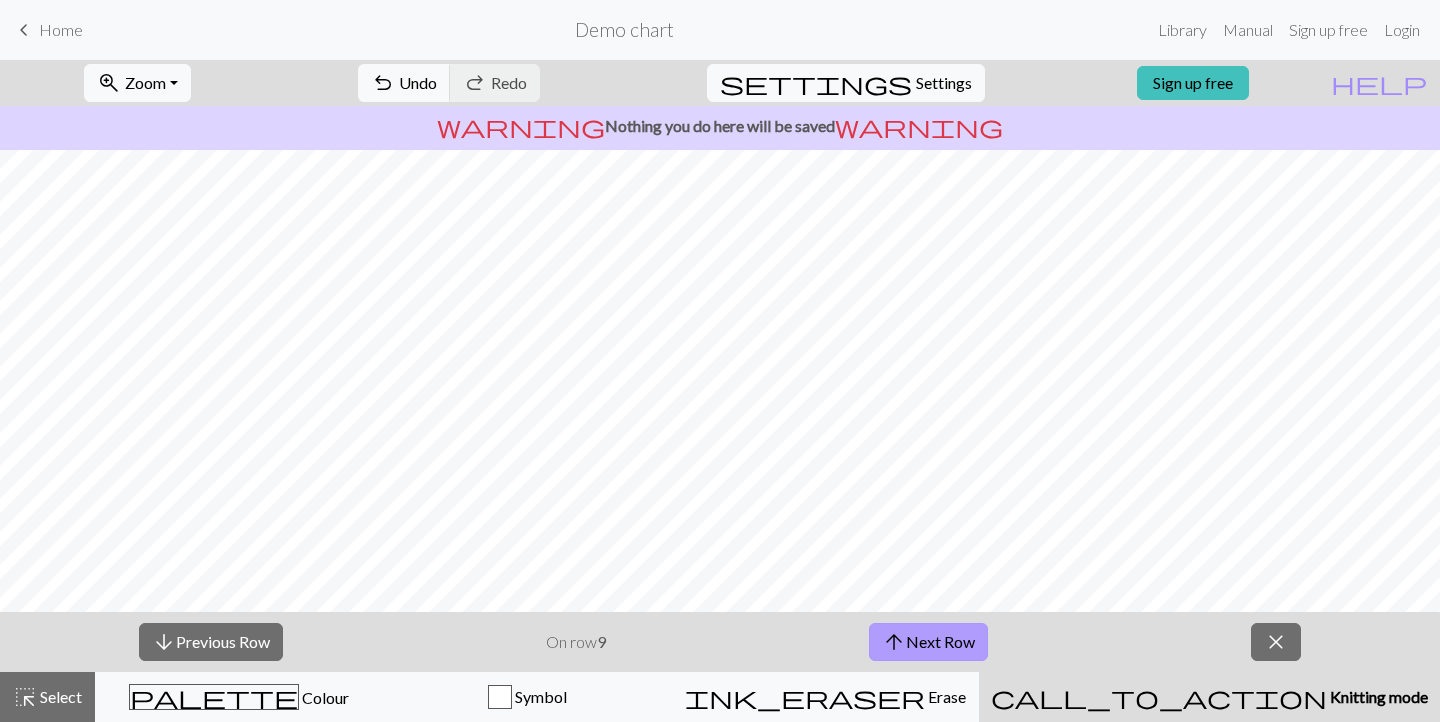 click on "arrow_upward  Next Row" at bounding box center [928, 642] 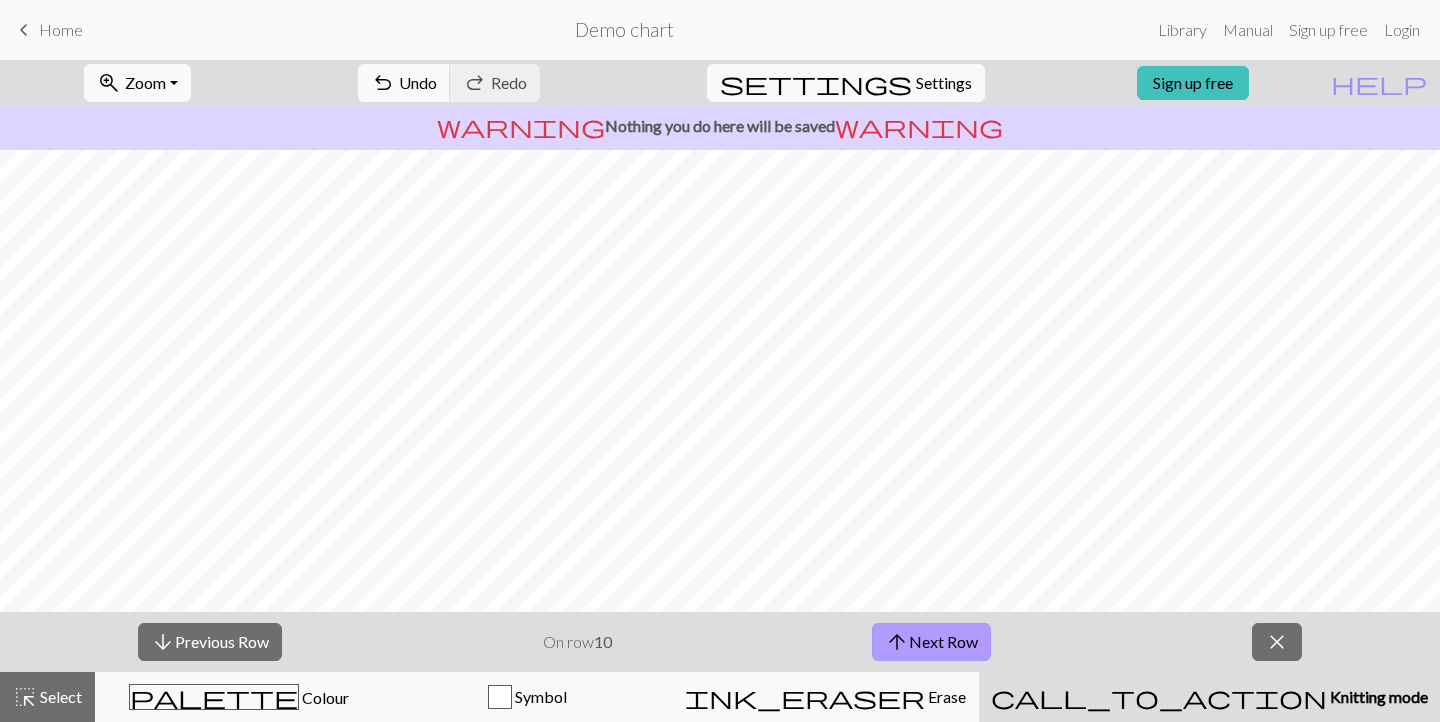 click on "arrow_upward  Next Row" at bounding box center (931, 642) 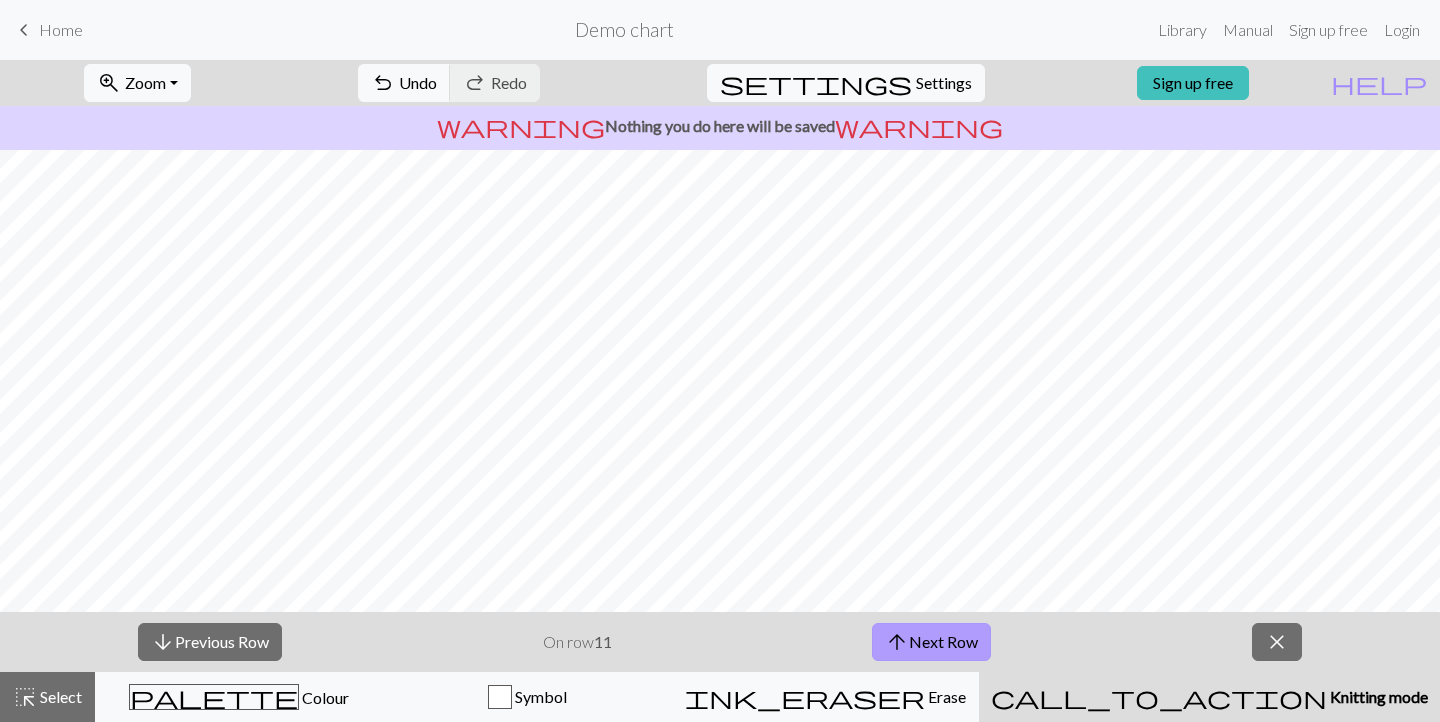 click on "arrow_upward  Next Row" at bounding box center [931, 642] 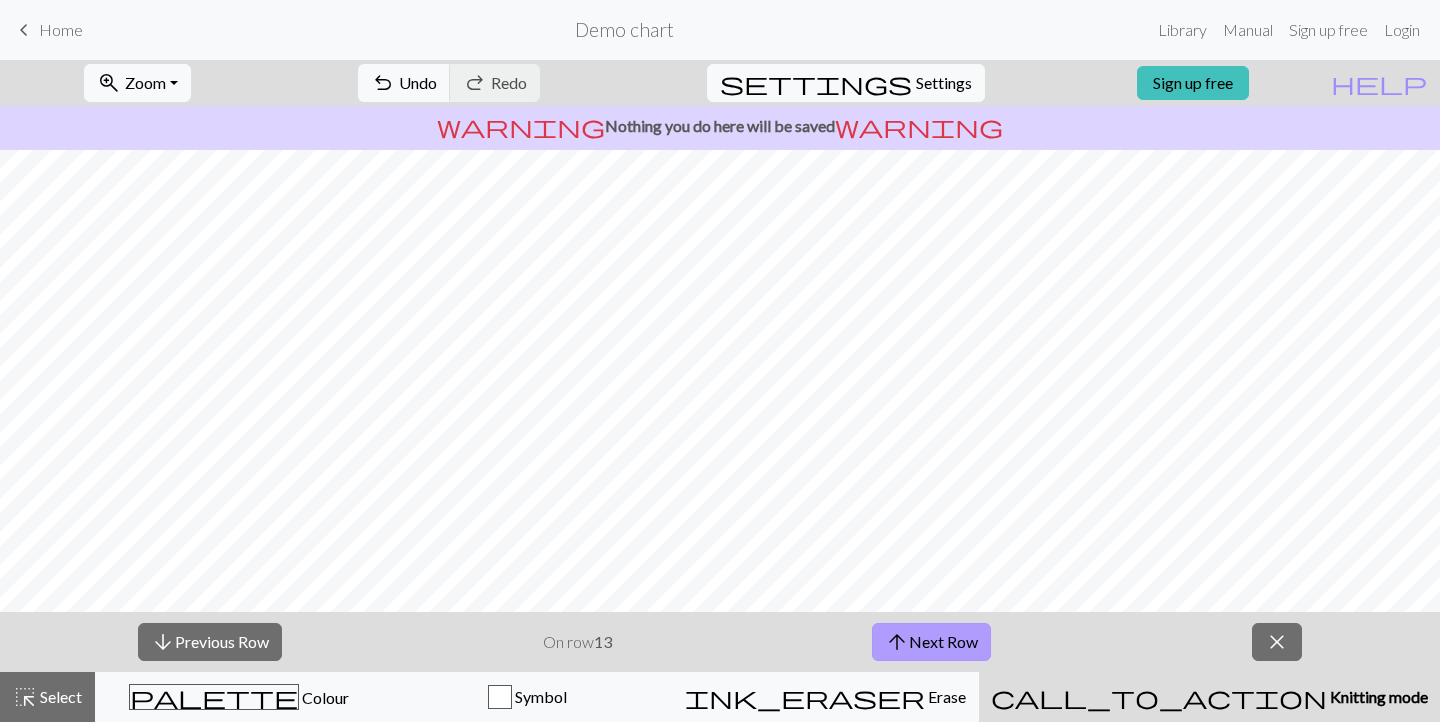 click on "arrow_upward  Next Row" at bounding box center (931, 642) 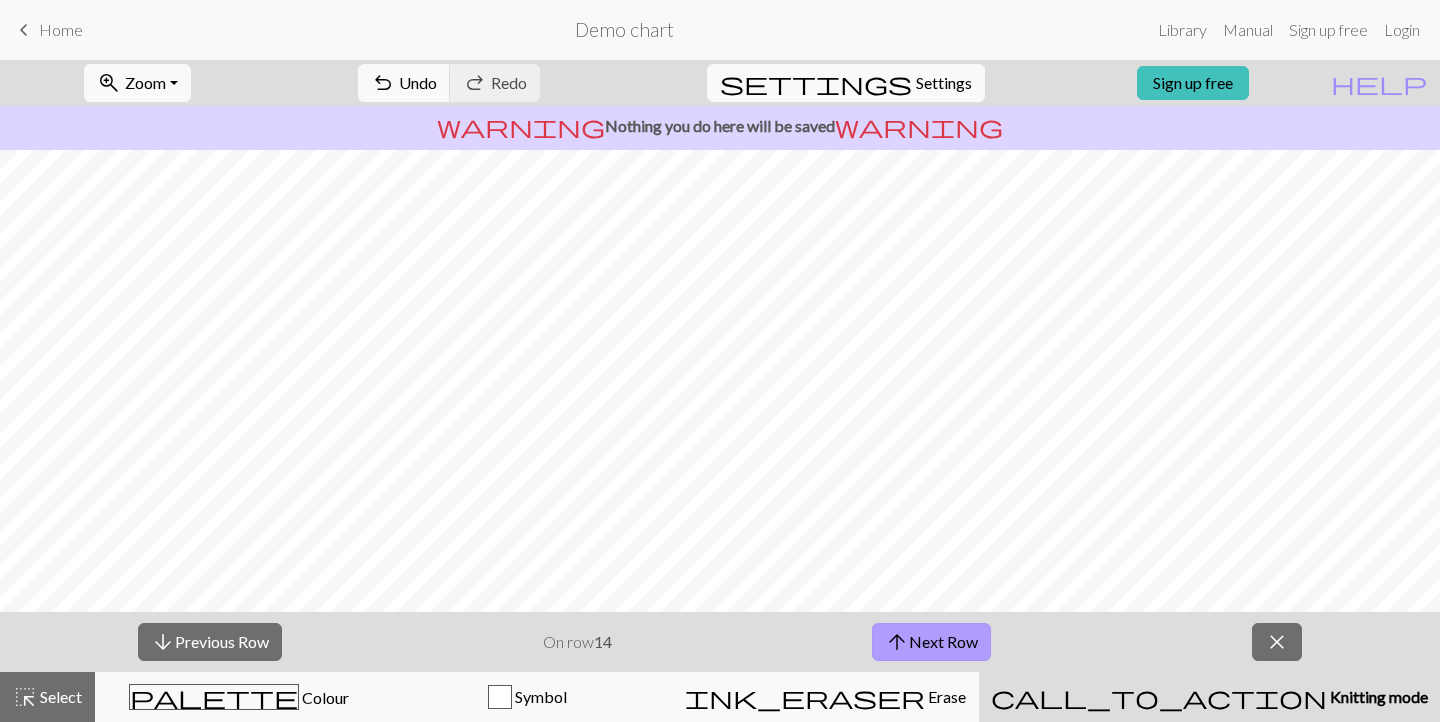 click on "arrow_upward  Next Row" at bounding box center (931, 642) 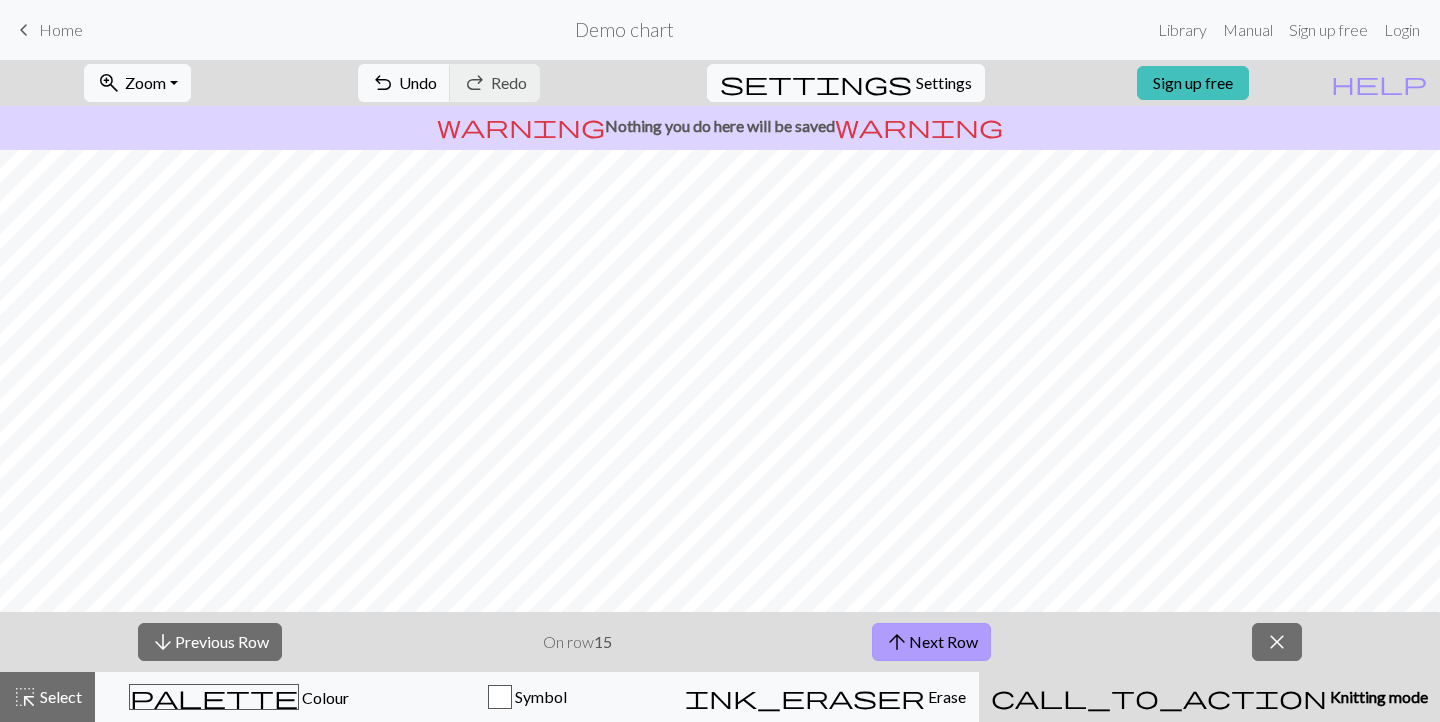 click on "arrow_upward  Next Row" at bounding box center (931, 642) 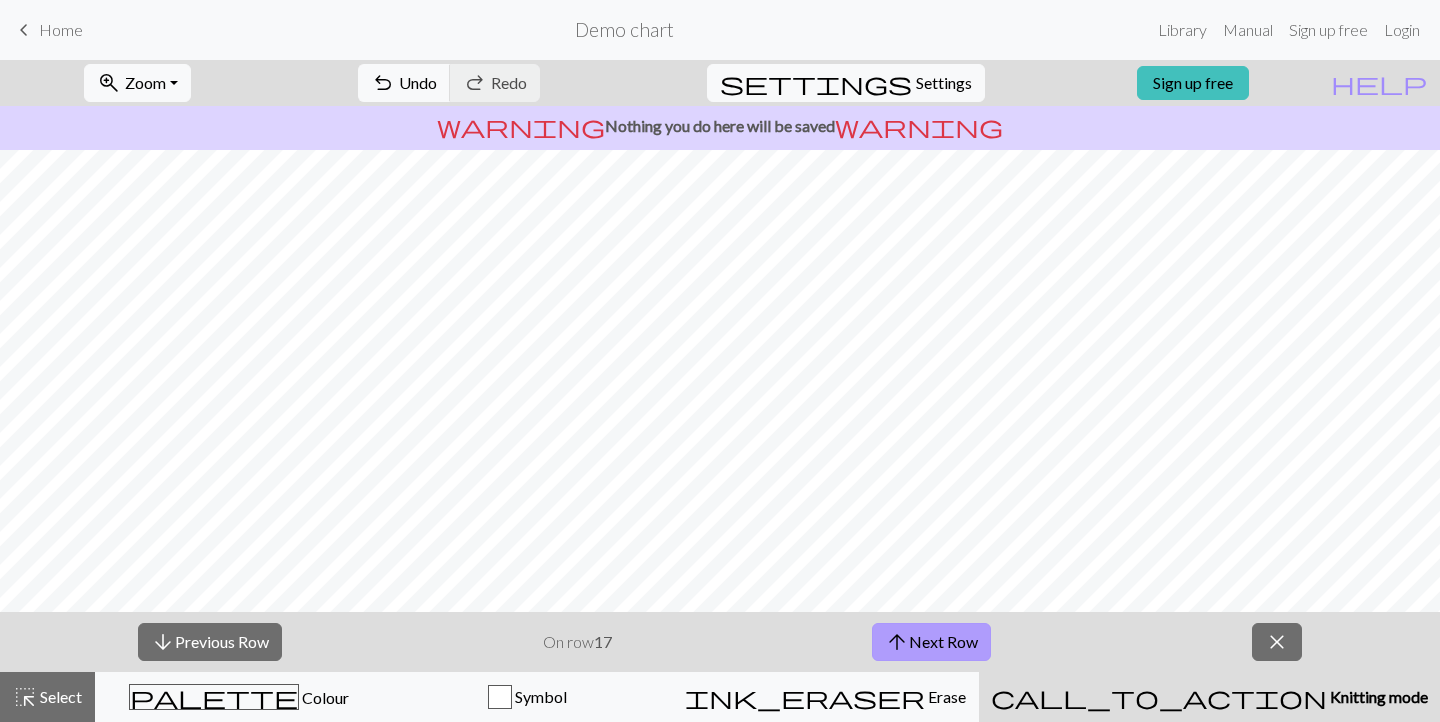click on "arrow_upward  Next Row" at bounding box center (931, 642) 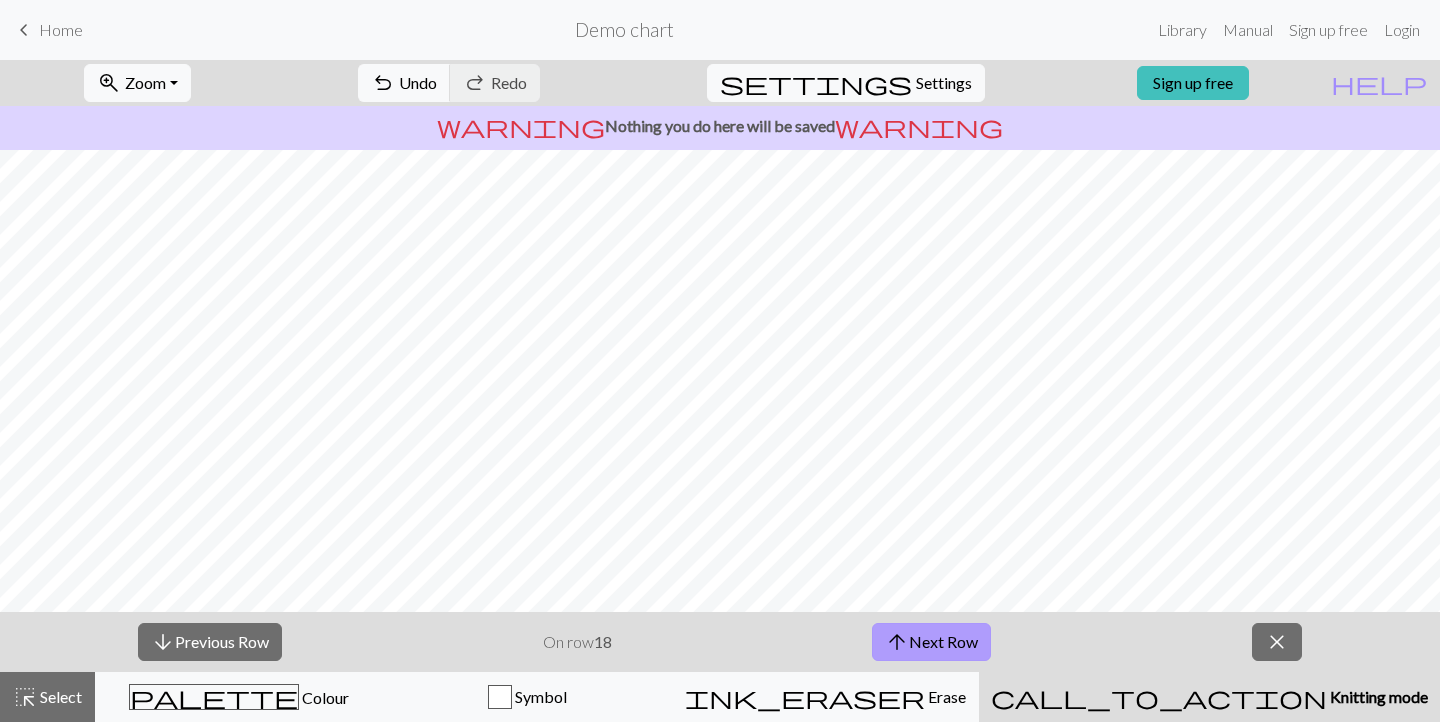 click on "arrow_upward  Next Row" at bounding box center [931, 642] 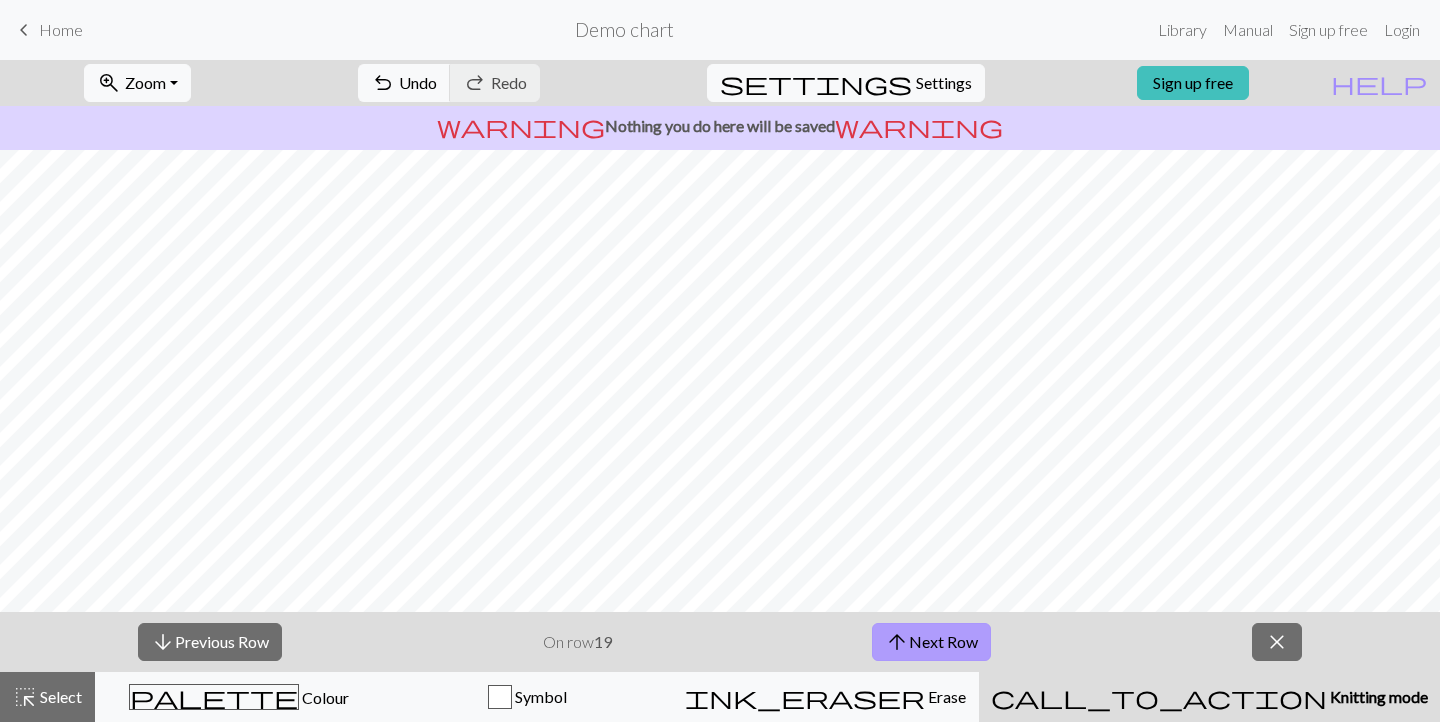 click on "arrow_upward  Next Row" at bounding box center [931, 642] 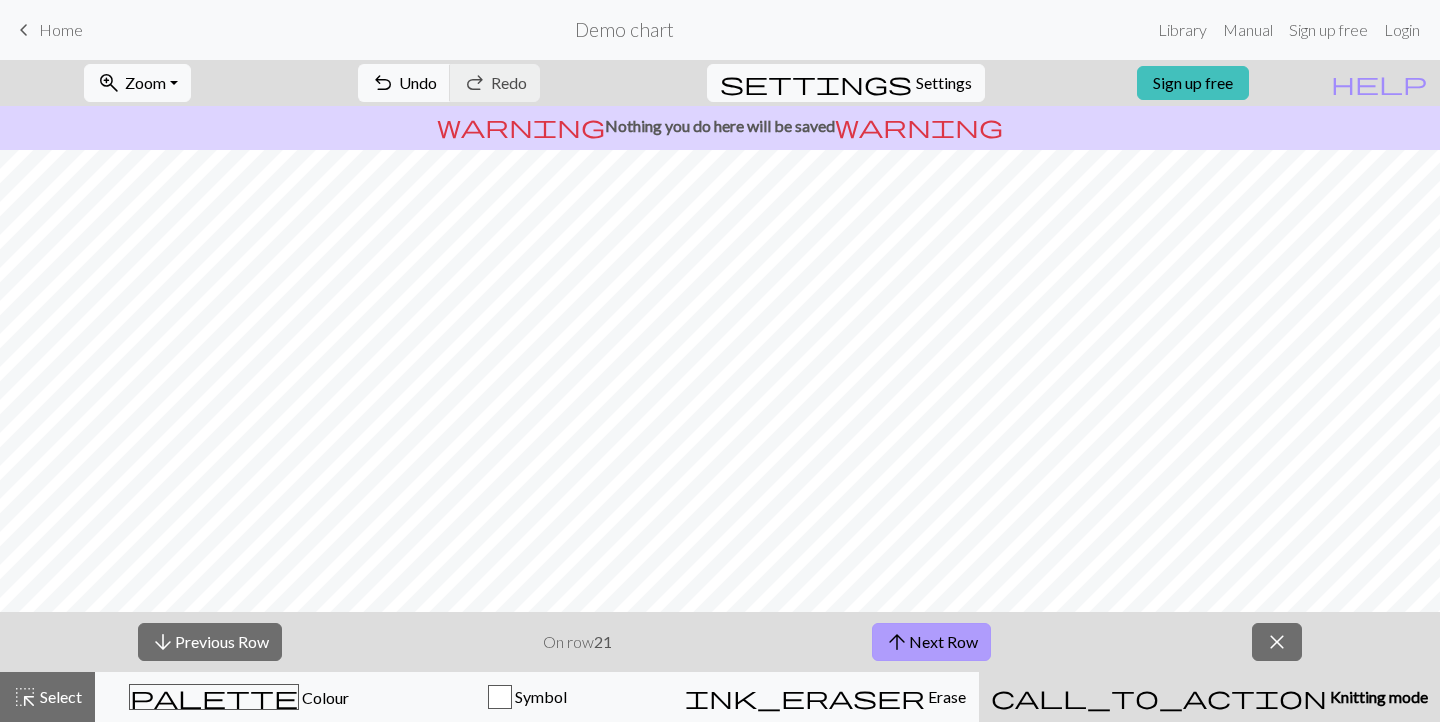 click on "arrow_upward  Next Row" at bounding box center [931, 642] 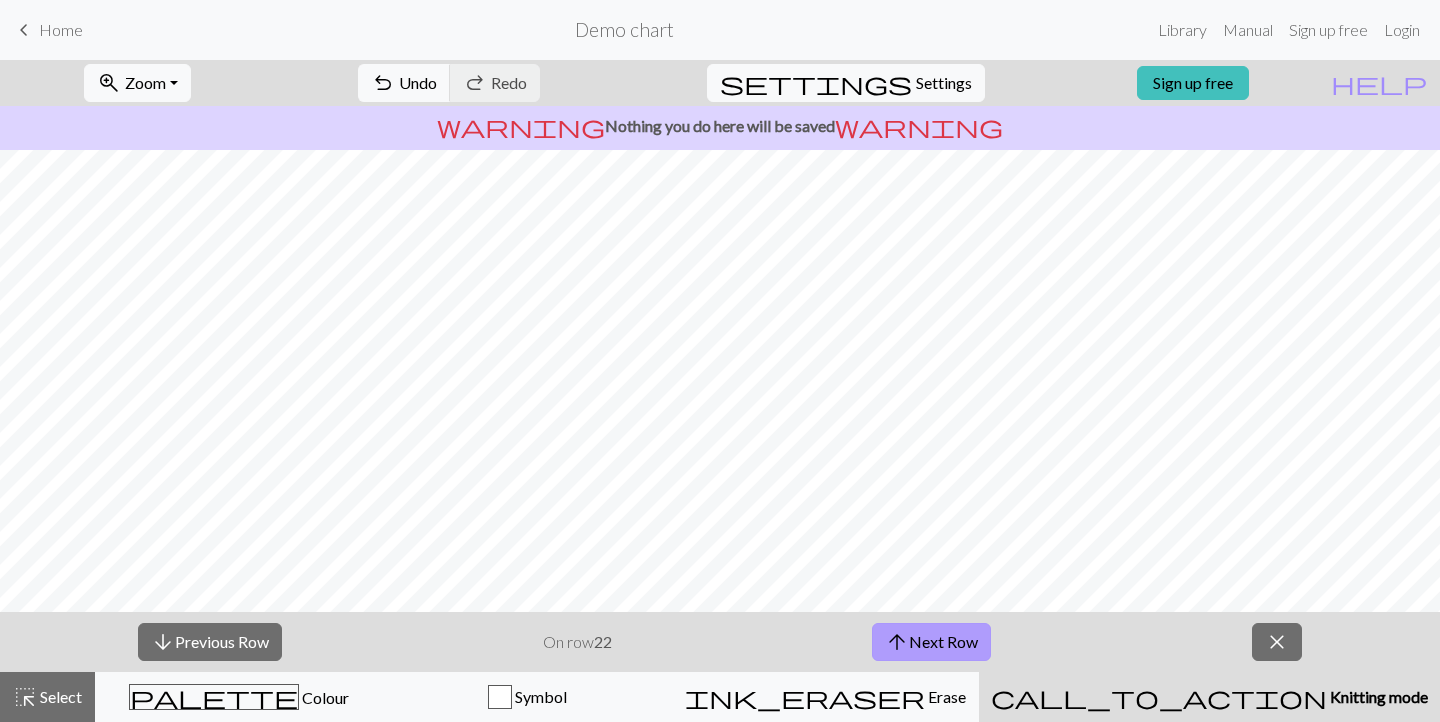 click on "arrow_upward  Next Row" at bounding box center (931, 642) 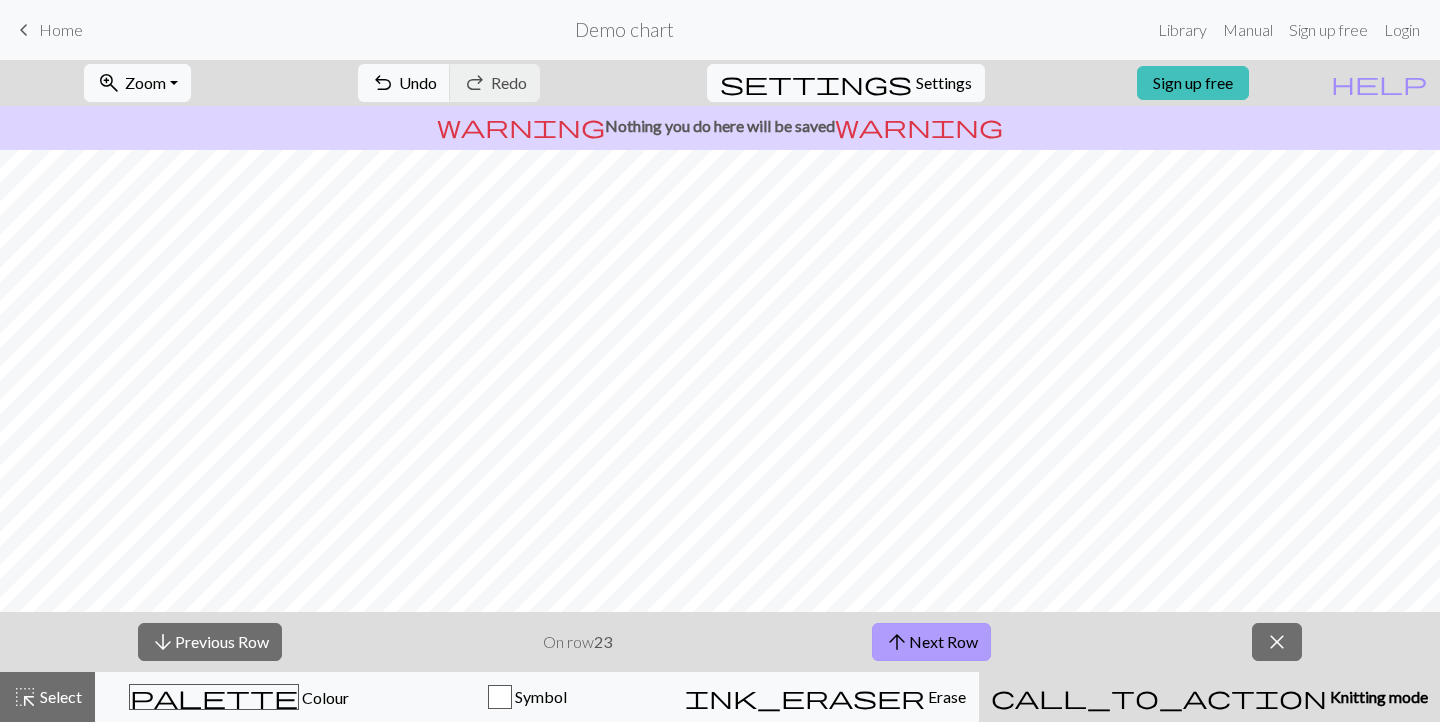 click on "arrow_upward  Next Row" at bounding box center (931, 642) 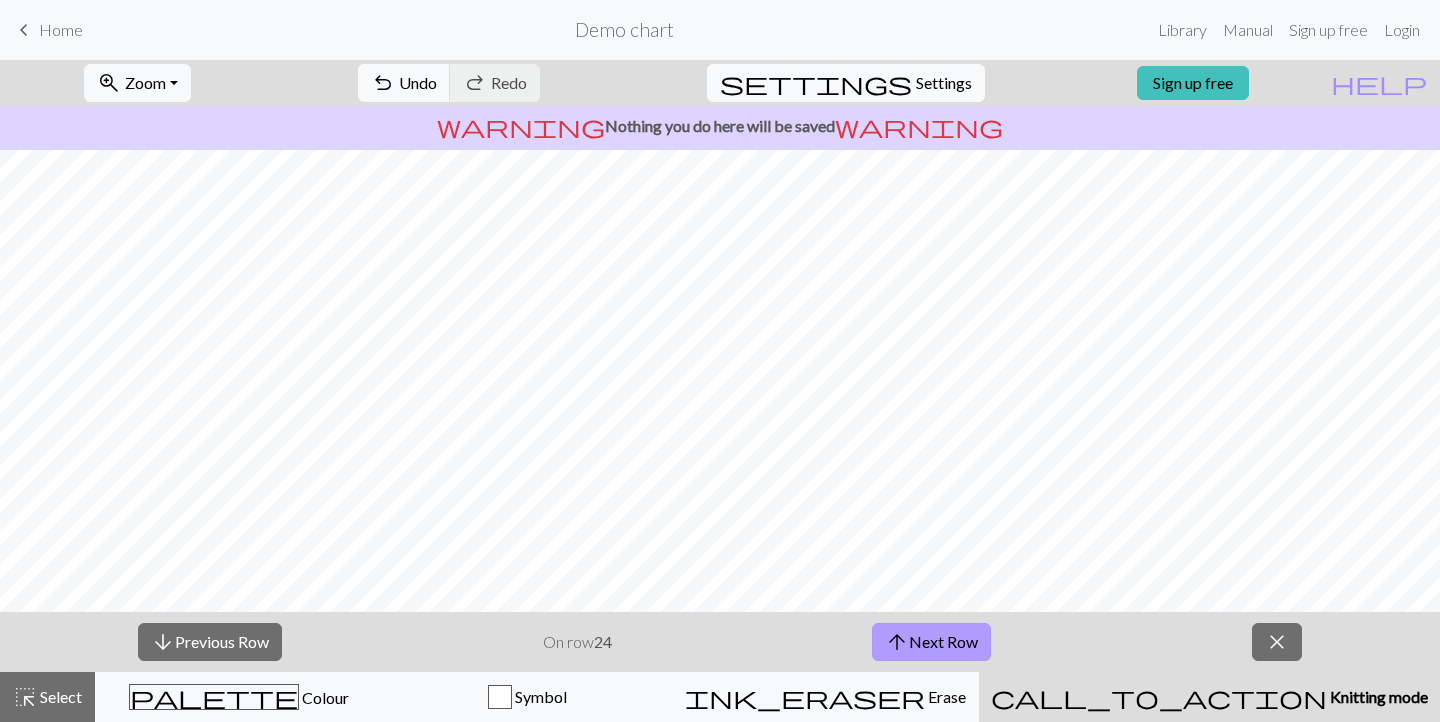 click on "arrow_upward  Next Row" at bounding box center (931, 642) 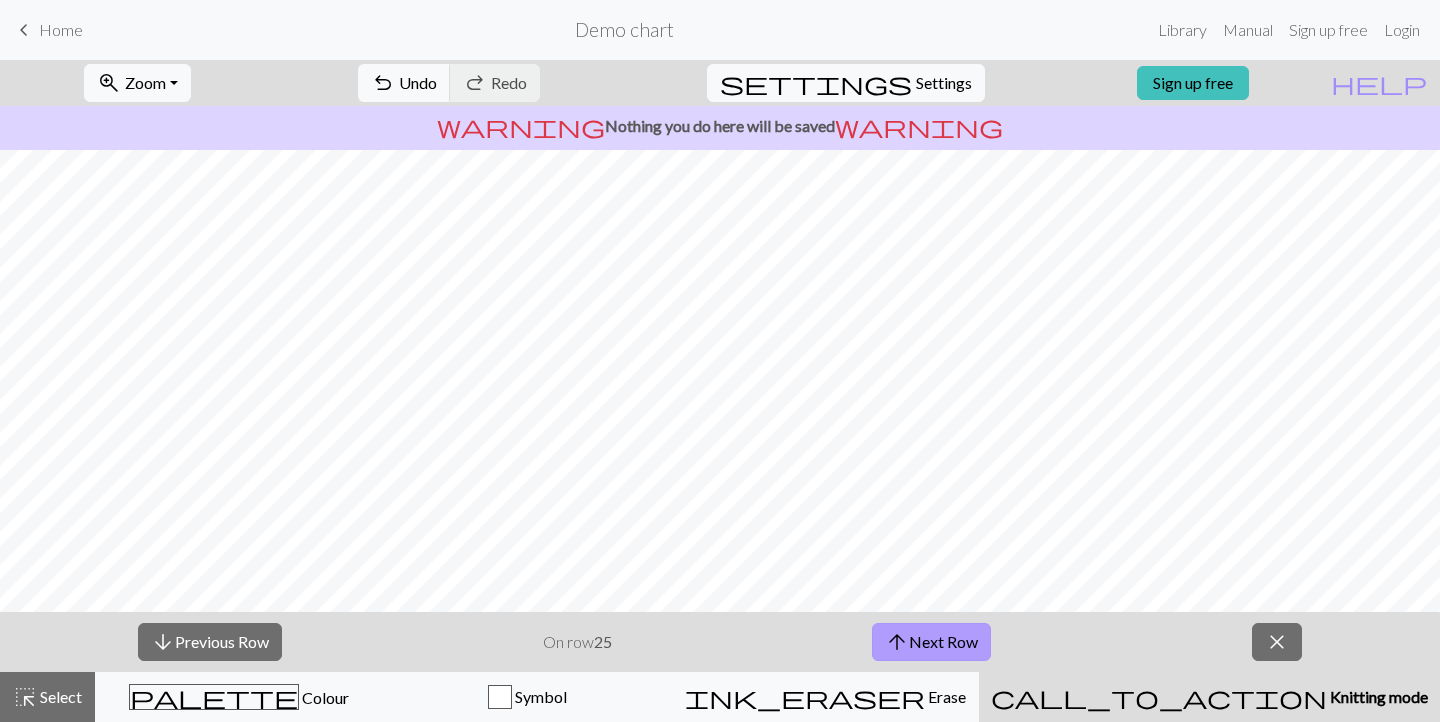 click on "arrow_upward  Next Row" at bounding box center (931, 642) 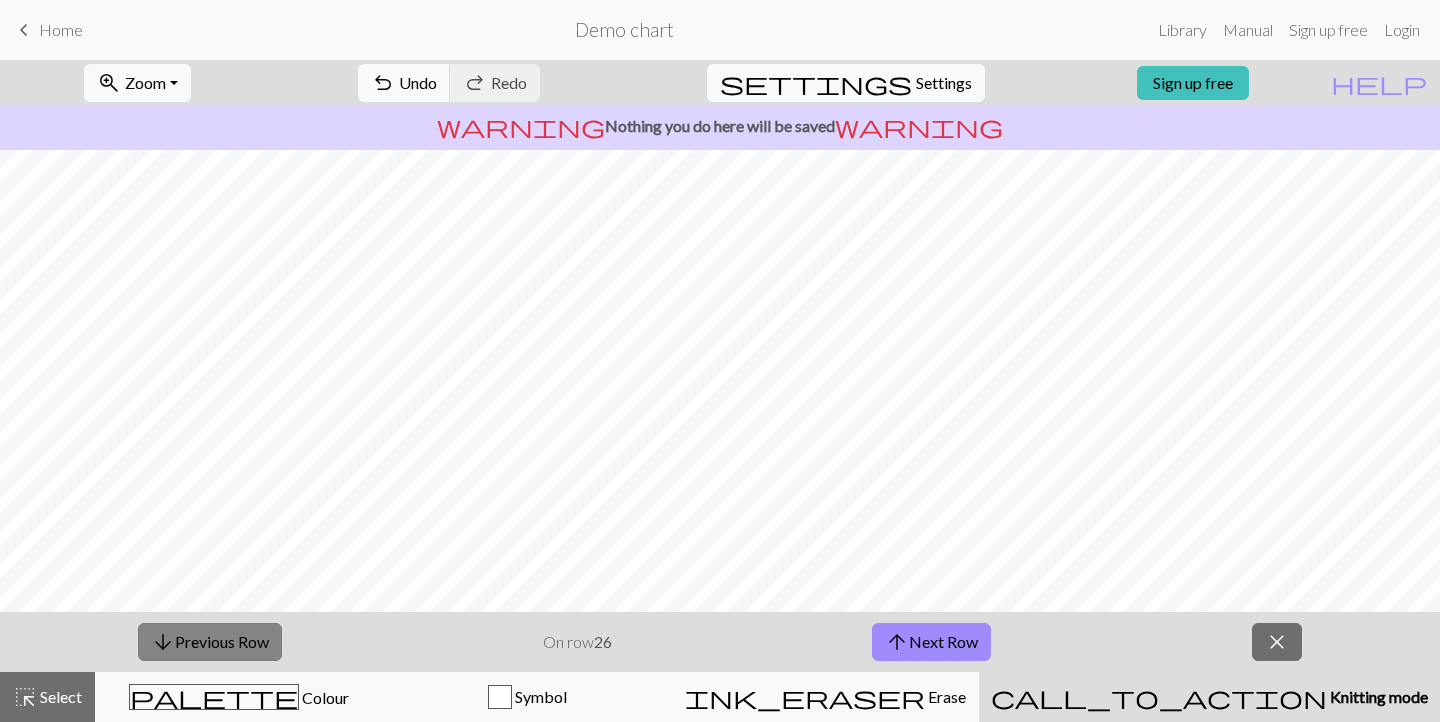 click on "arrow_downward Previous Row" at bounding box center [210, 642] 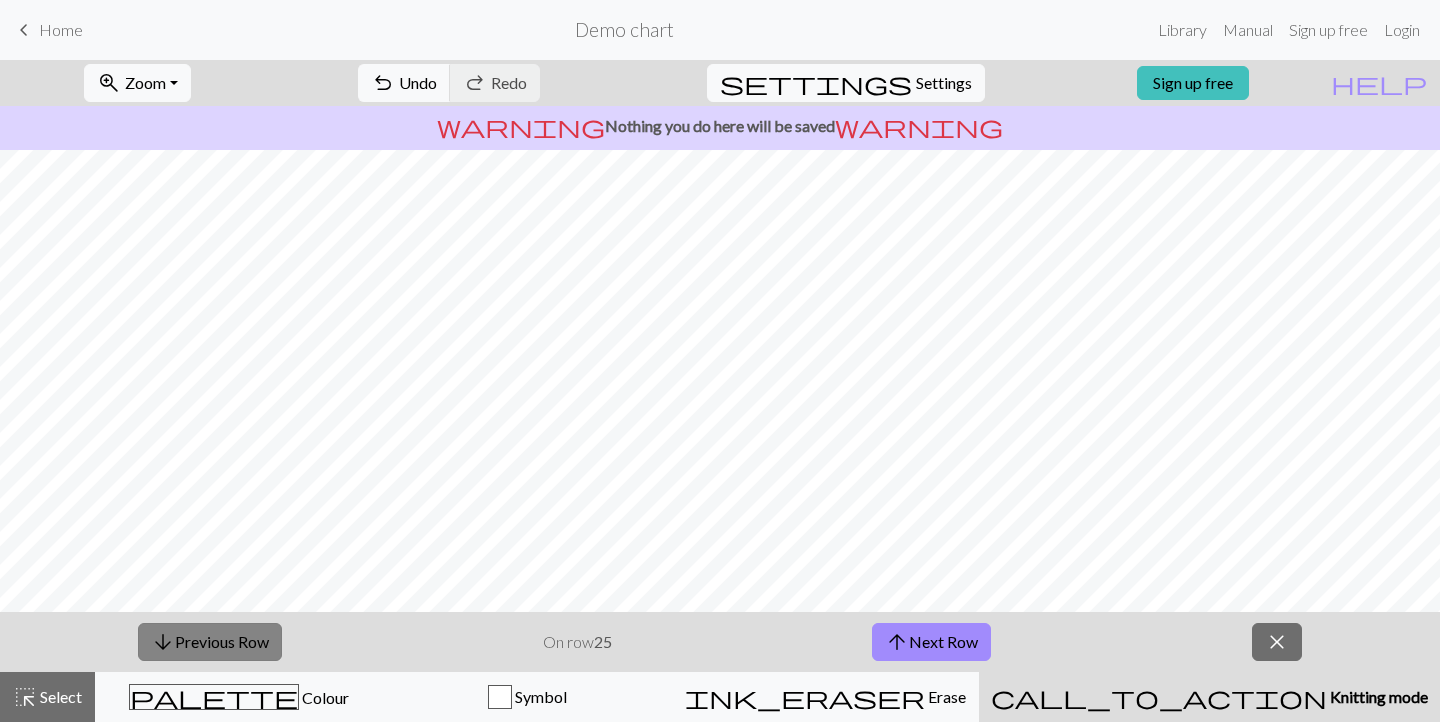 click on "arrow_downward Previous Row" at bounding box center [210, 642] 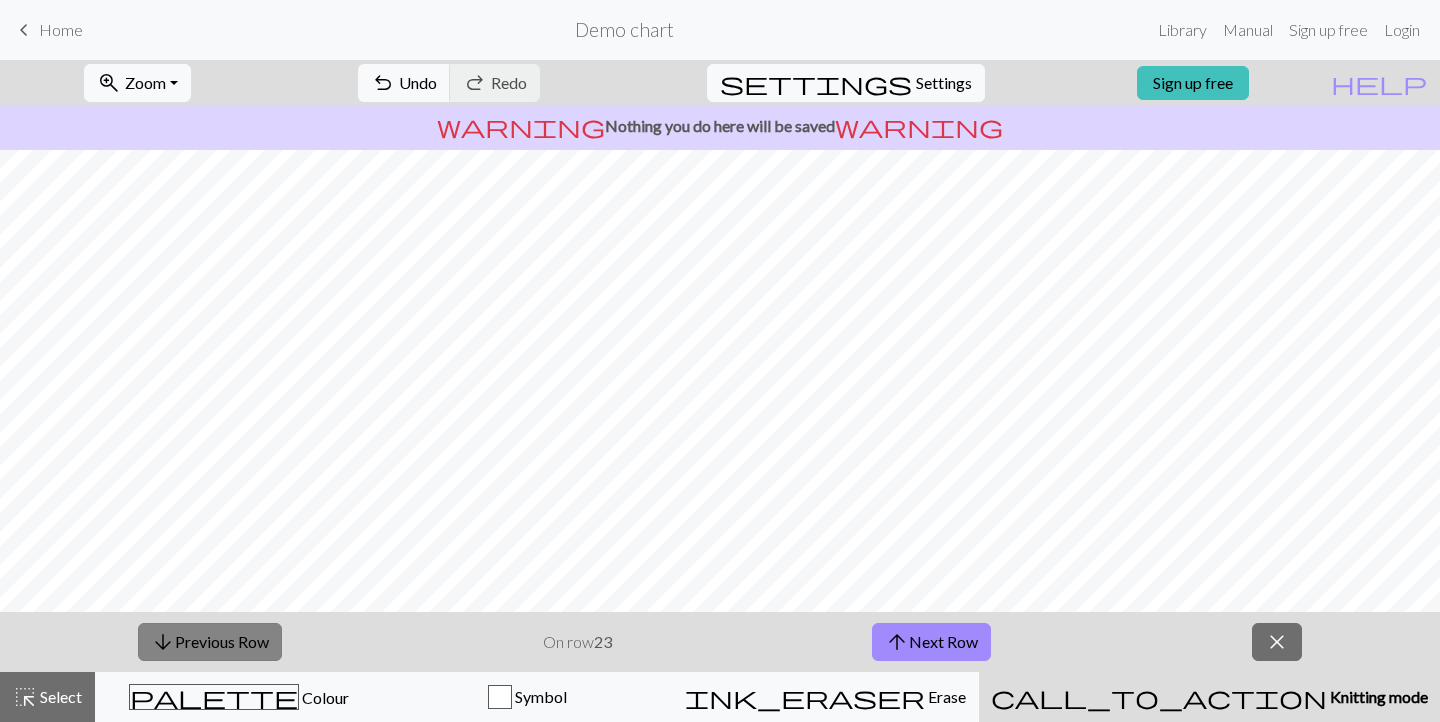 click on "arrow_downward Previous Row" at bounding box center [210, 642] 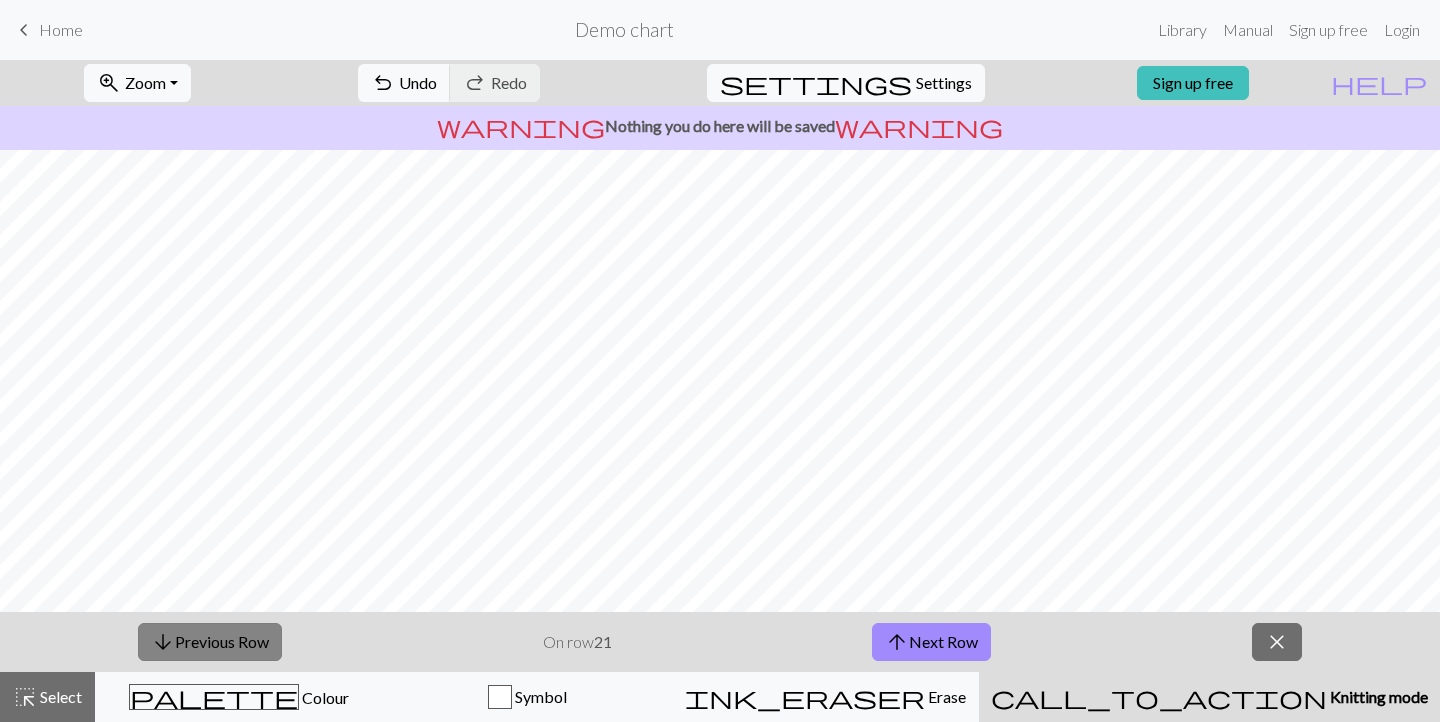 click on "arrow_downward Previous Row" at bounding box center (210, 642) 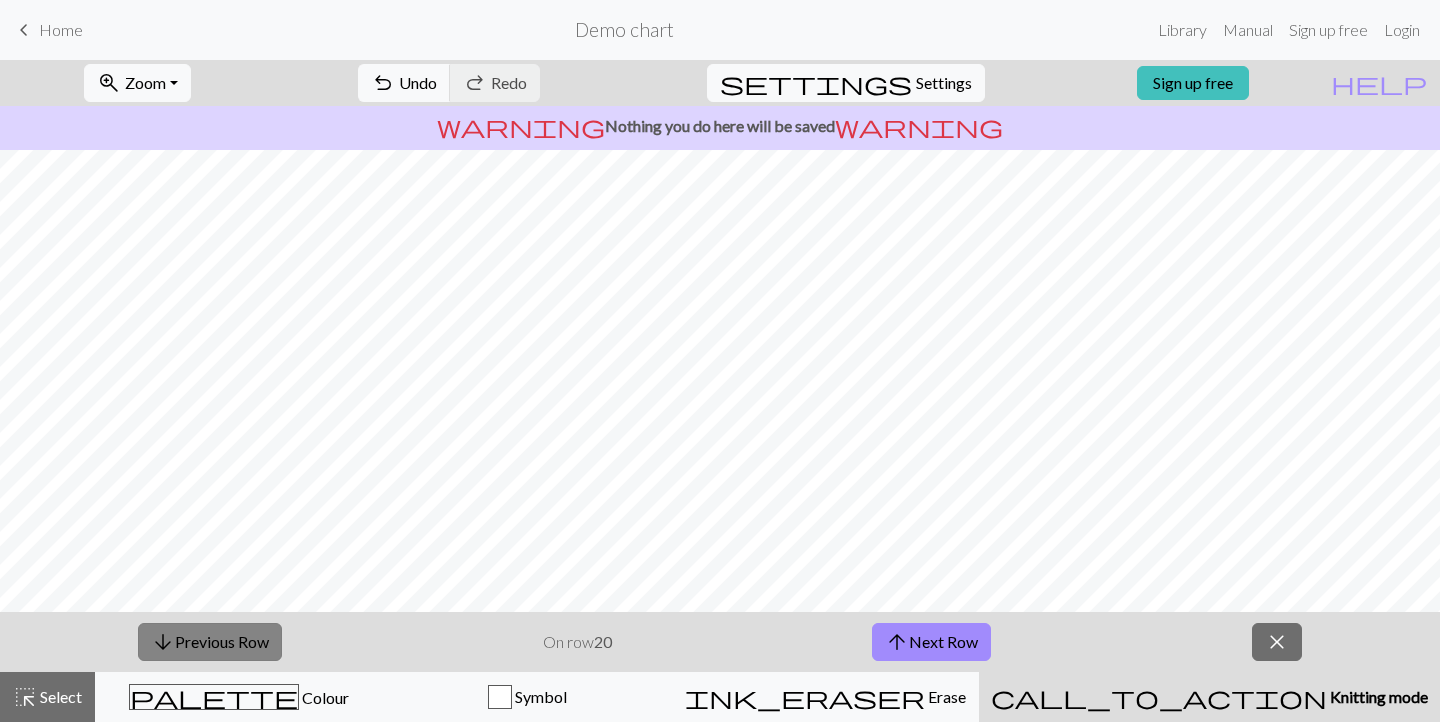 click on "arrow_downward Previous Row" at bounding box center [210, 642] 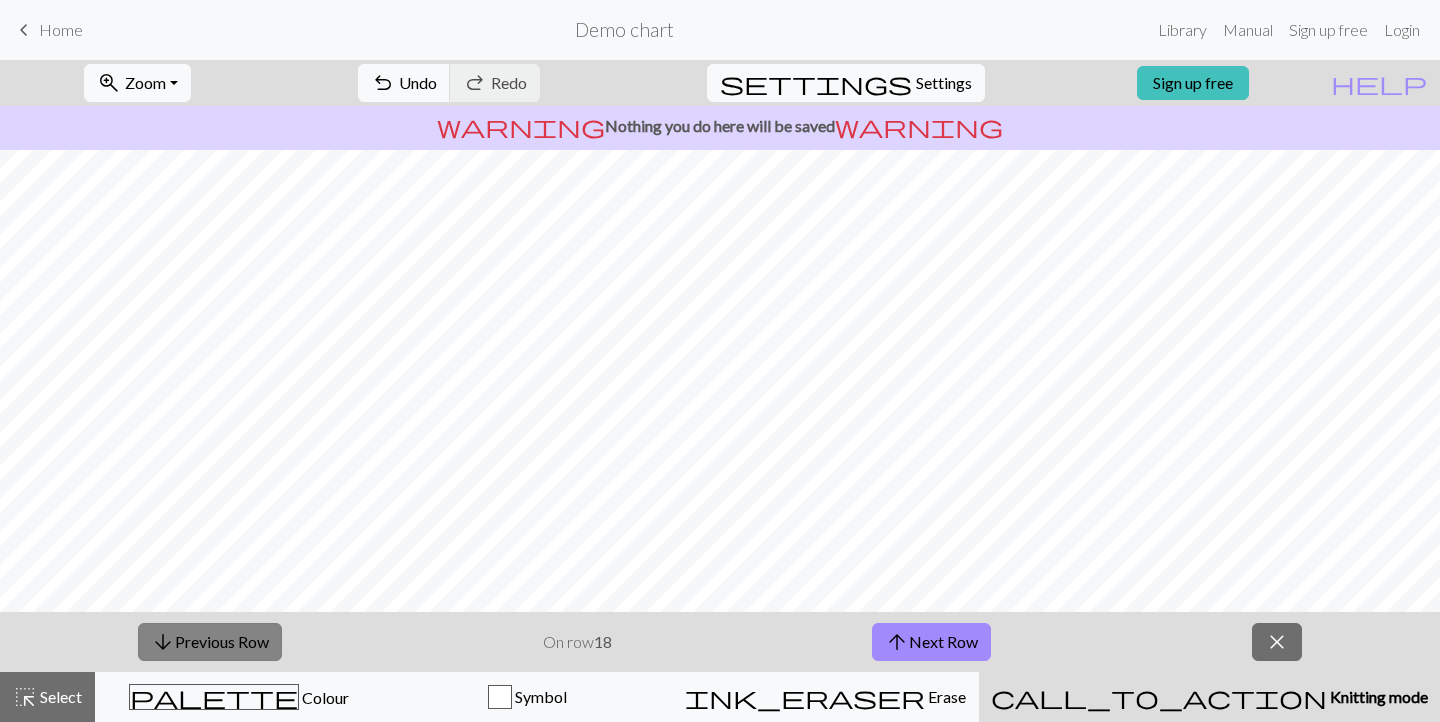 click on "arrow_downward Previous Row" at bounding box center (210, 642) 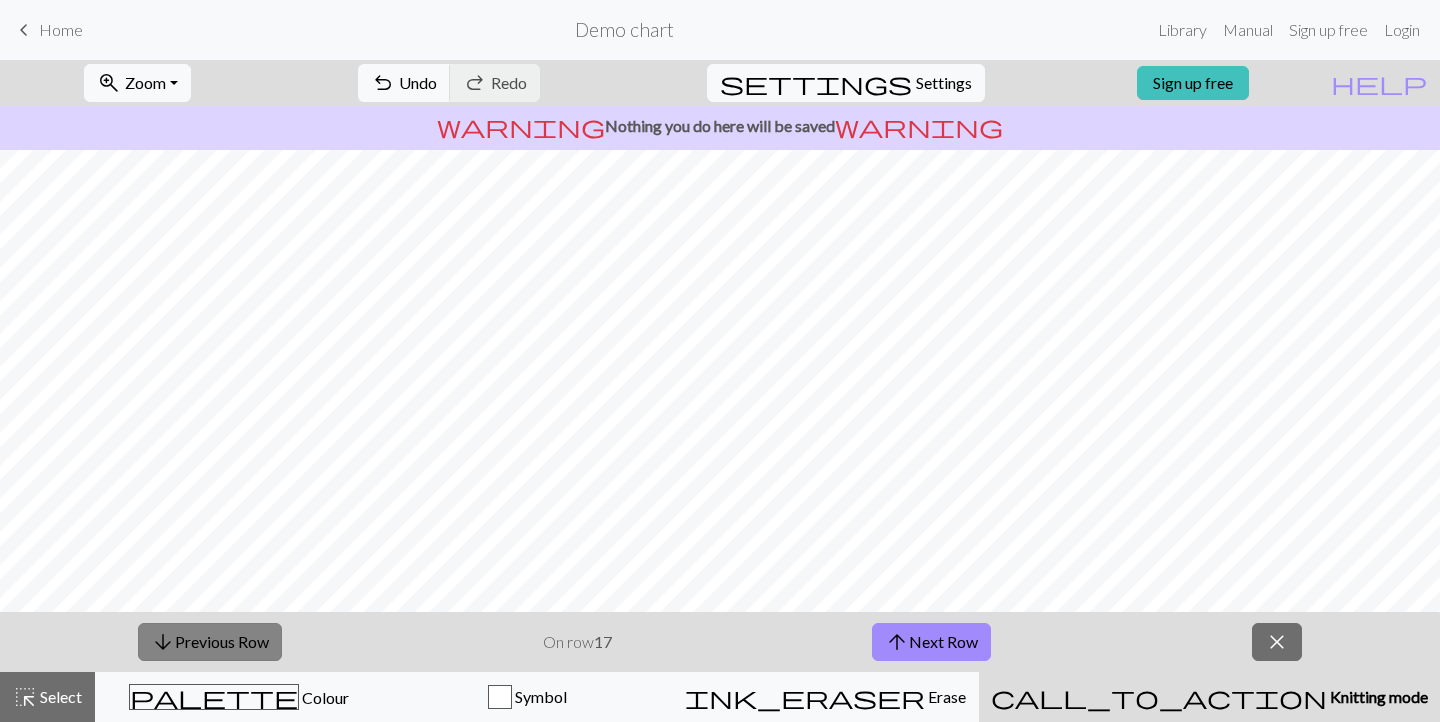click on "arrow_downward Previous Row" at bounding box center (210, 642) 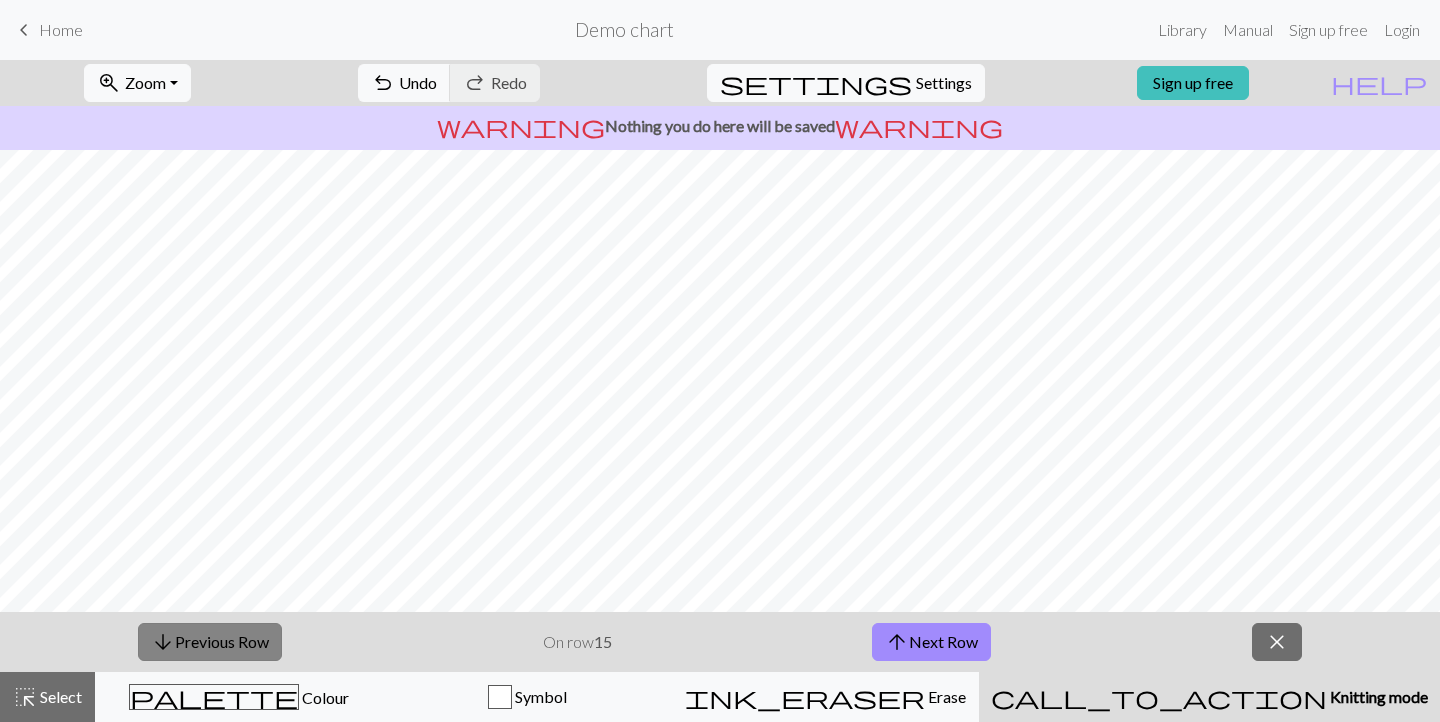 click on "arrow_downward Previous Row" at bounding box center [210, 642] 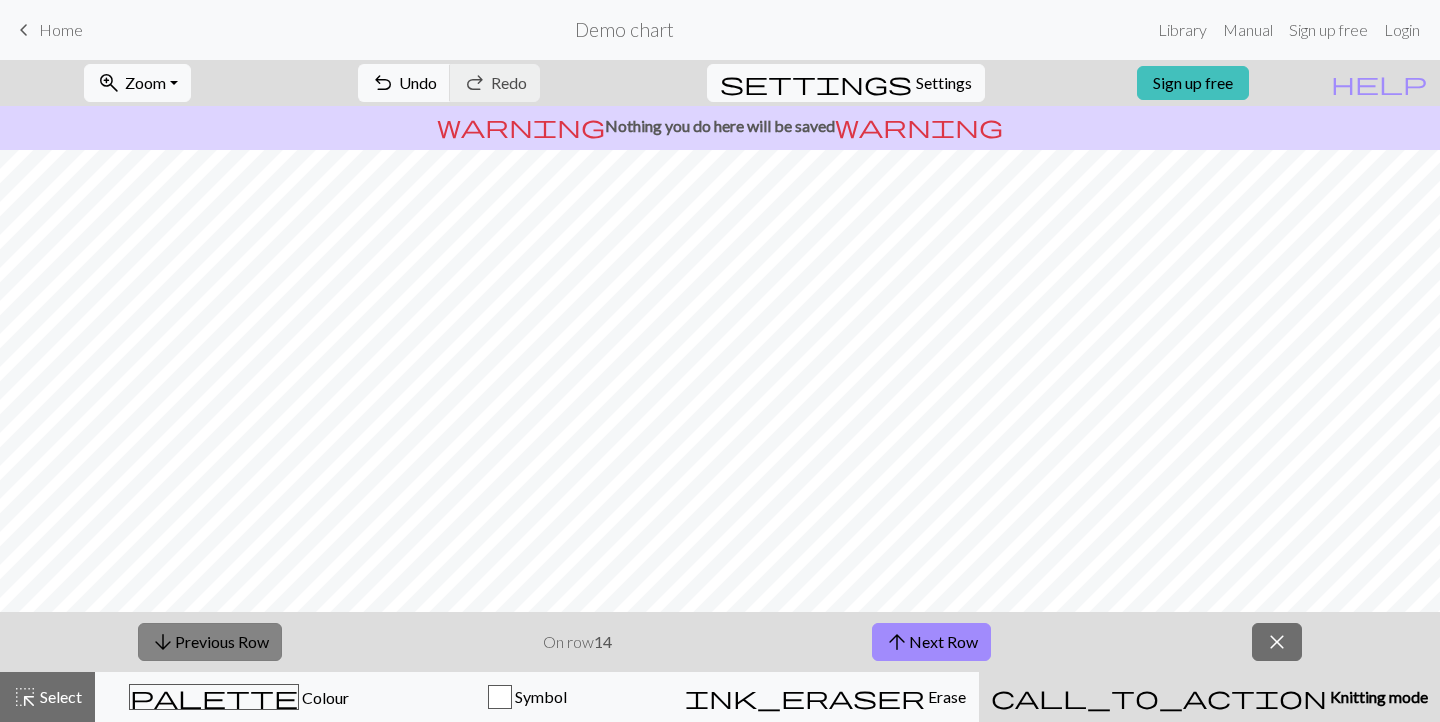 click on "arrow_downward Previous Row" at bounding box center (210, 642) 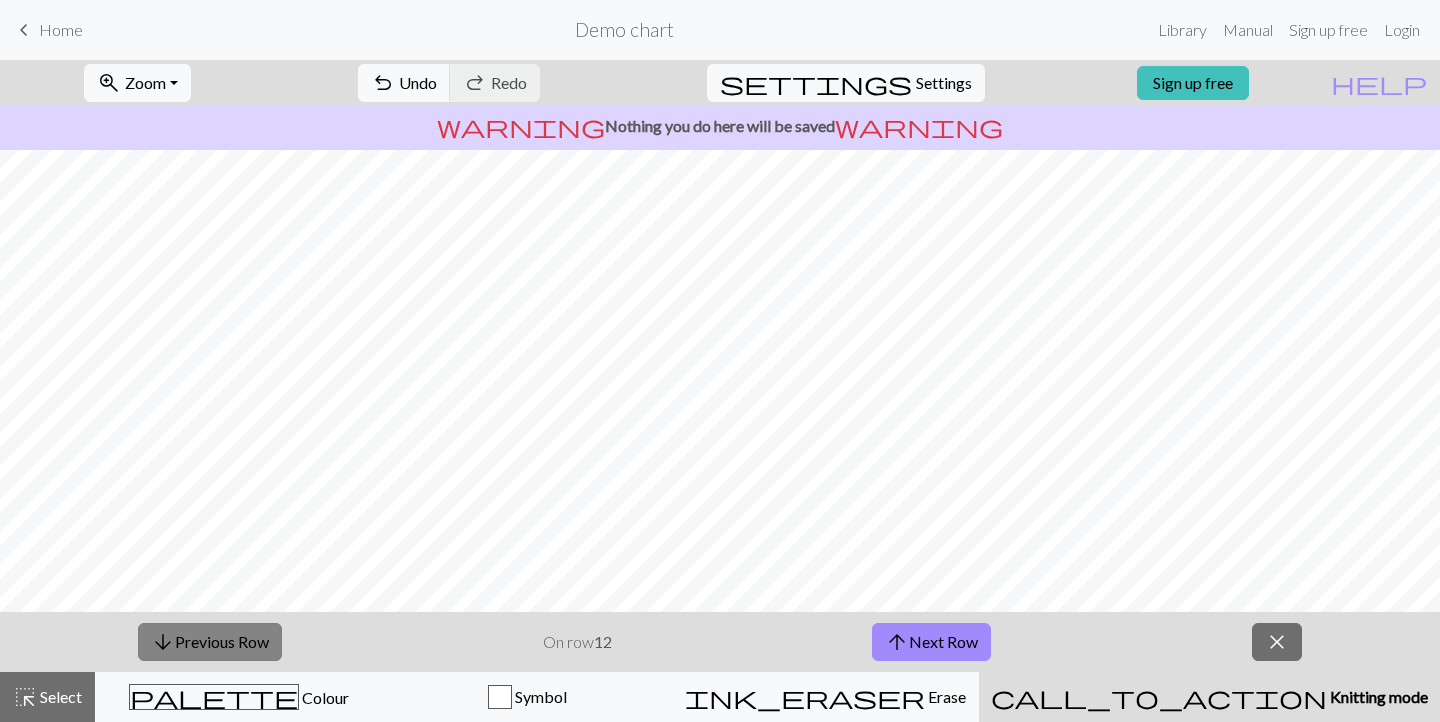 click on "arrow_downward Previous Row" at bounding box center (210, 642) 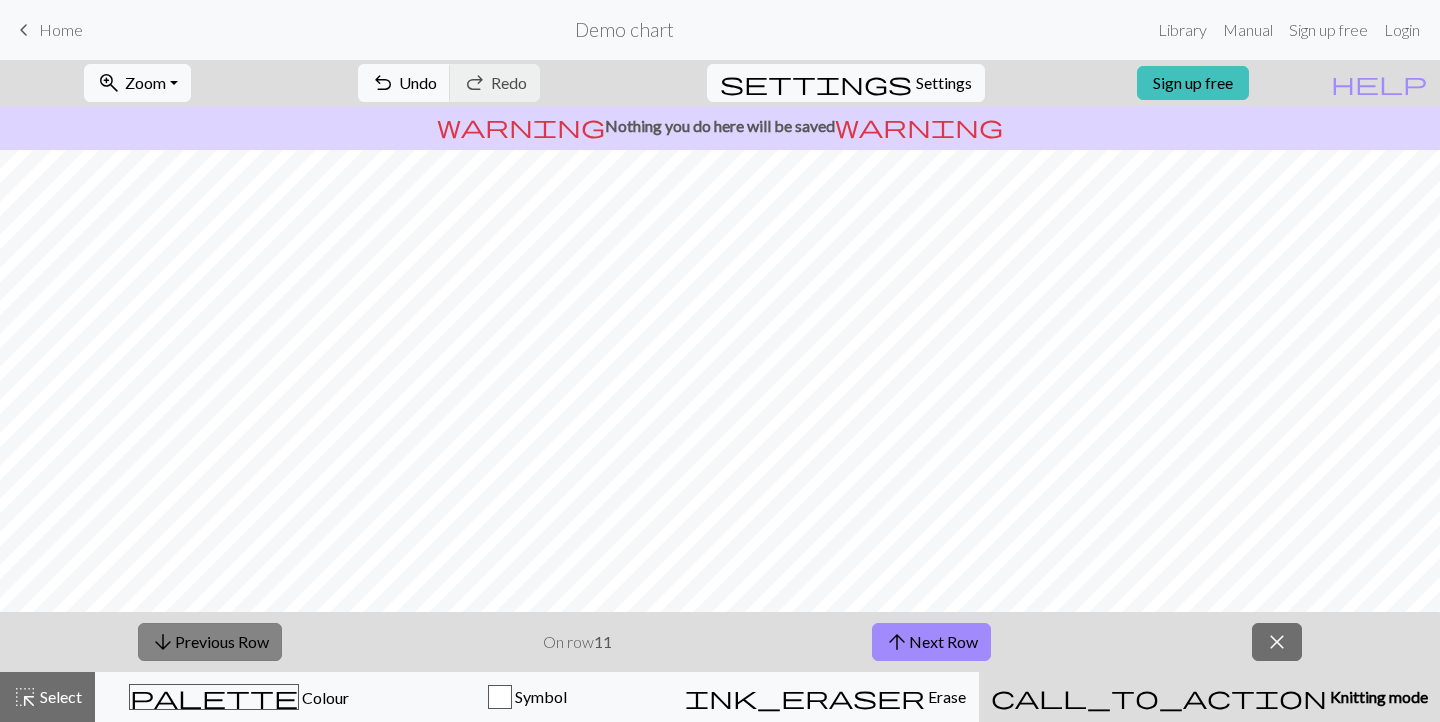 click on "arrow_downward Previous Row" at bounding box center (210, 642) 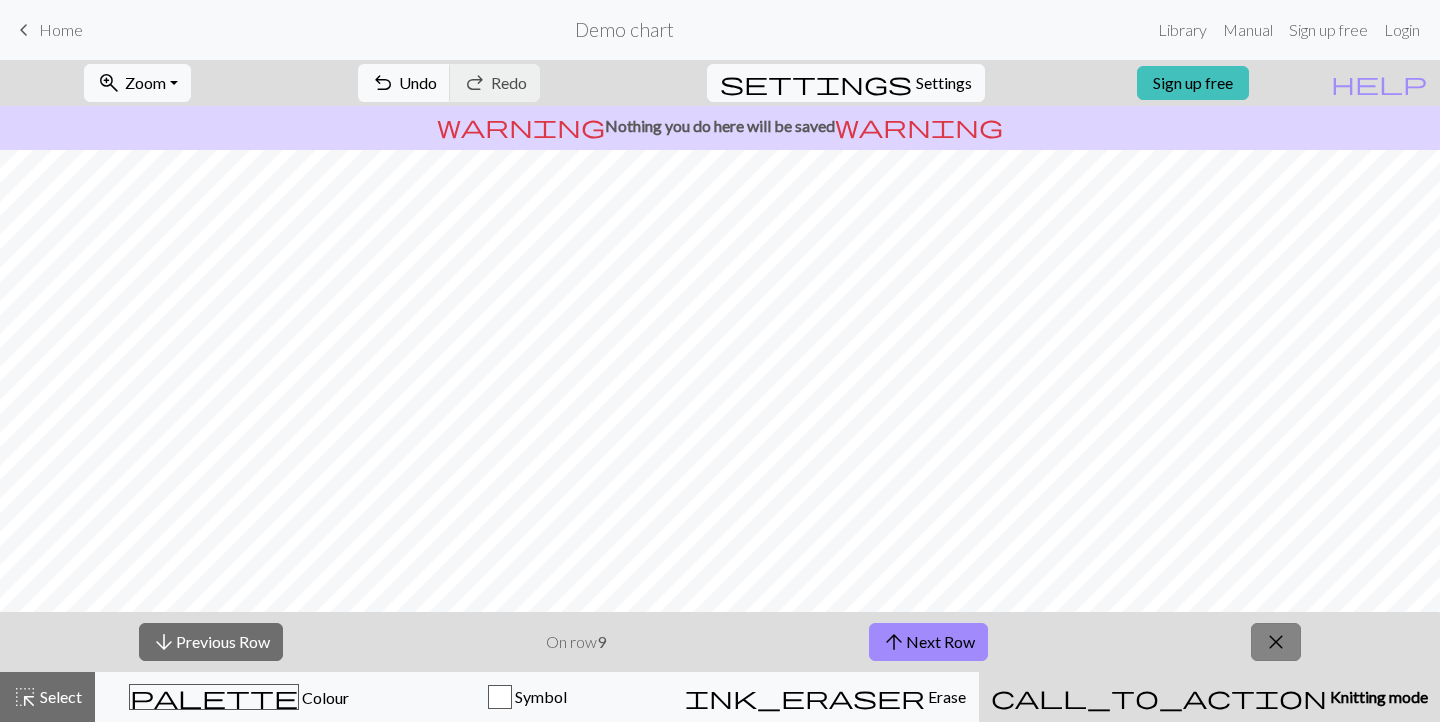 click on "close" at bounding box center [1276, 642] 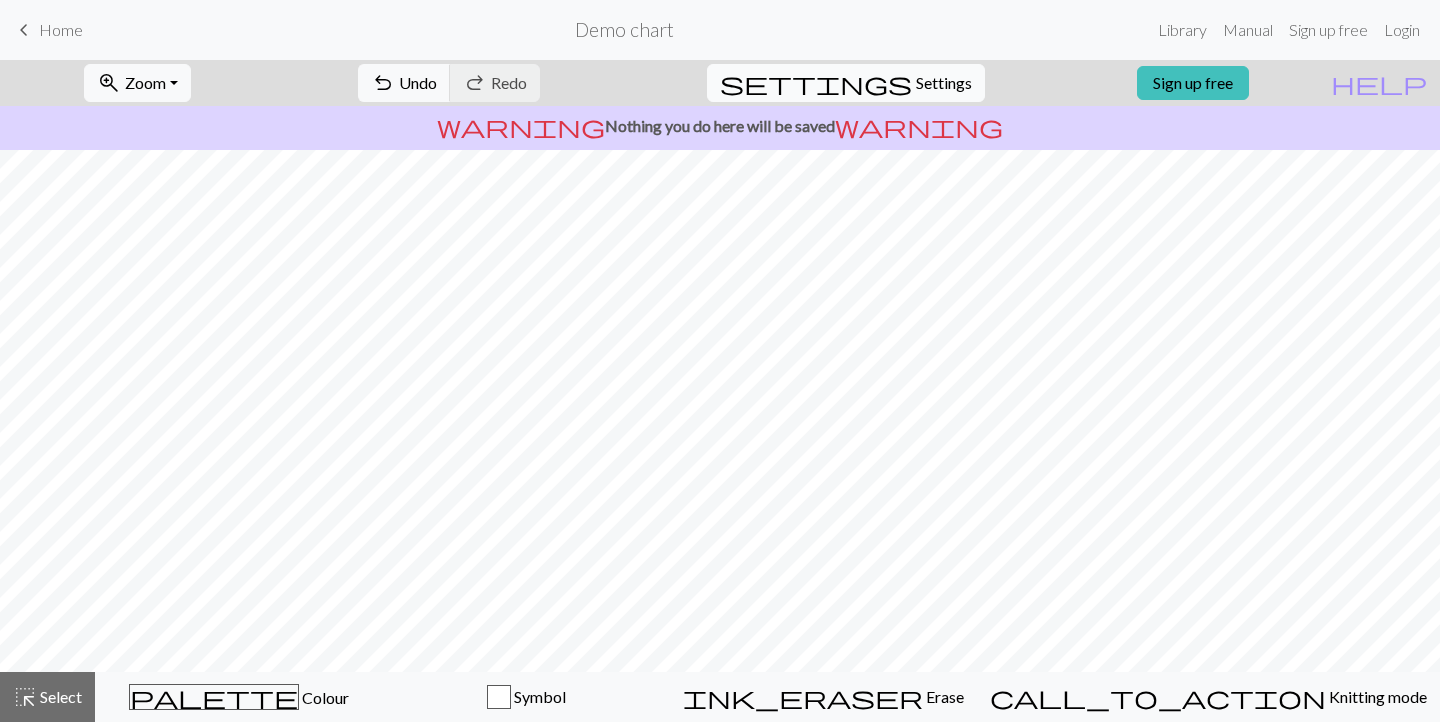 click on "Settings" at bounding box center (944, 83) 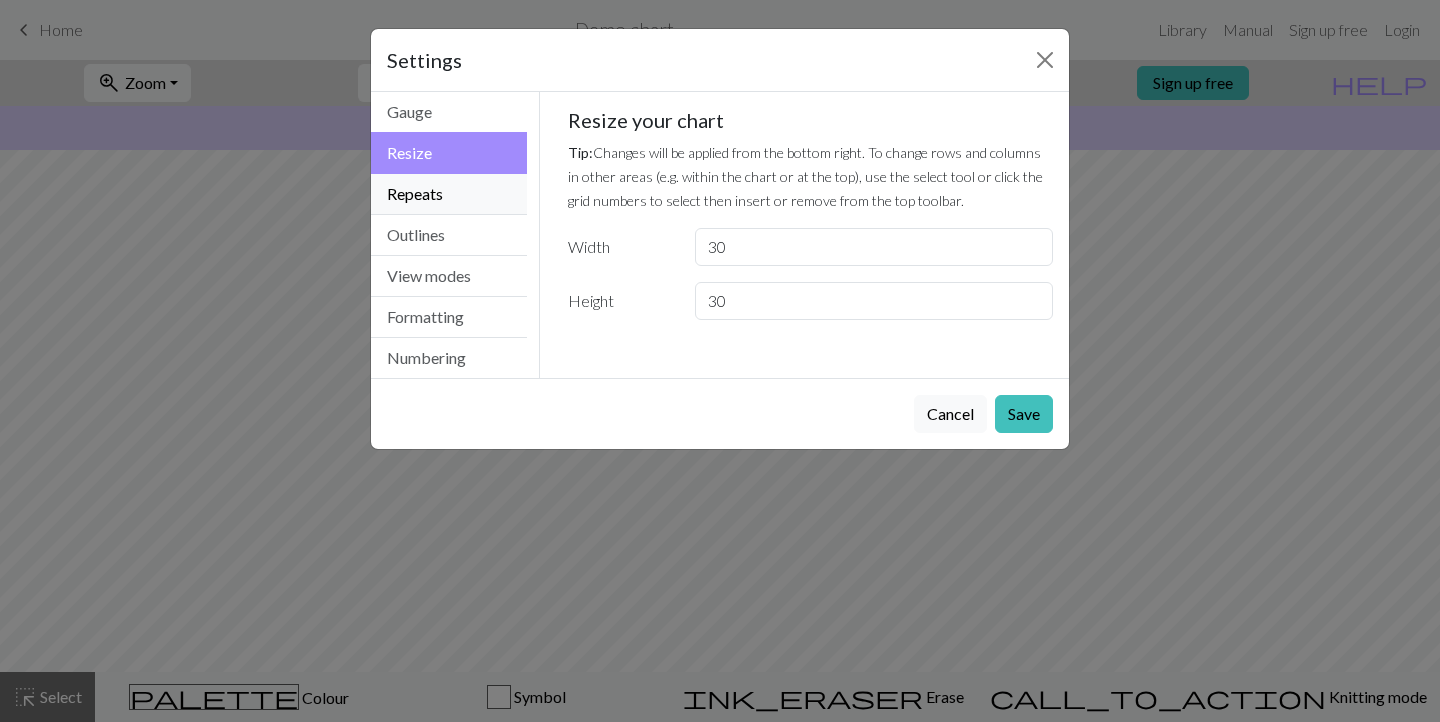 click on "Repeats" at bounding box center [449, 194] 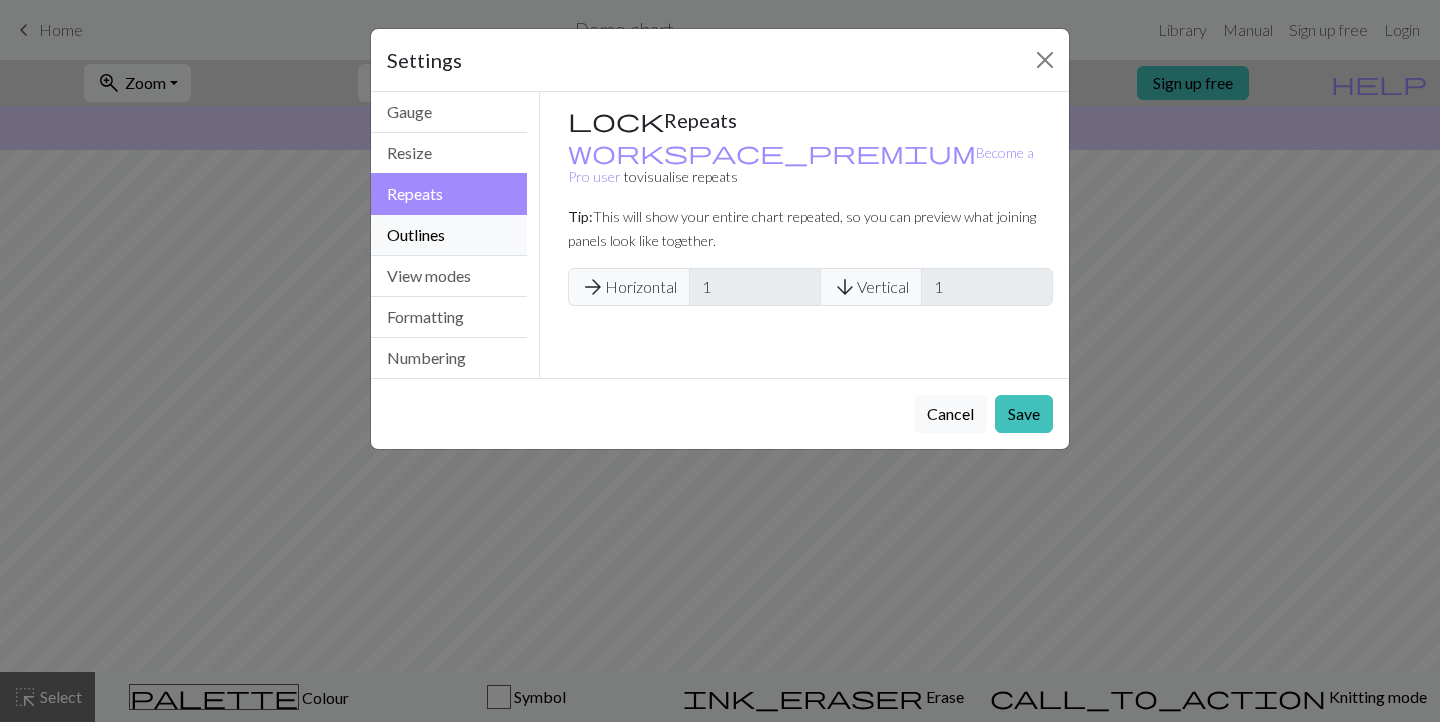 click on "Outlines" at bounding box center (449, 235) 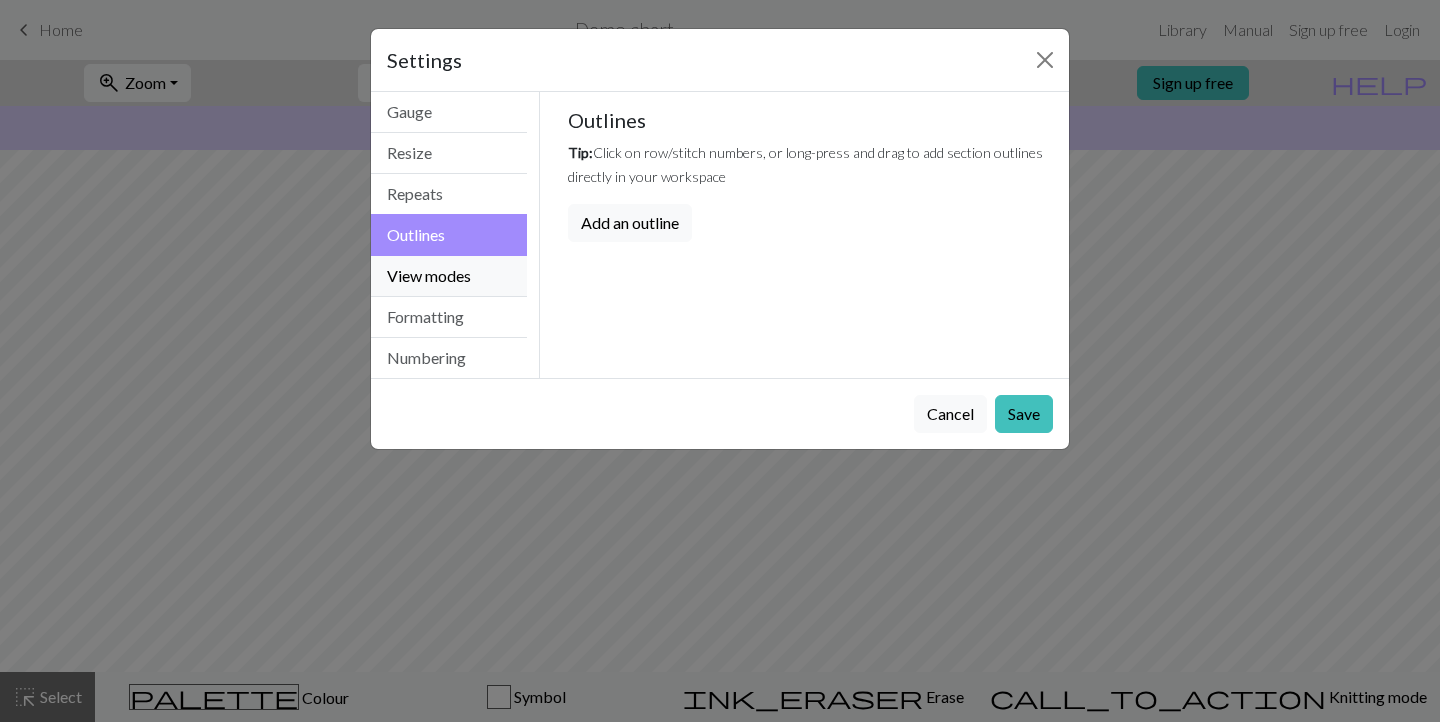 click on "View modes" at bounding box center [449, 276] 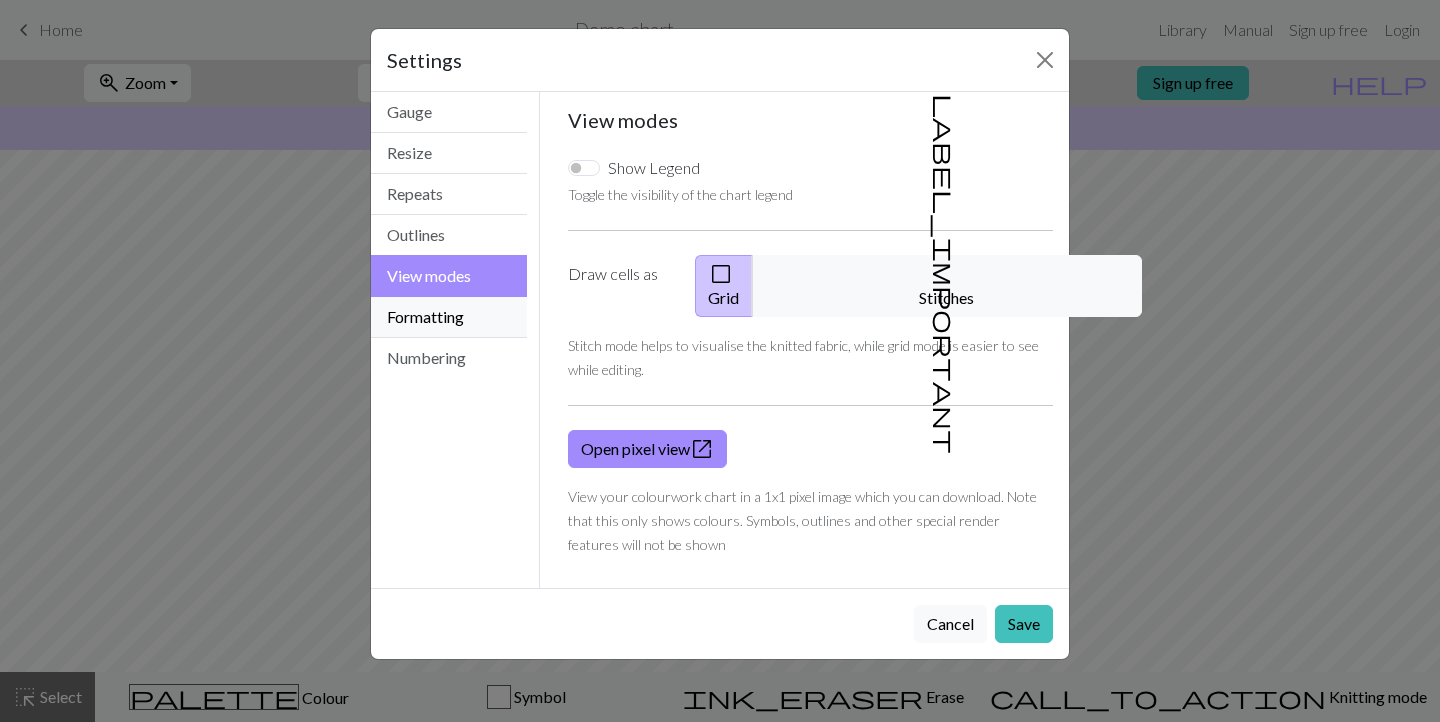 click on "Formatting" at bounding box center [449, 317] 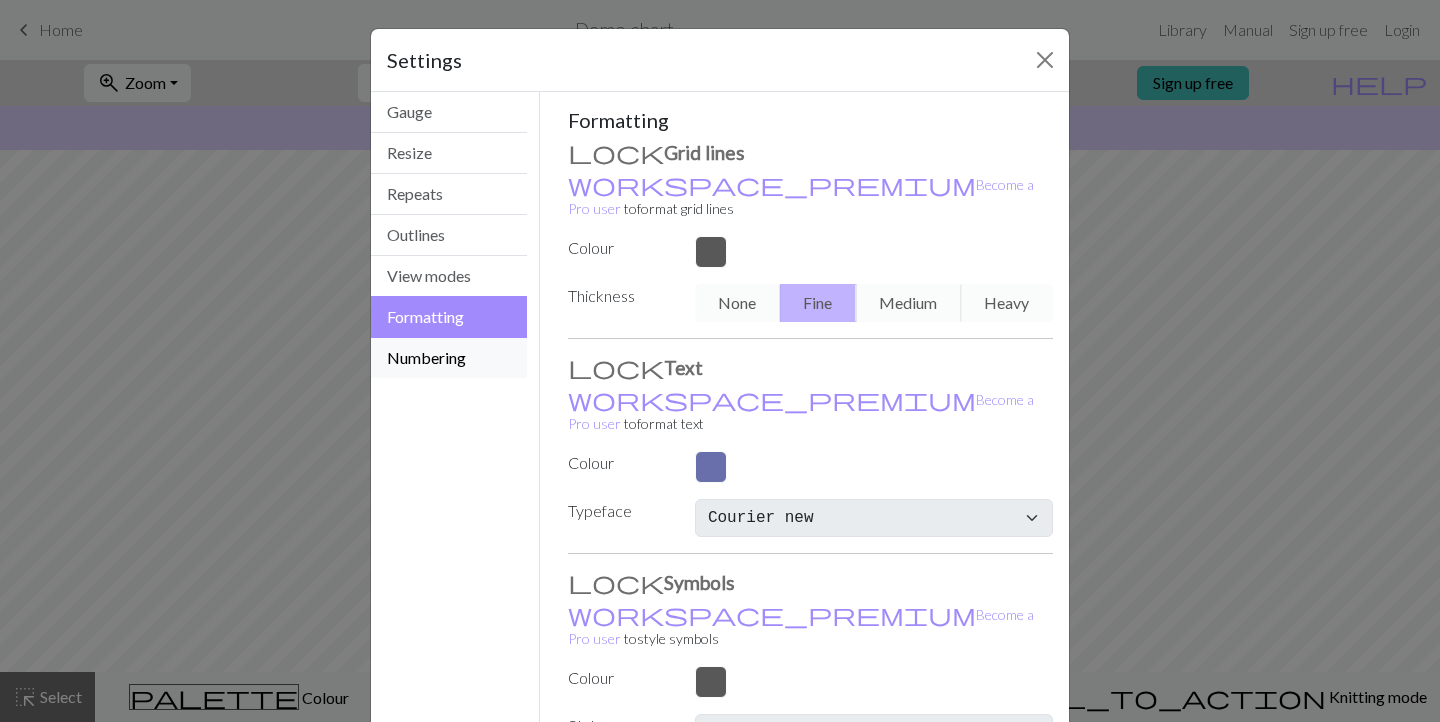 click on "Numbering" at bounding box center (449, 358) 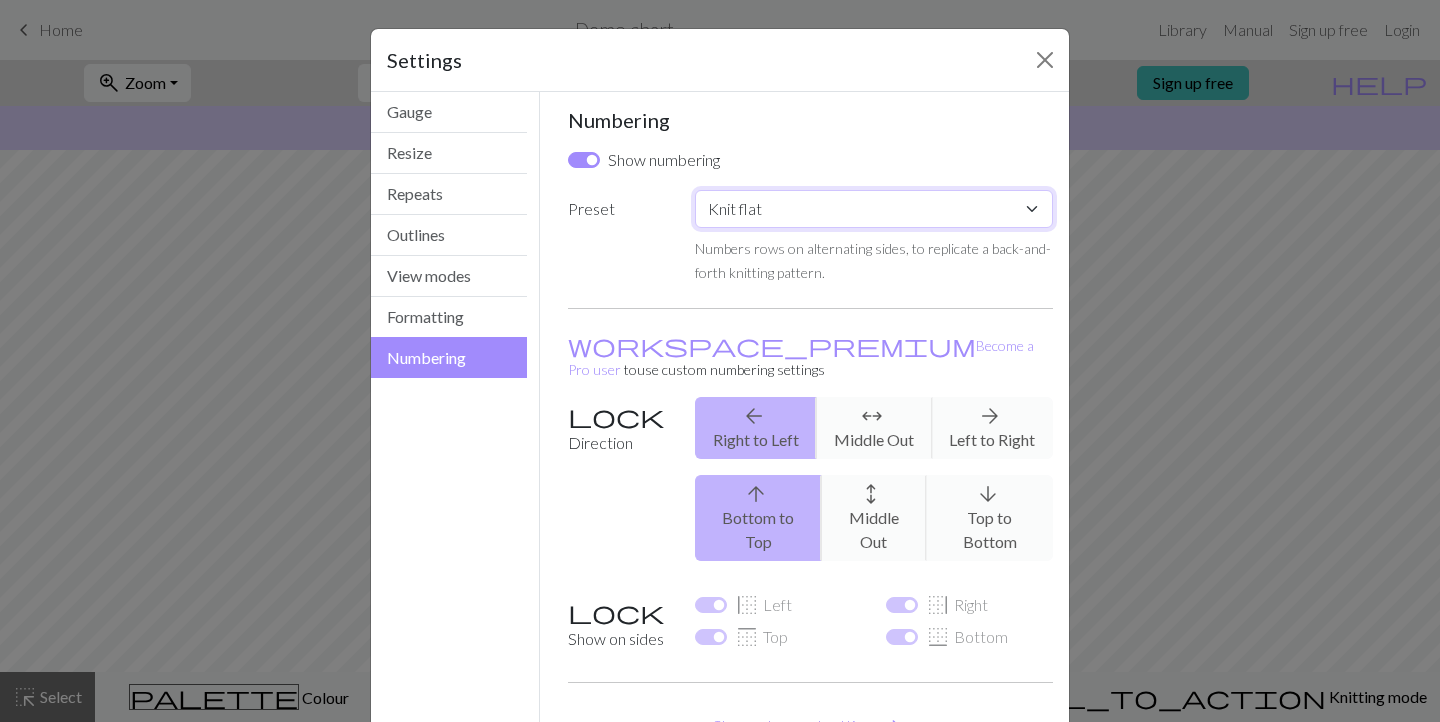 click on "Custom Knit flat Knit in the round Lace knitting Cross stitch" at bounding box center [874, 209] 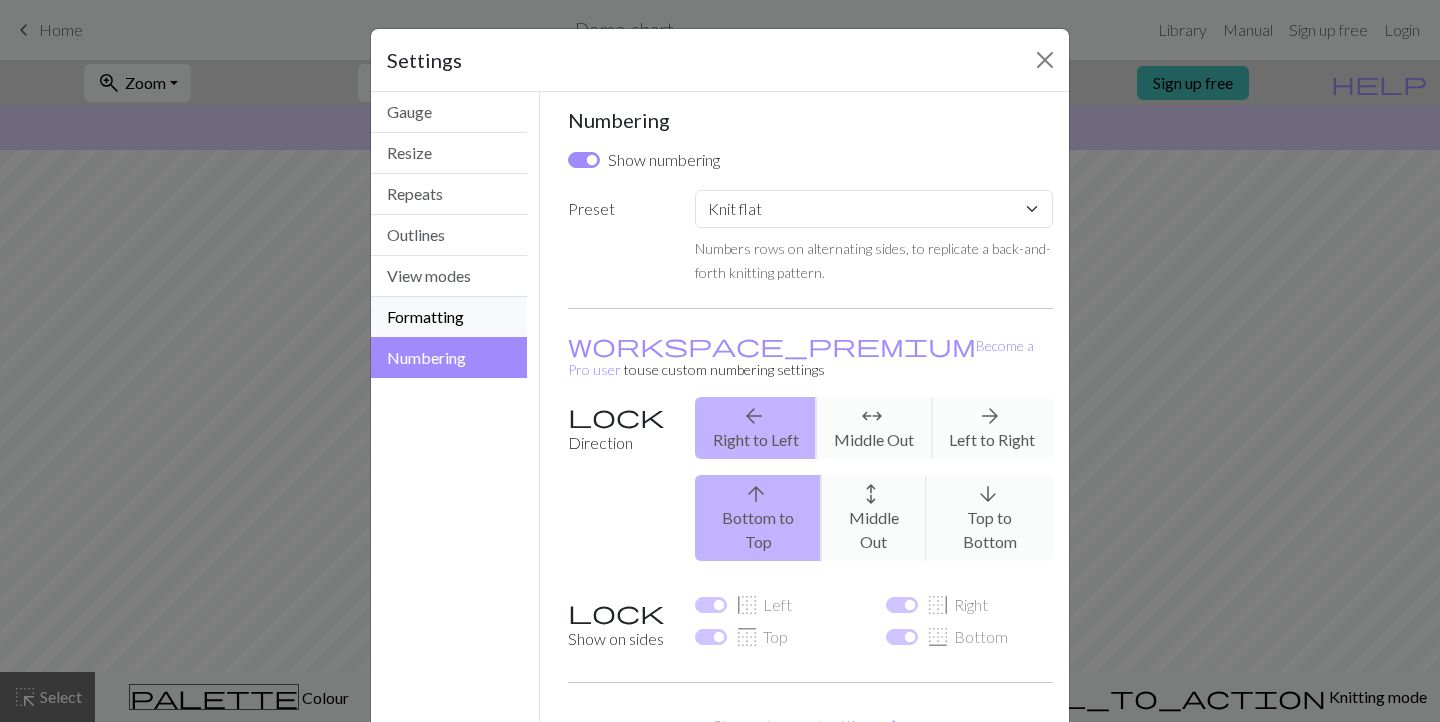 click on "Formatting" at bounding box center (449, 317) 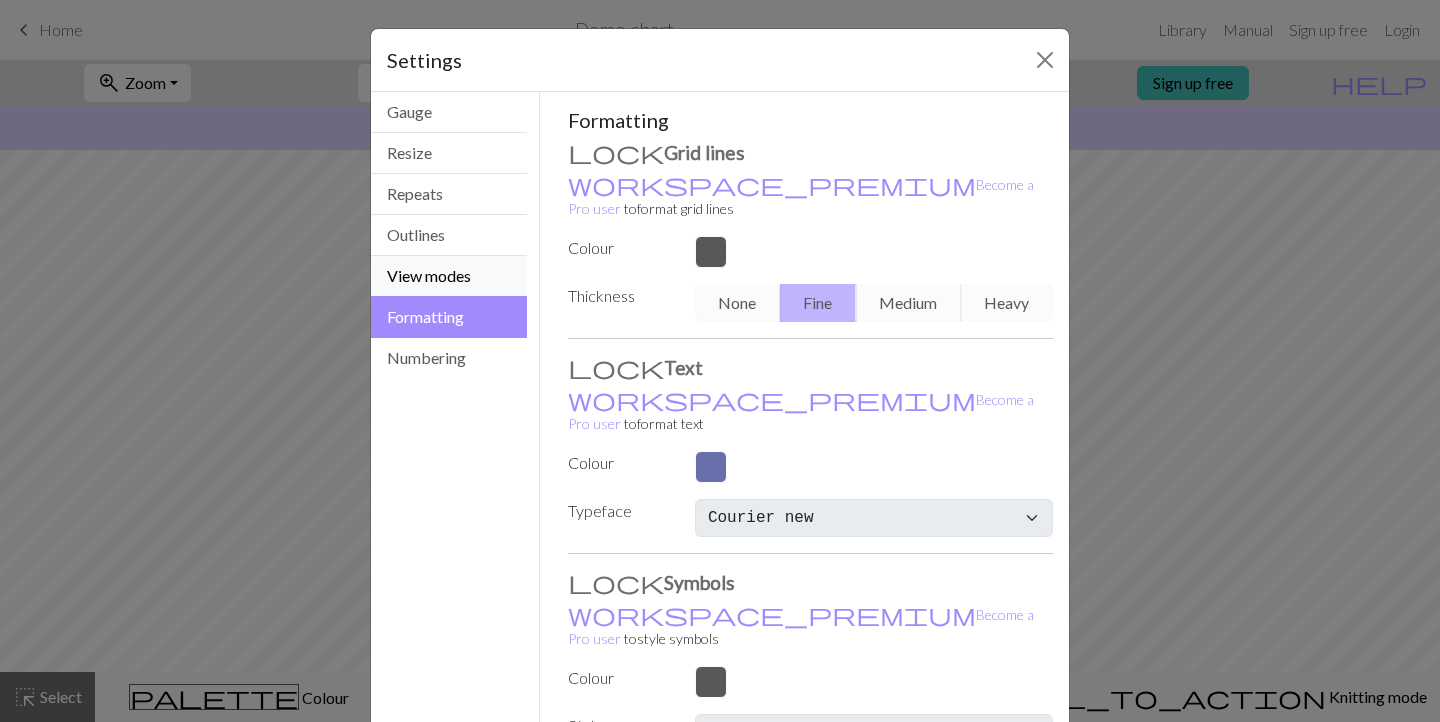 click on "View modes" at bounding box center (449, 276) 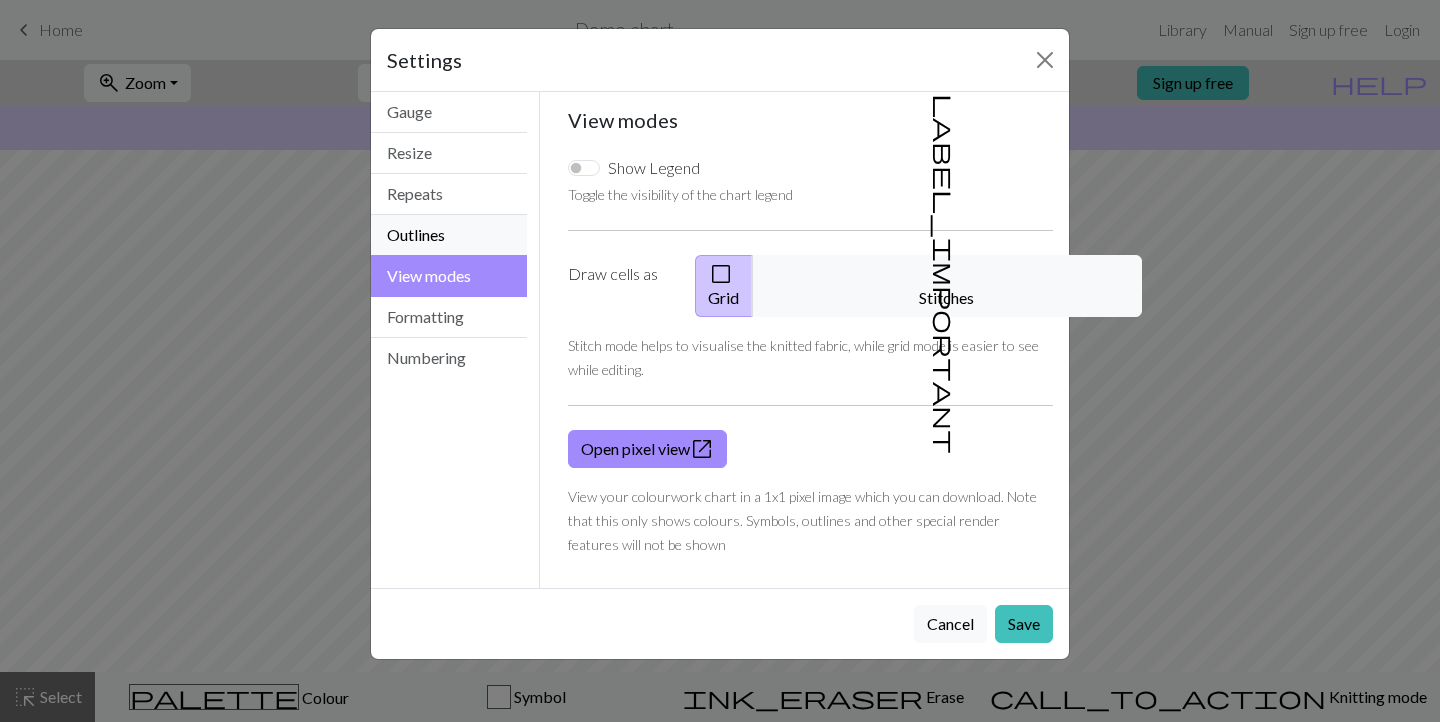click on "Outlines" at bounding box center [449, 235] 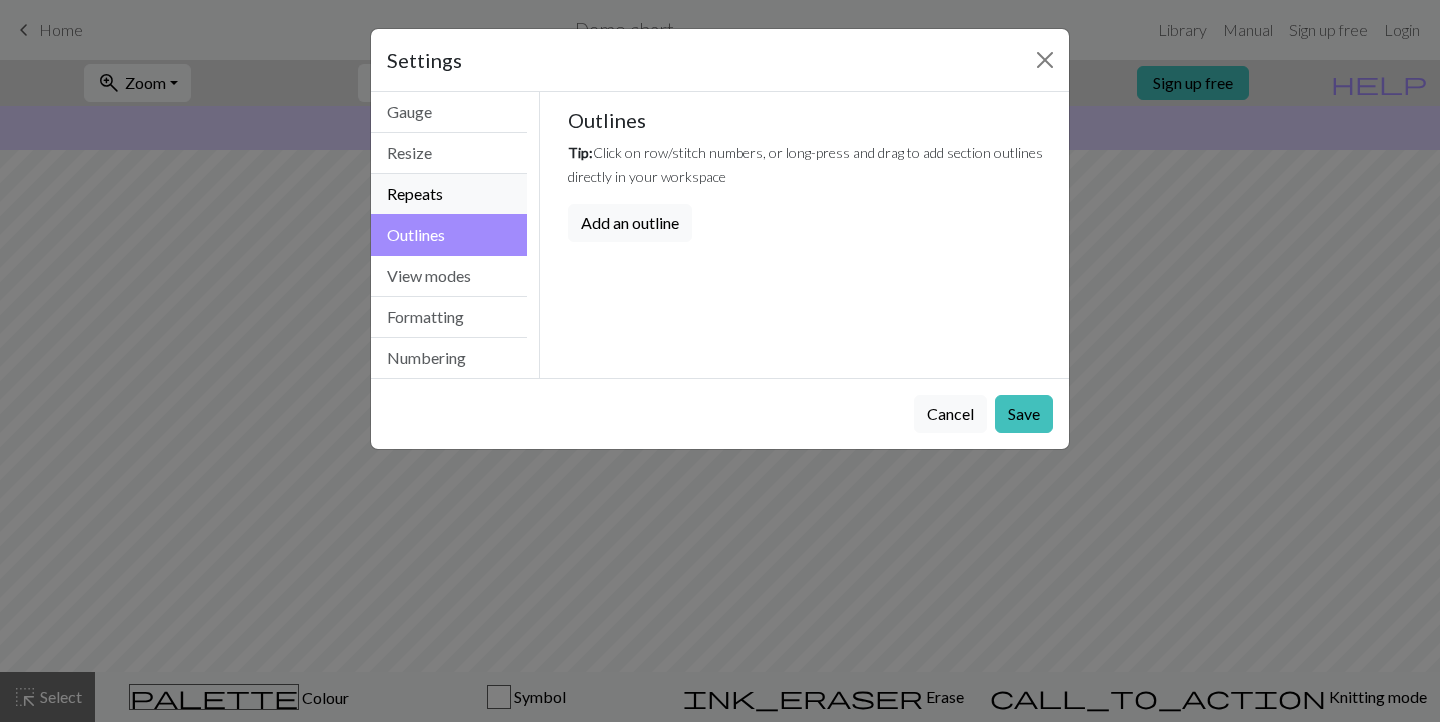 click on "Repeats" at bounding box center [449, 194] 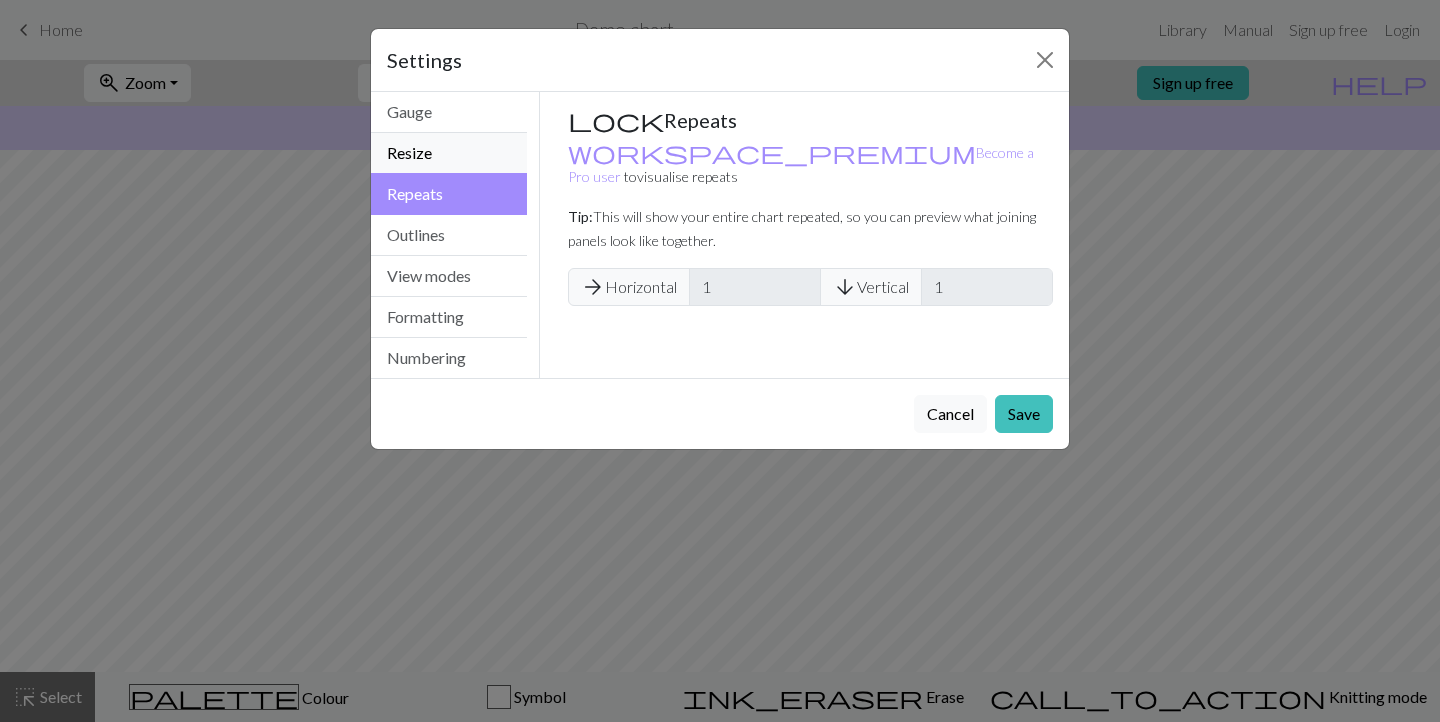 click on "Resize" at bounding box center [449, 153] 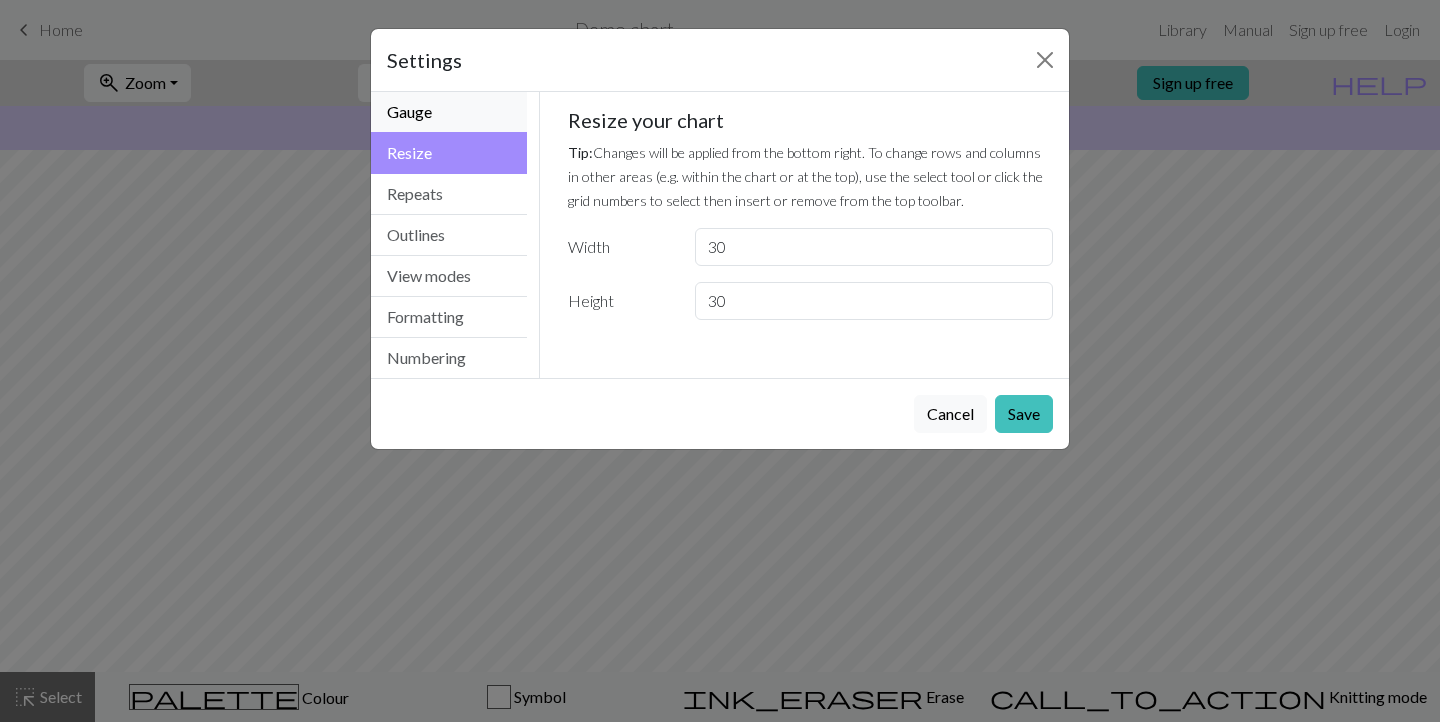 click on "Gauge" at bounding box center (449, 112) 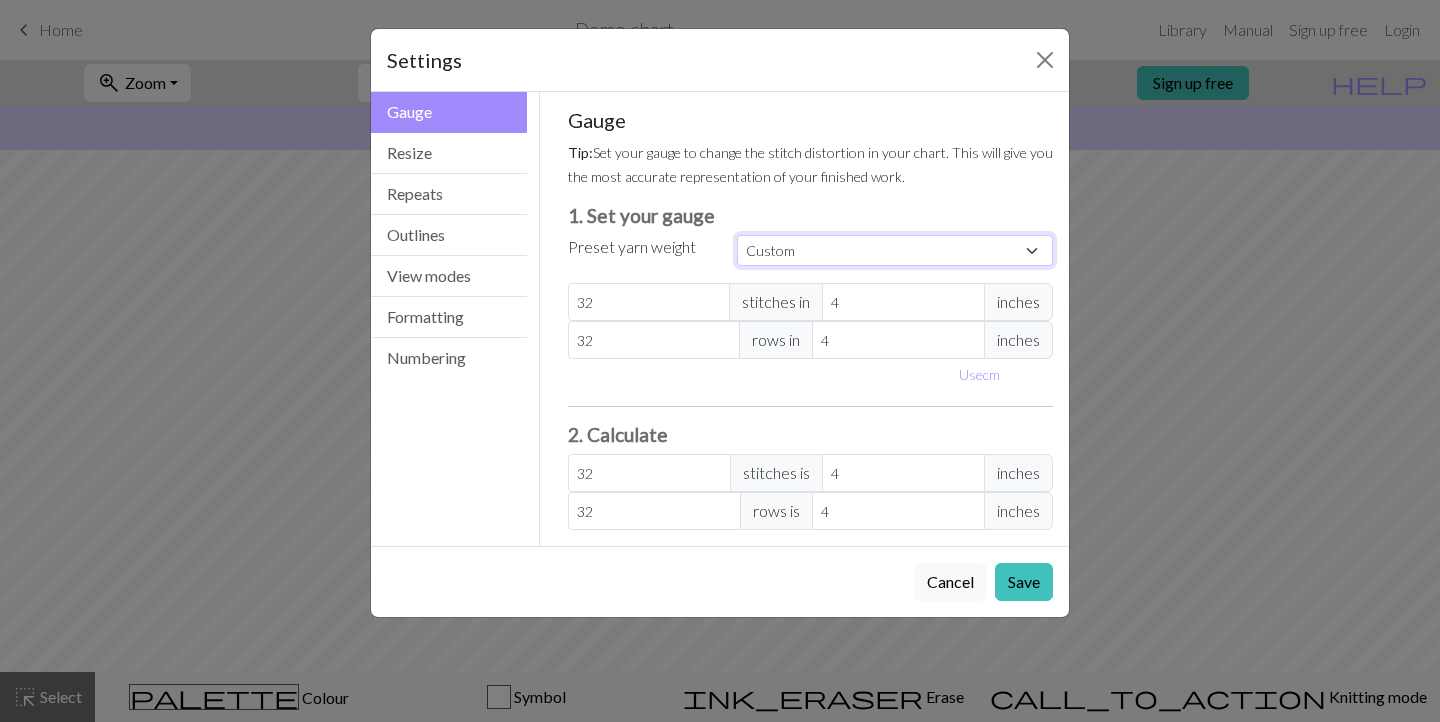 click on "Custom Square Lace Light Fingering Fingering Sport Double knit Worsted Aran Bulky Super Bulky" at bounding box center (895, 250) 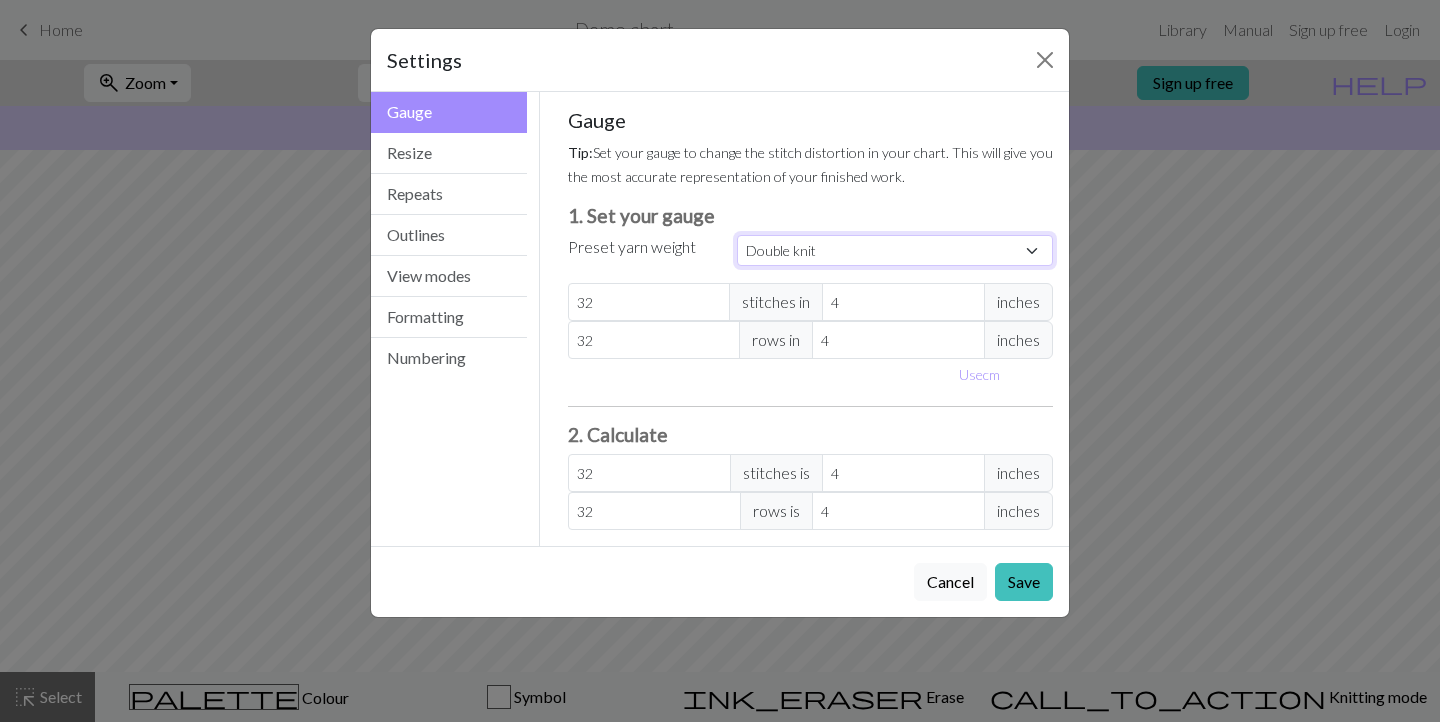 type on "22" 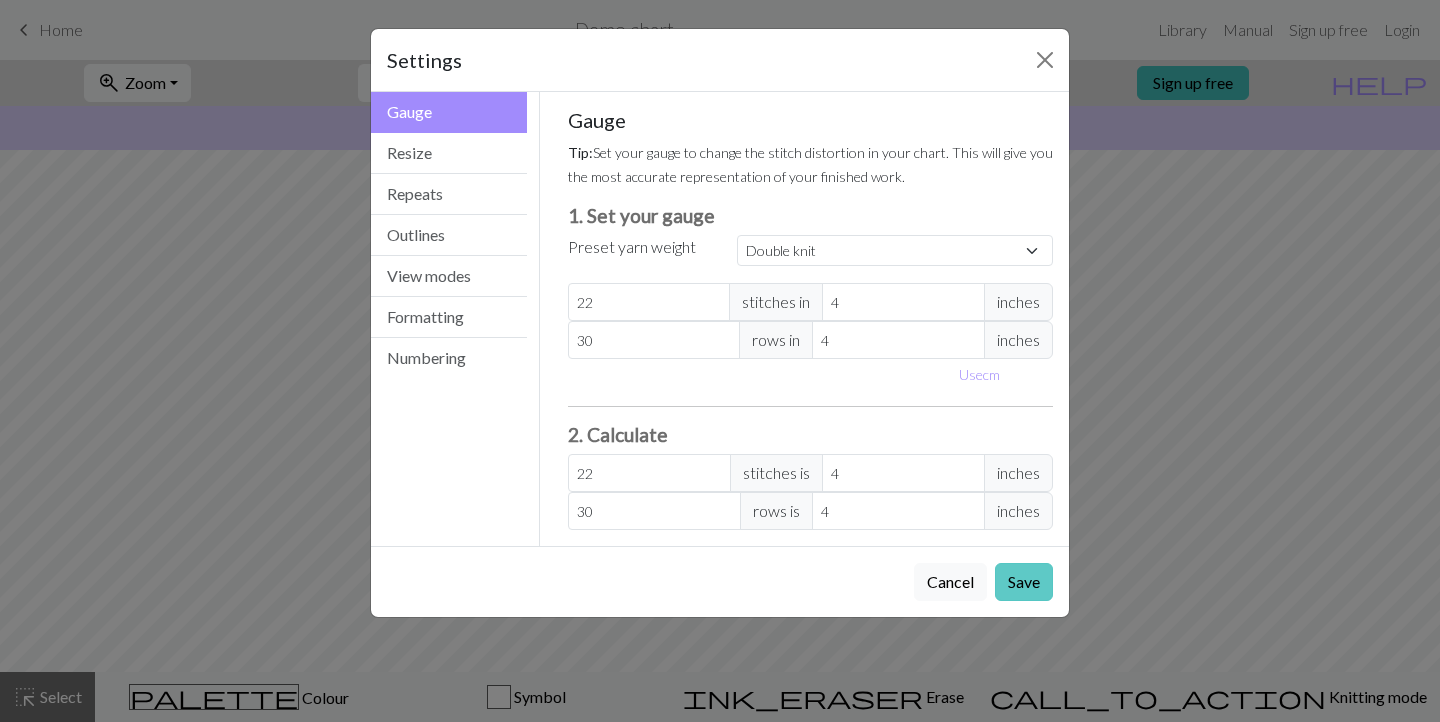 click on "Save" at bounding box center [1024, 582] 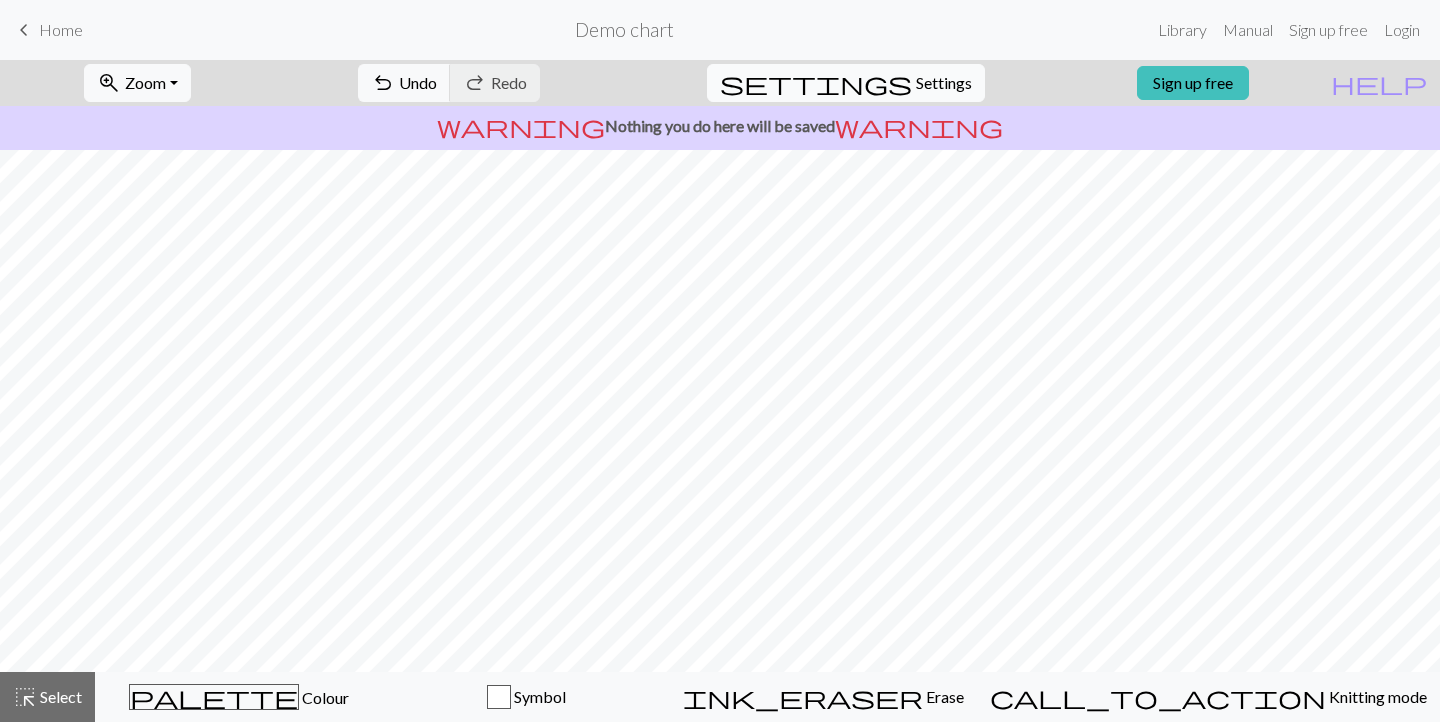 click on "settings" at bounding box center [816, 83] 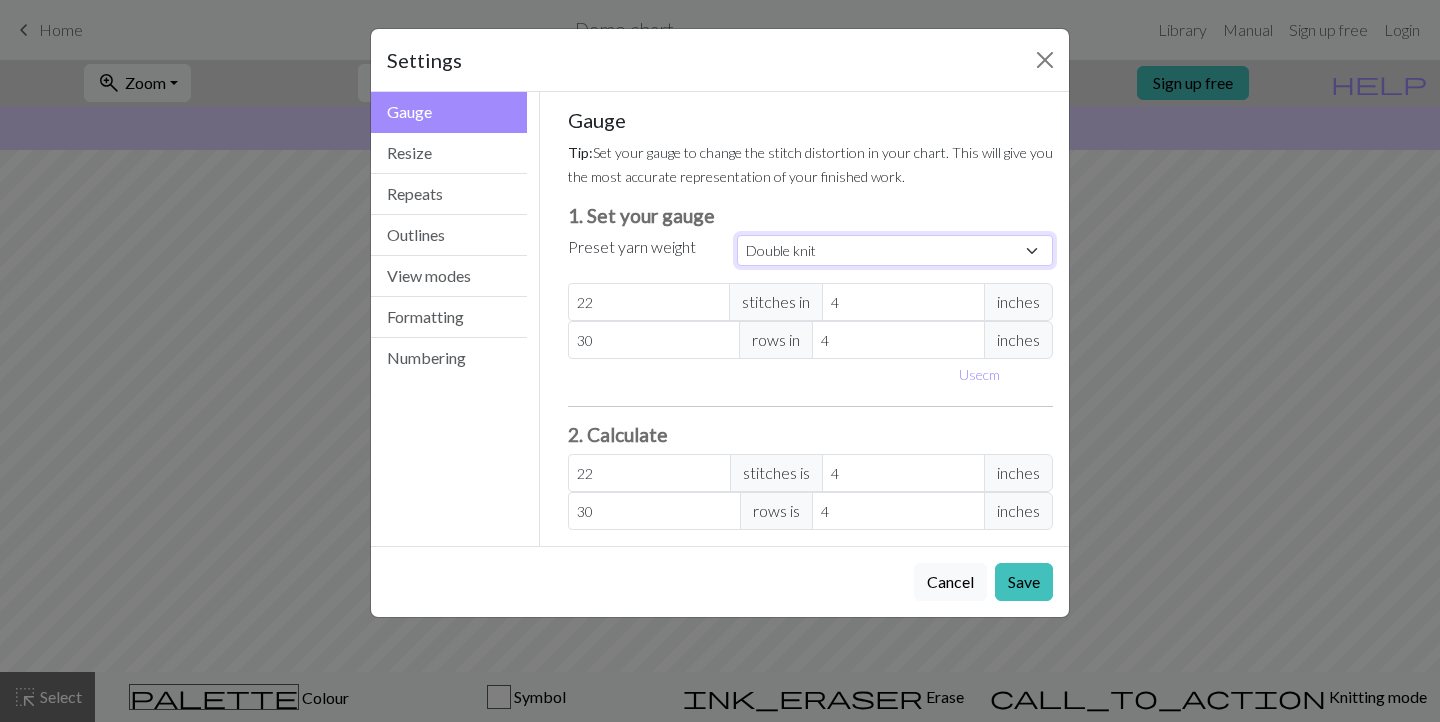 click on "Custom Square Lace Light Fingering Fingering Sport Double knit Worsted Aran Bulky Super Bulky" at bounding box center [895, 250] 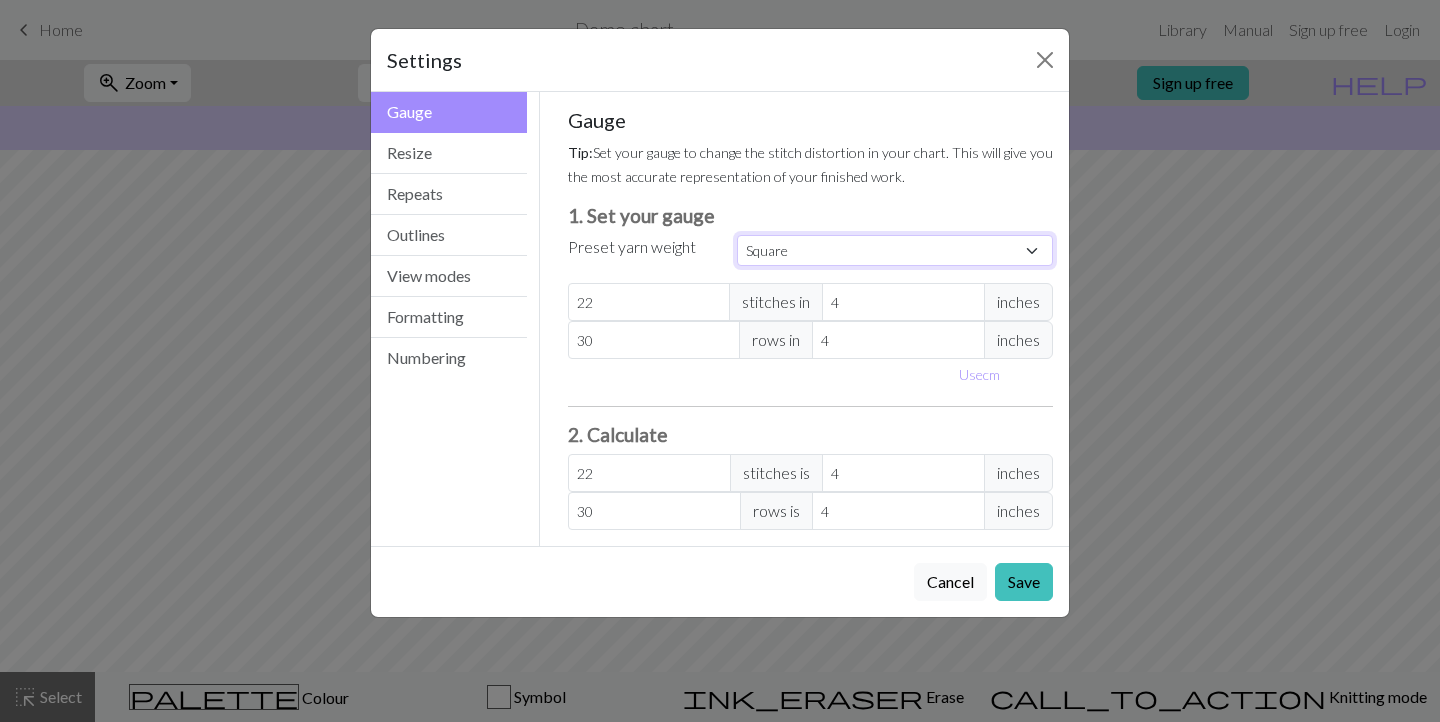 type on "32" 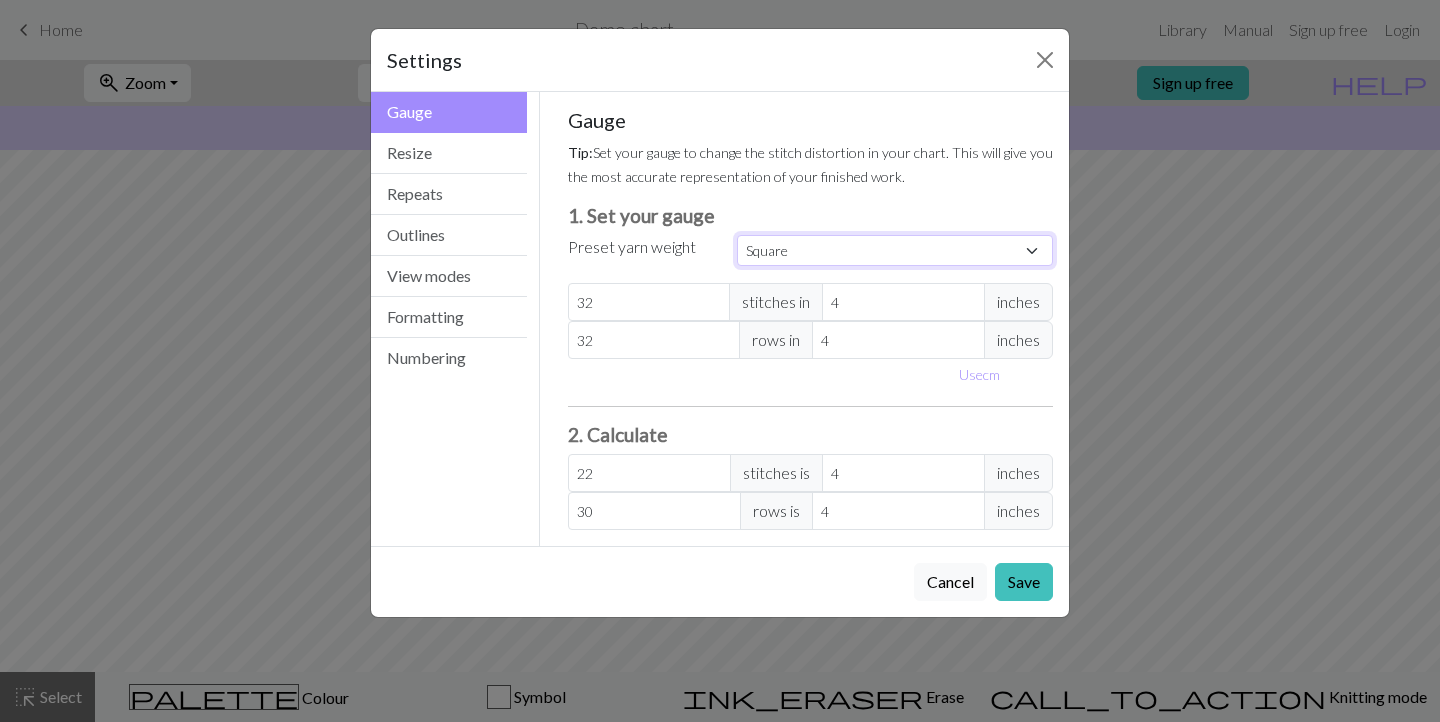 type on "32" 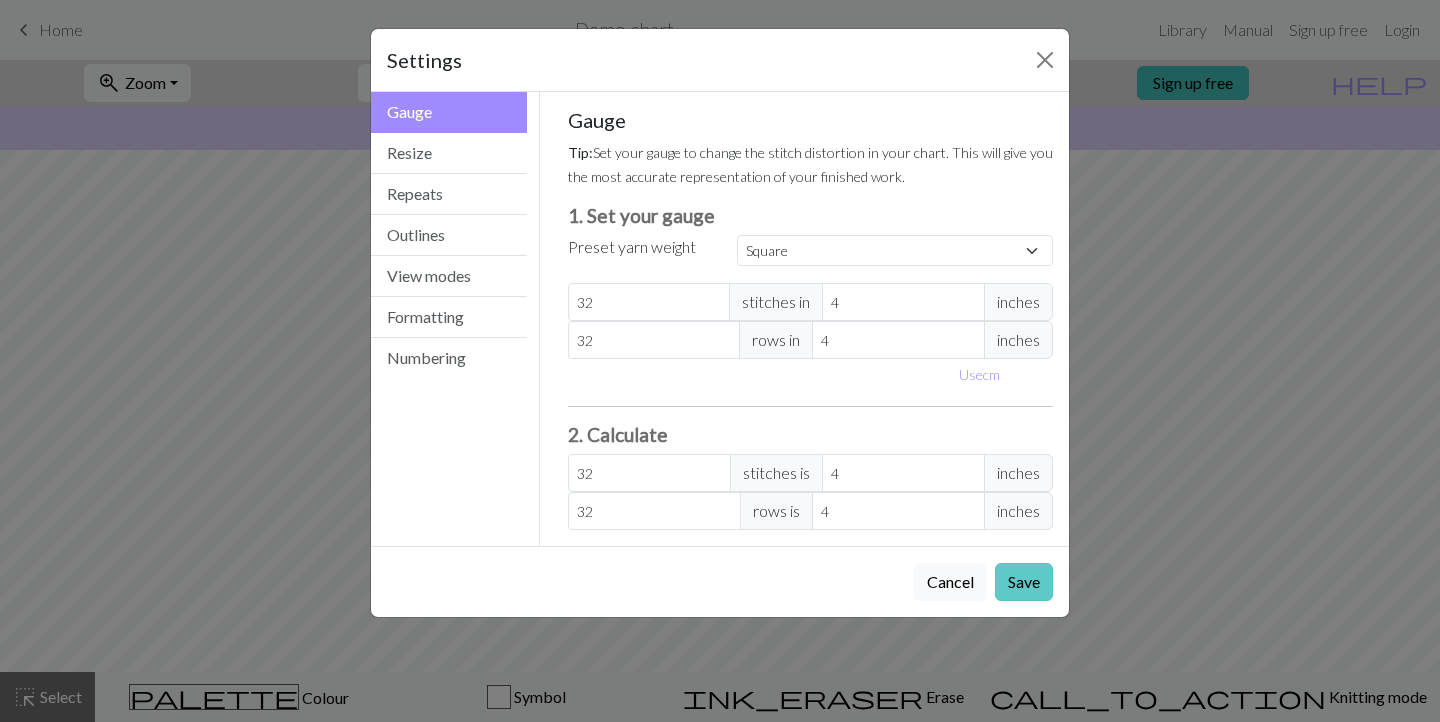 click on "Save" at bounding box center [1024, 582] 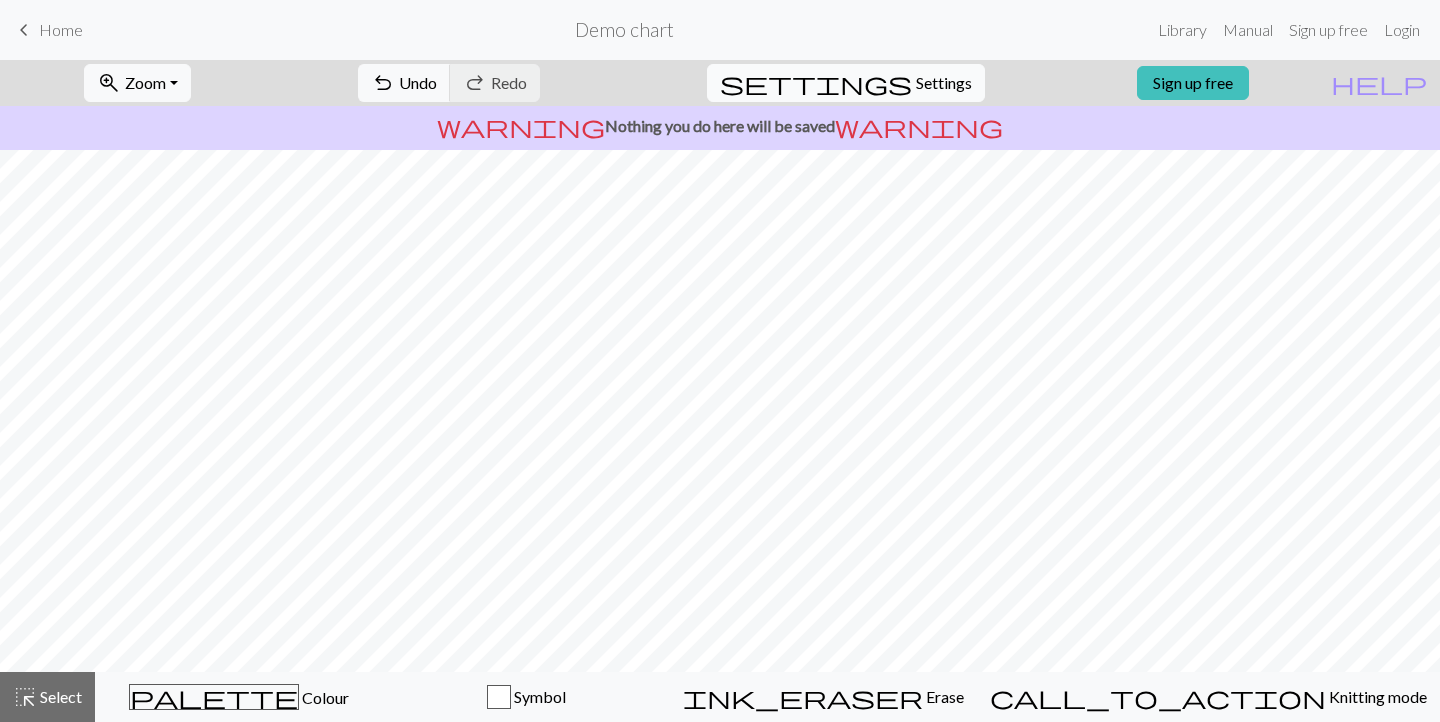 click on "Settings" at bounding box center [944, 83] 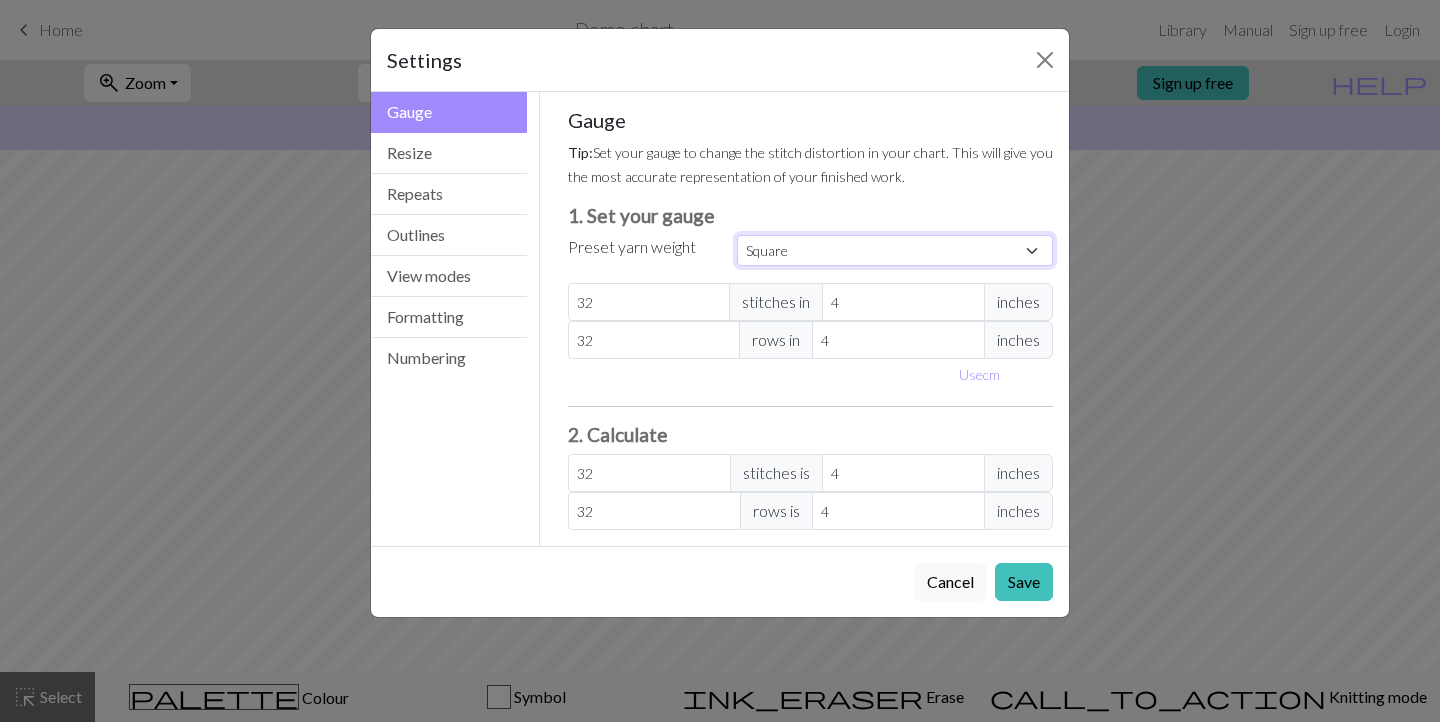 click on "Custom Square Lace Light Fingering Fingering Sport Double knit Worsted Aran Bulky Super Bulky" at bounding box center [895, 250] 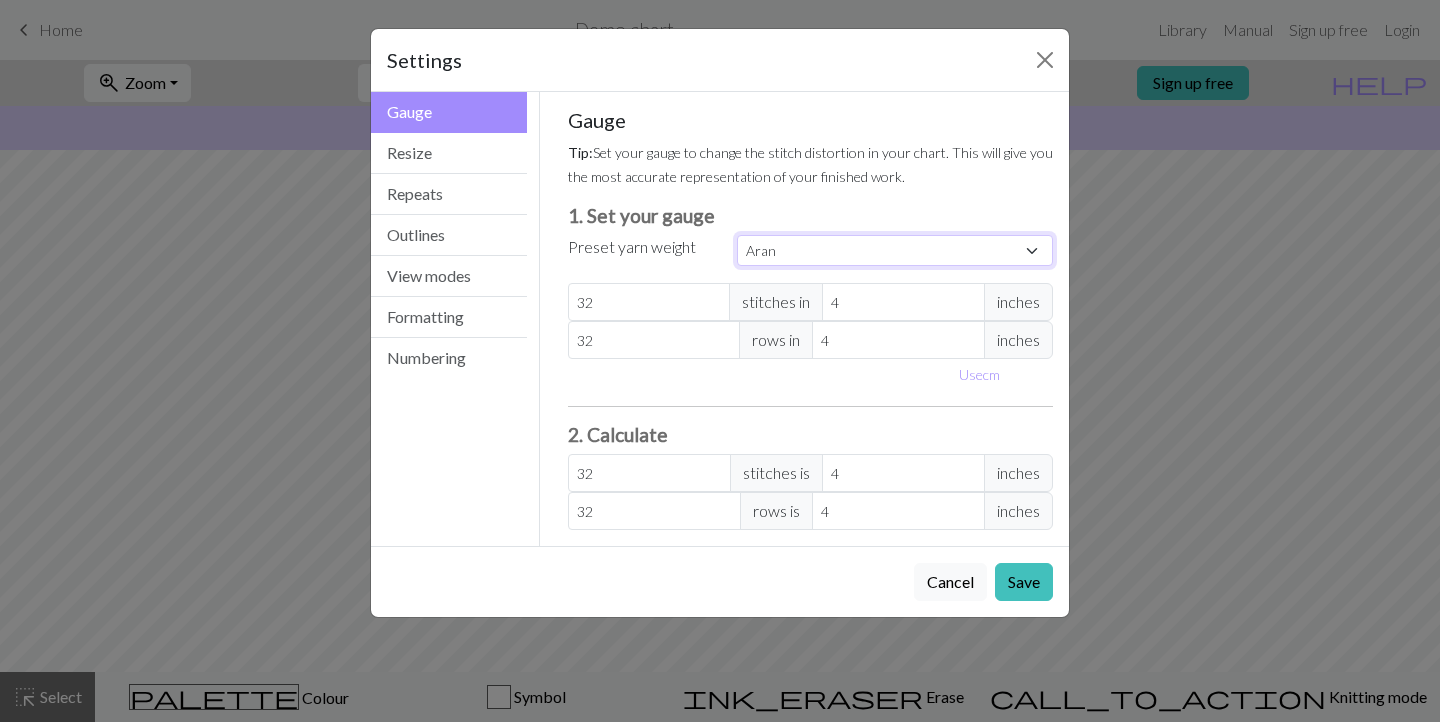 type on "18" 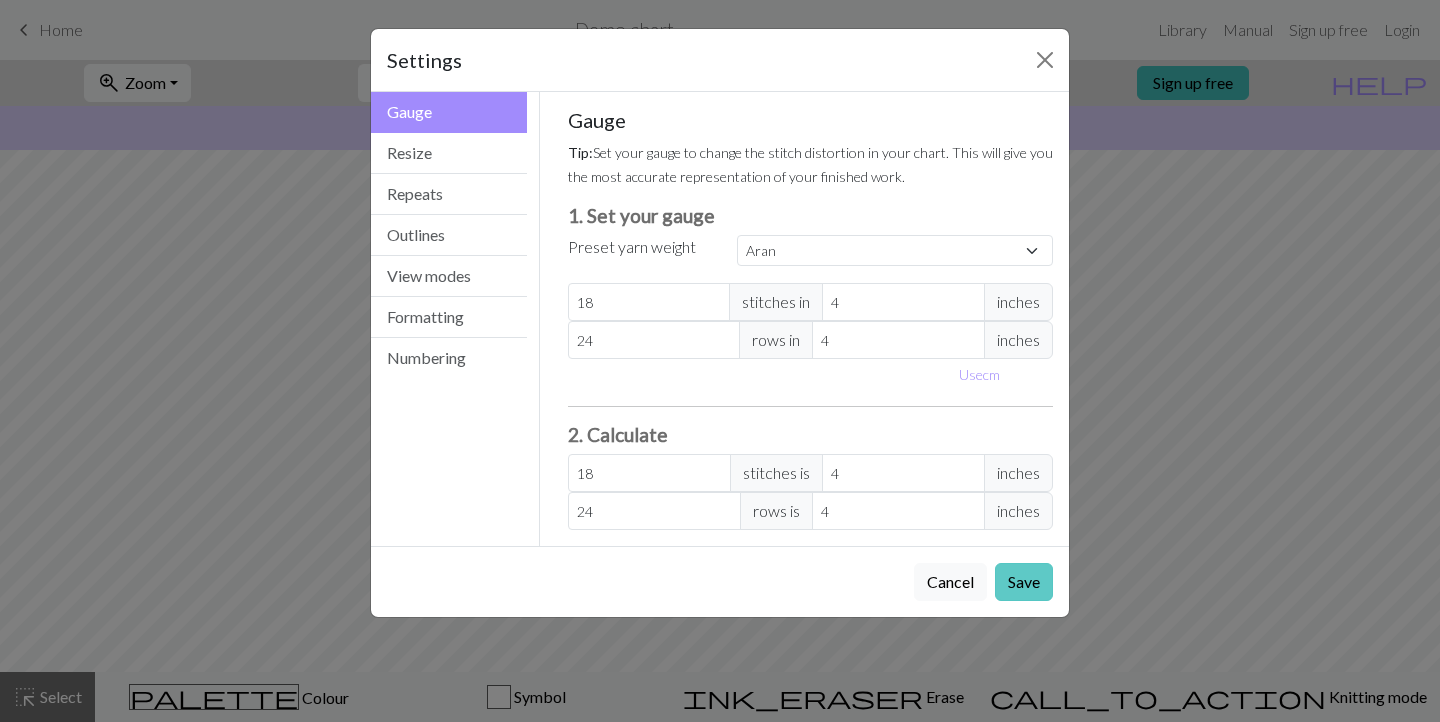 click on "Save" at bounding box center (1024, 582) 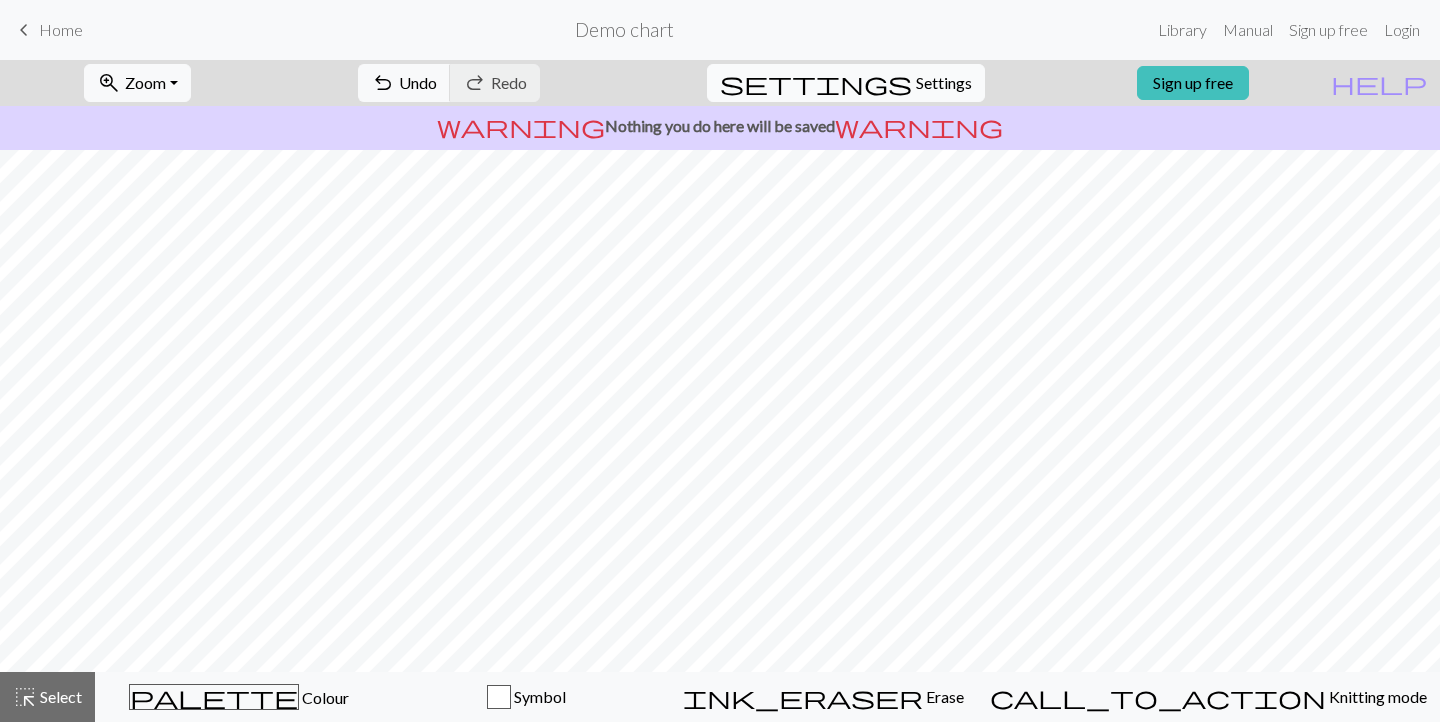 click on "Settings" at bounding box center (944, 83) 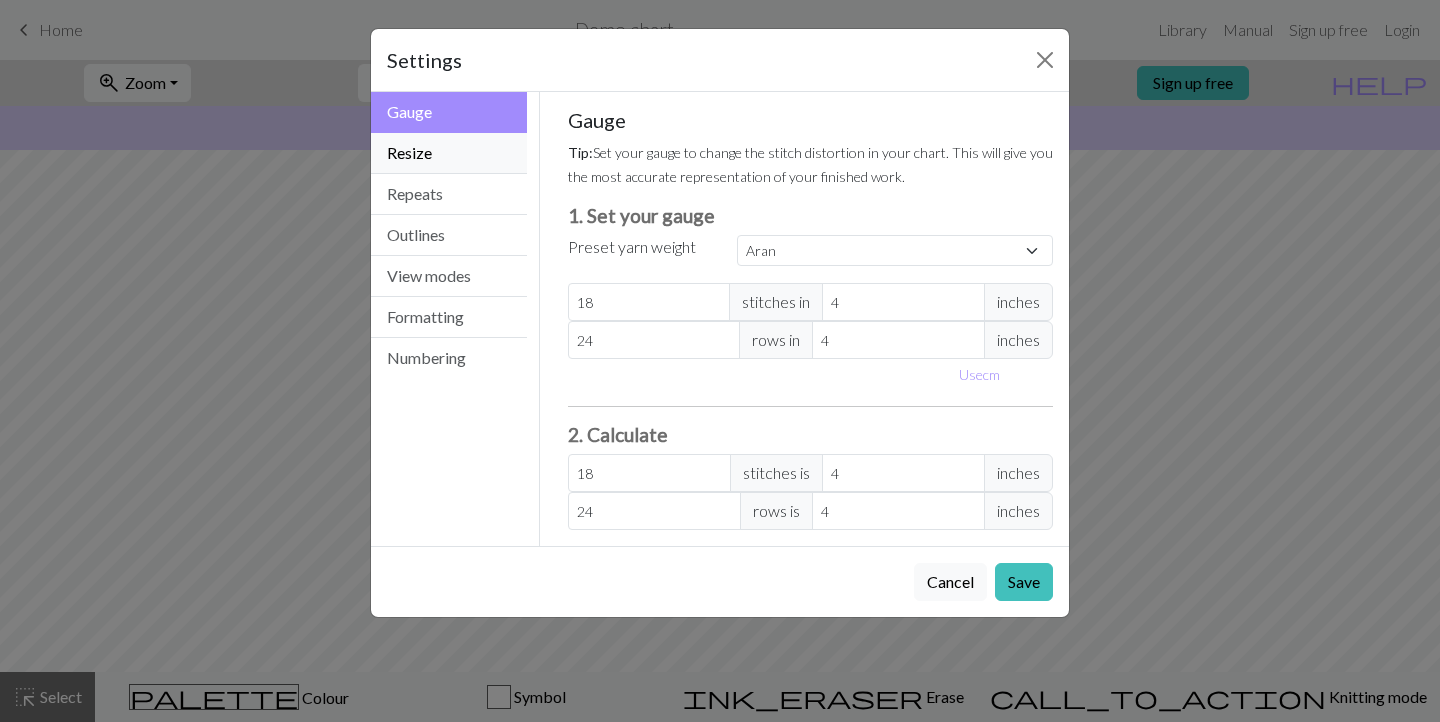 click on "Resize" at bounding box center [449, 153] 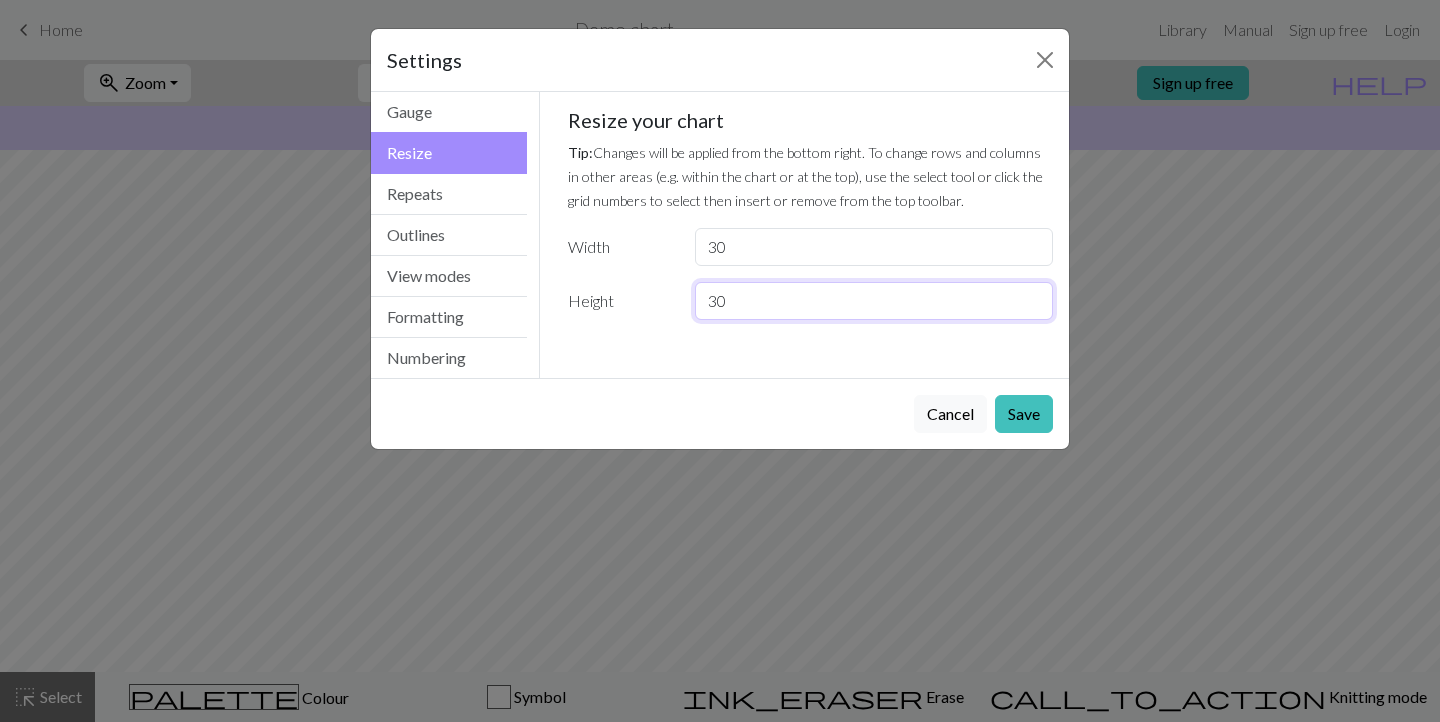 click on "30" at bounding box center [874, 301] 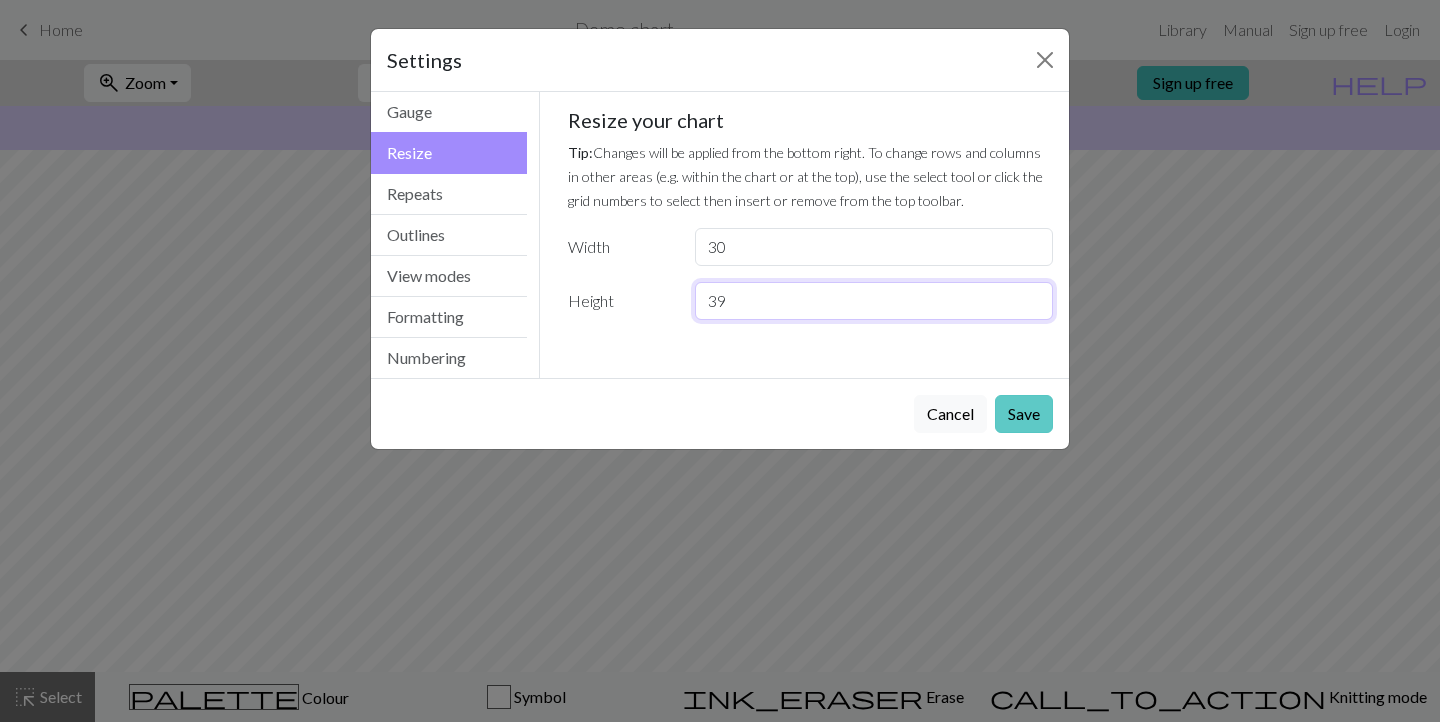 type on "39" 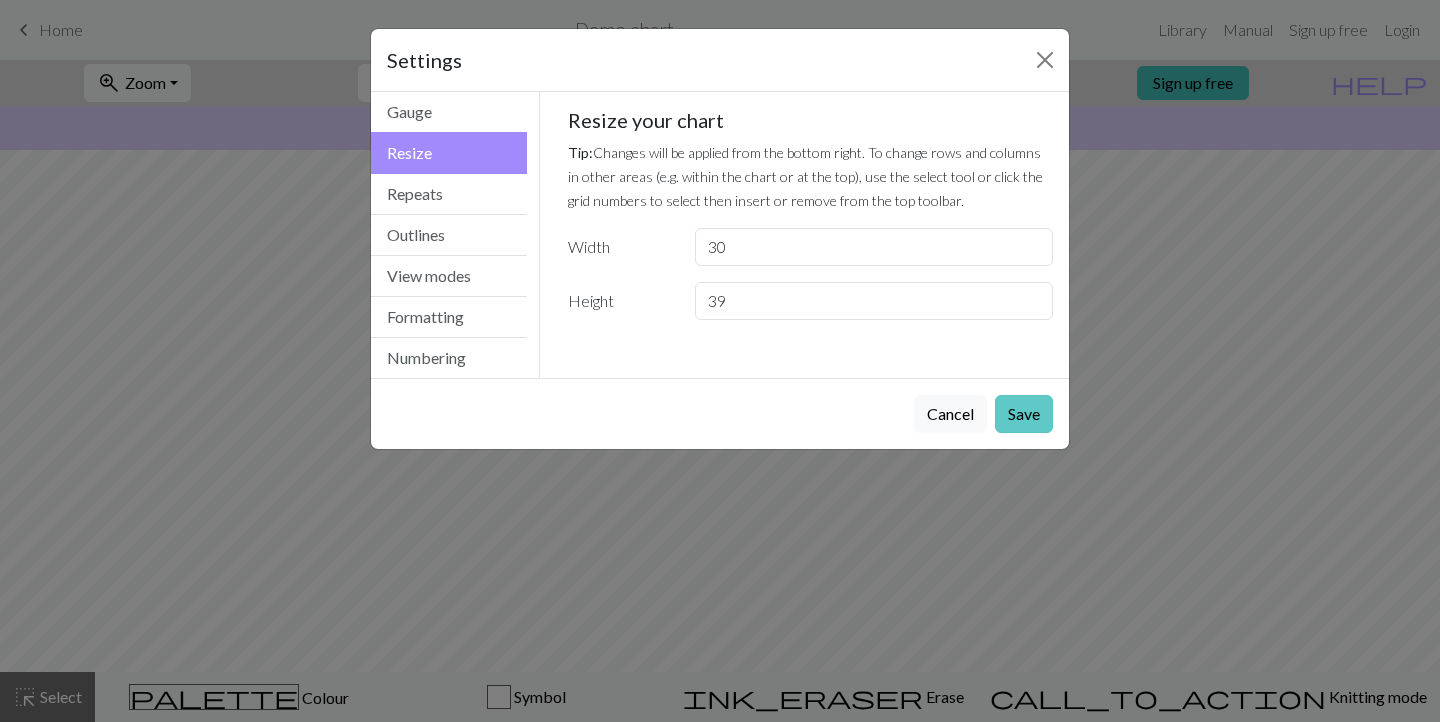 click on "Save" at bounding box center [1024, 414] 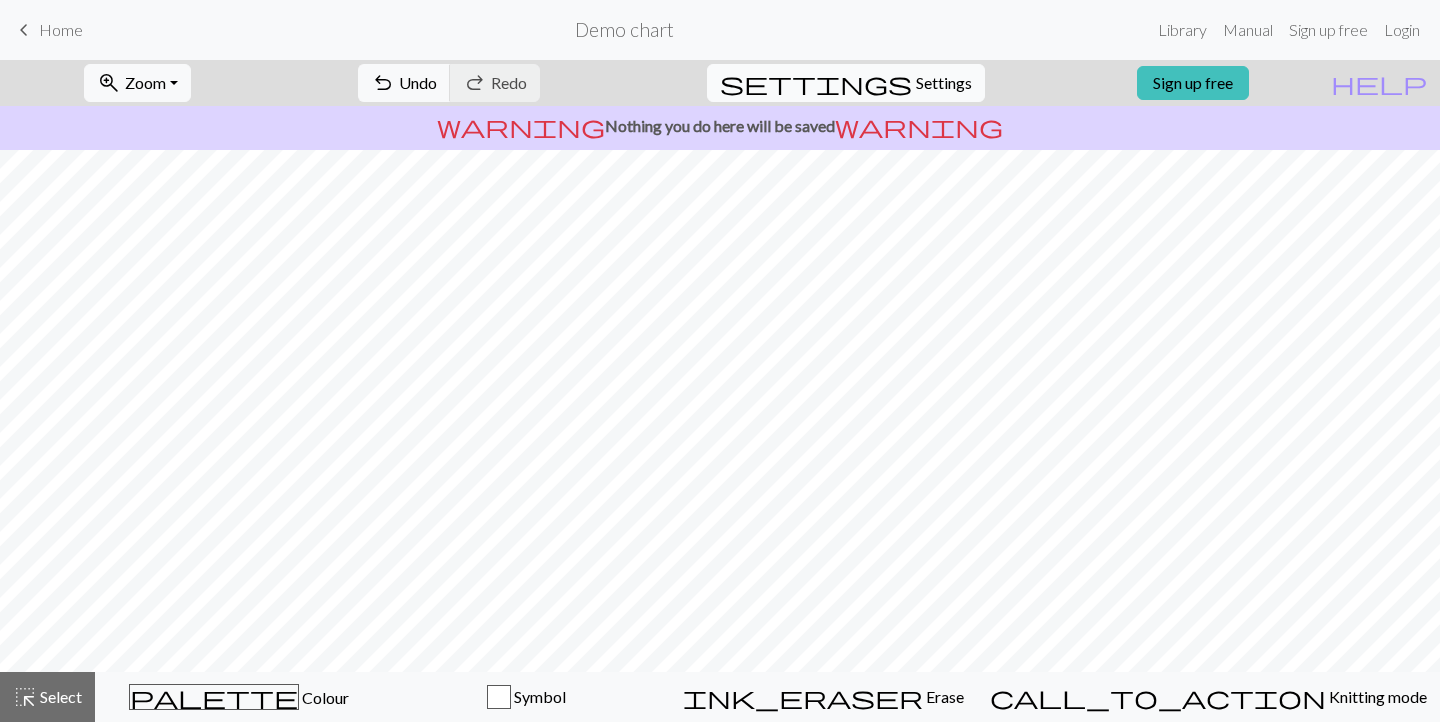 click on "Settings" at bounding box center [944, 83] 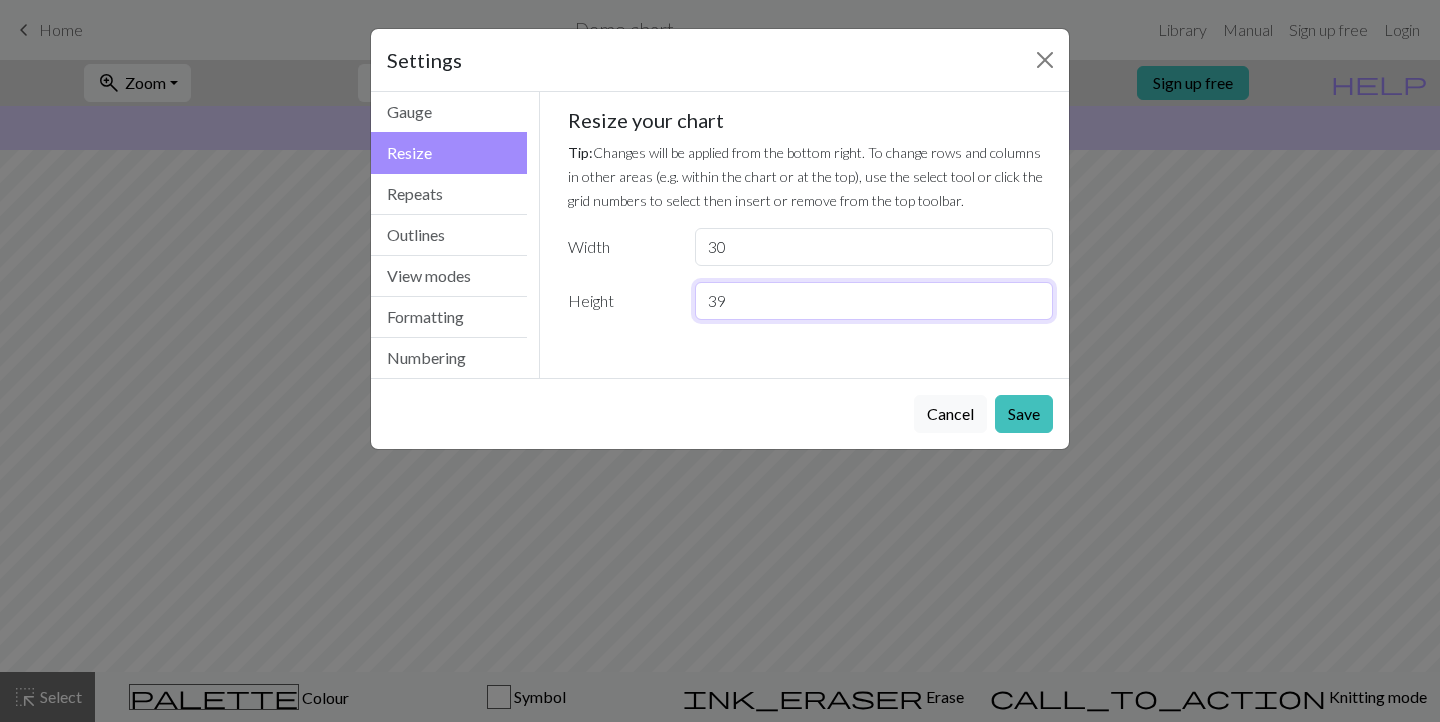 click on "39" at bounding box center (874, 301) 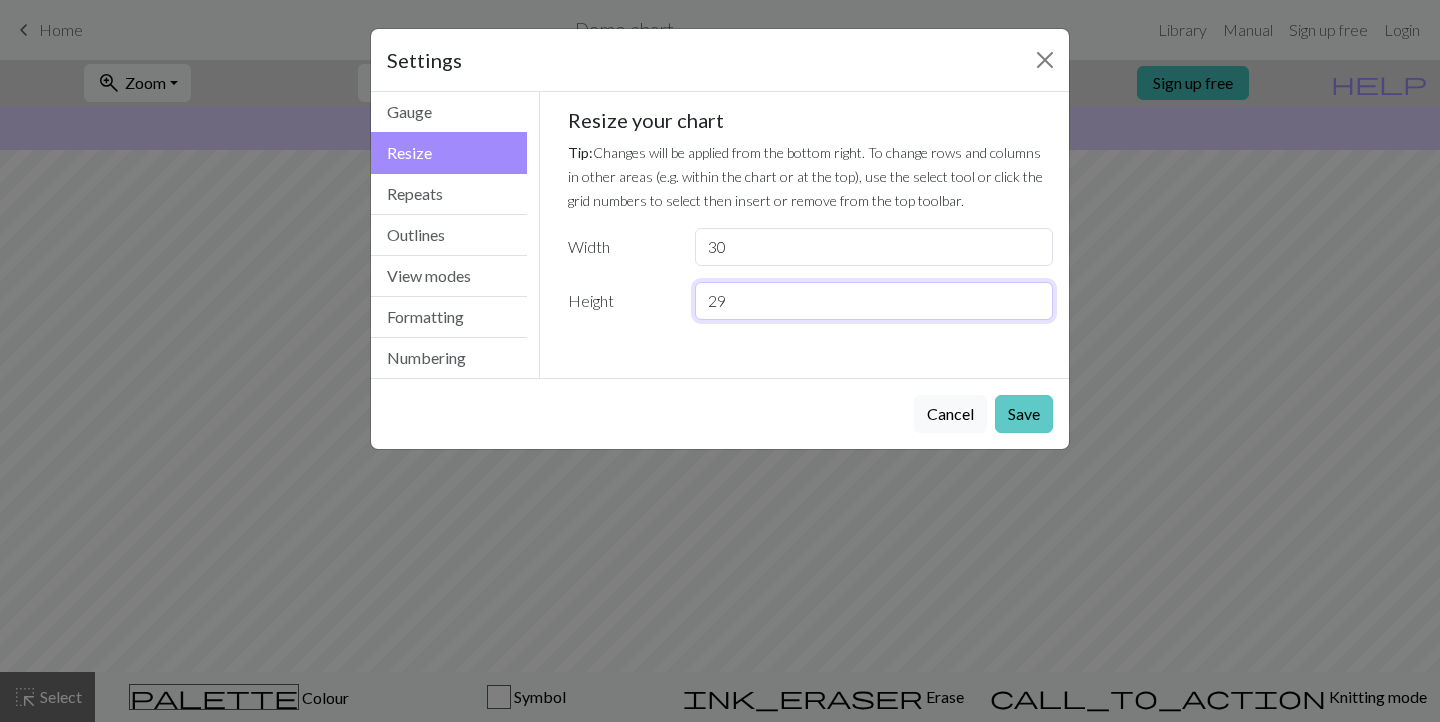 type on "29" 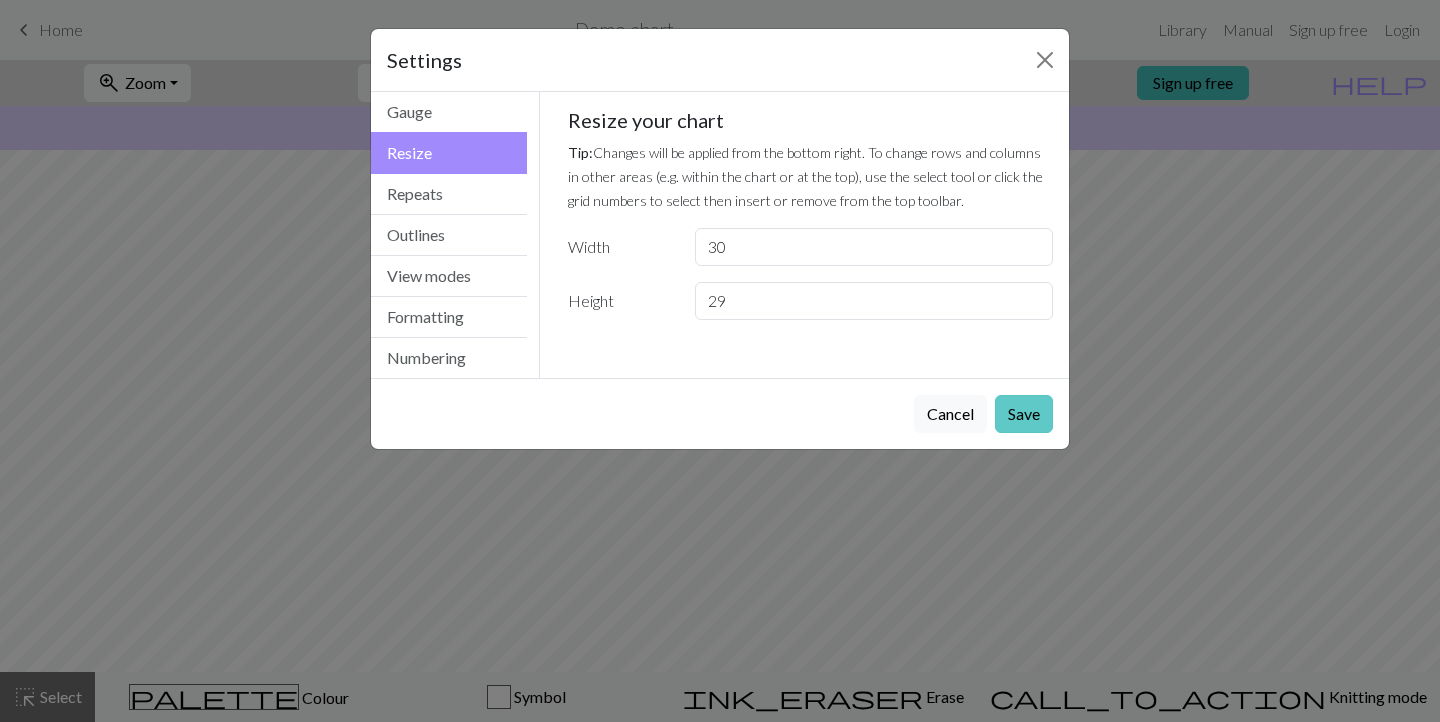 click on "Save" at bounding box center (1024, 414) 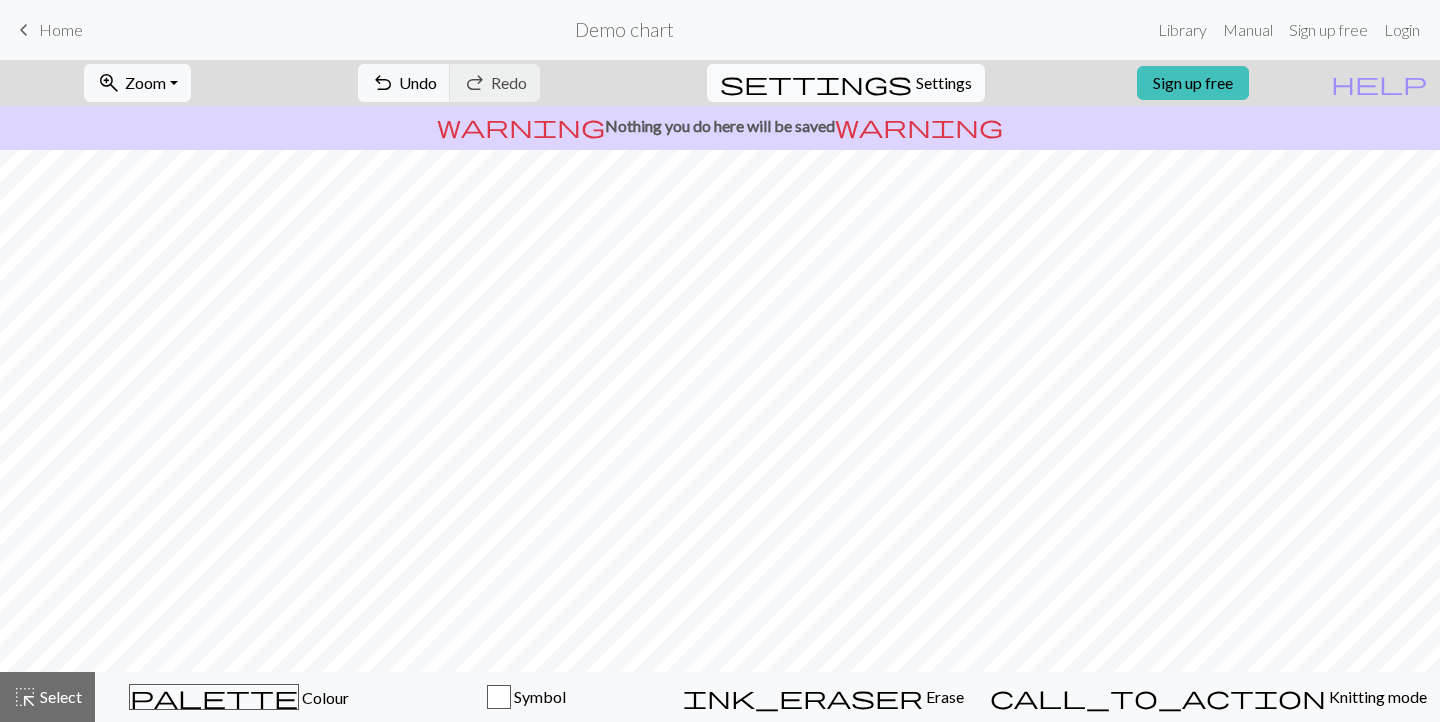 click on "settings" at bounding box center (816, 83) 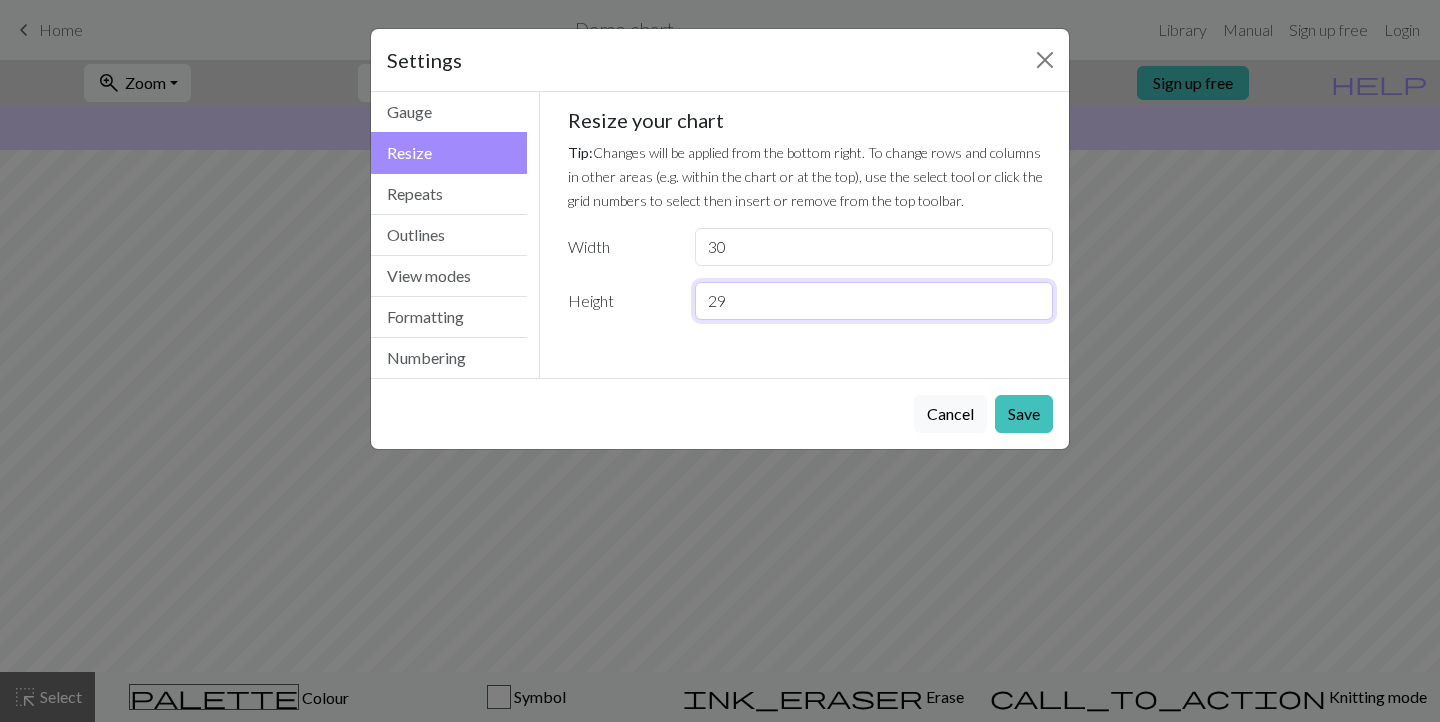 click on "29" at bounding box center [874, 301] 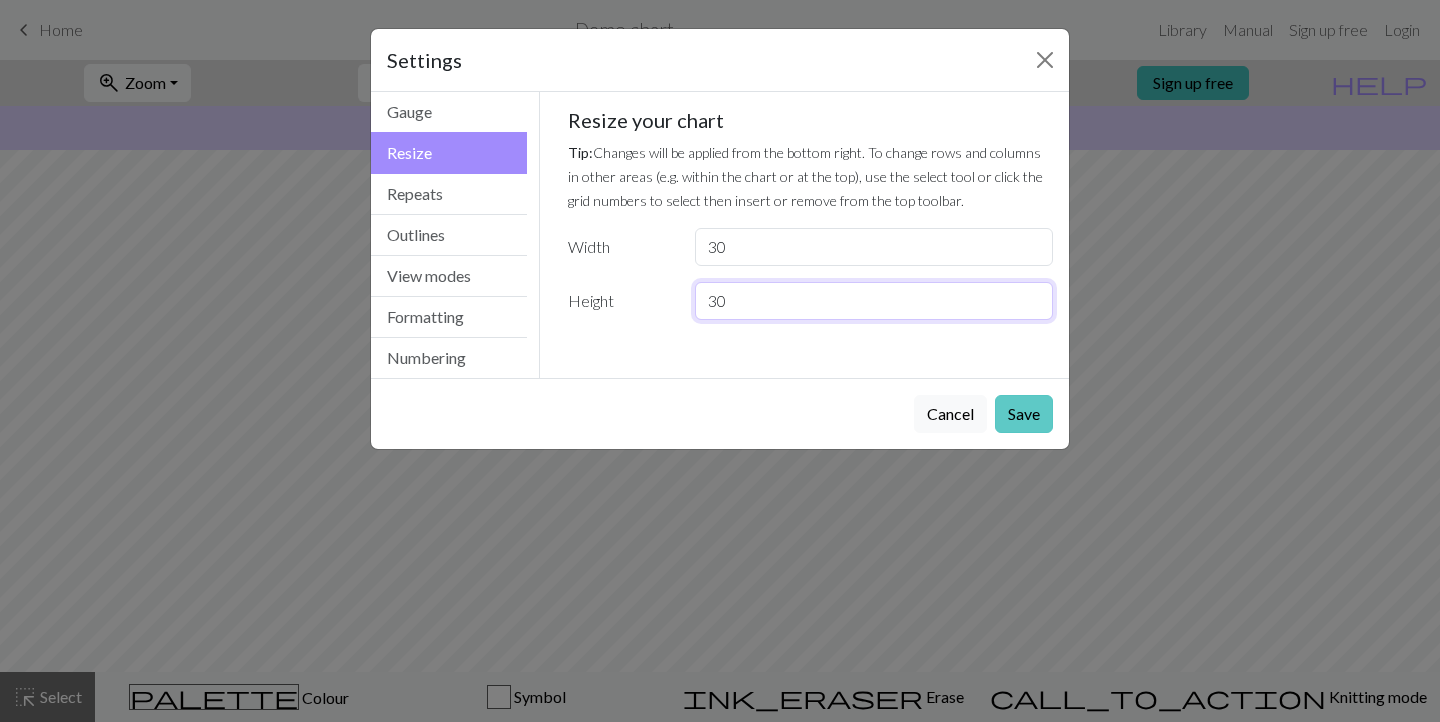 type on "30" 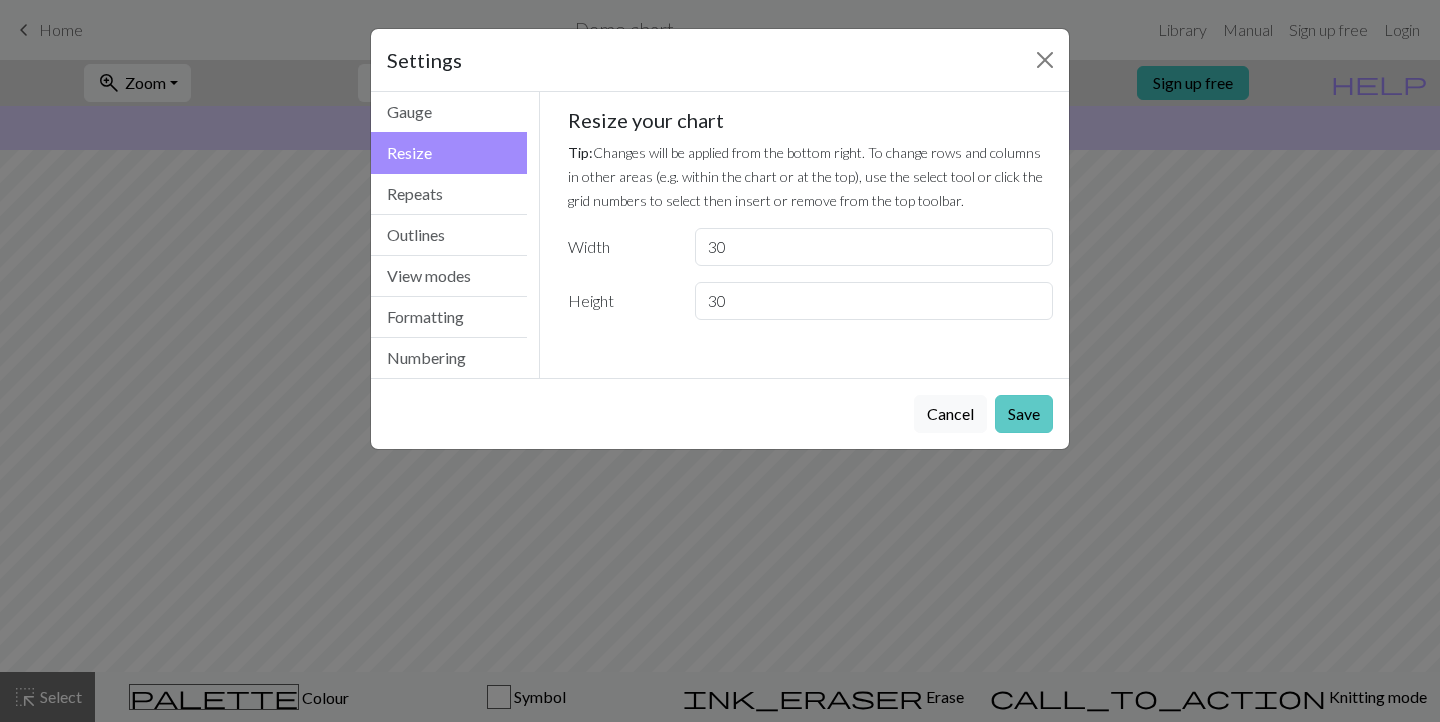 click on "Save" at bounding box center (1024, 414) 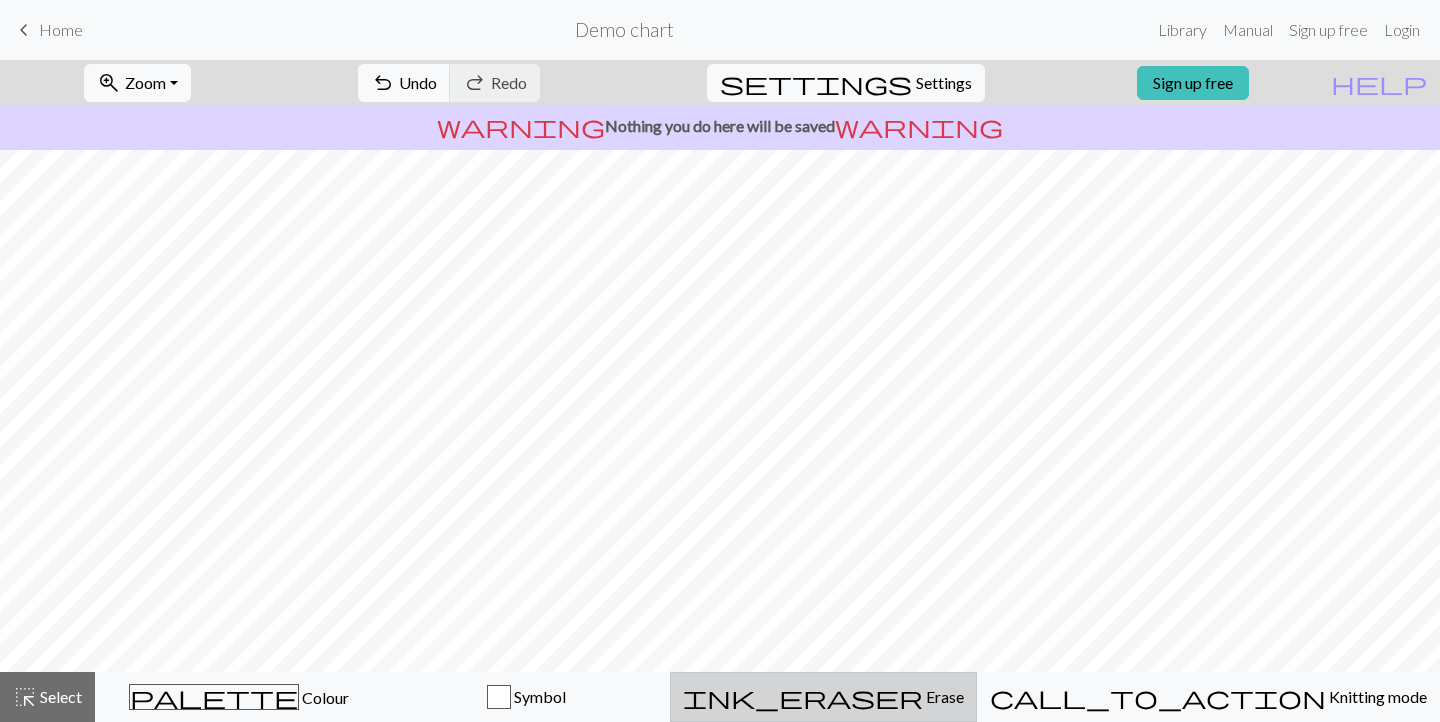 click on "ink_eraser   Erase   Erase" at bounding box center (823, 697) 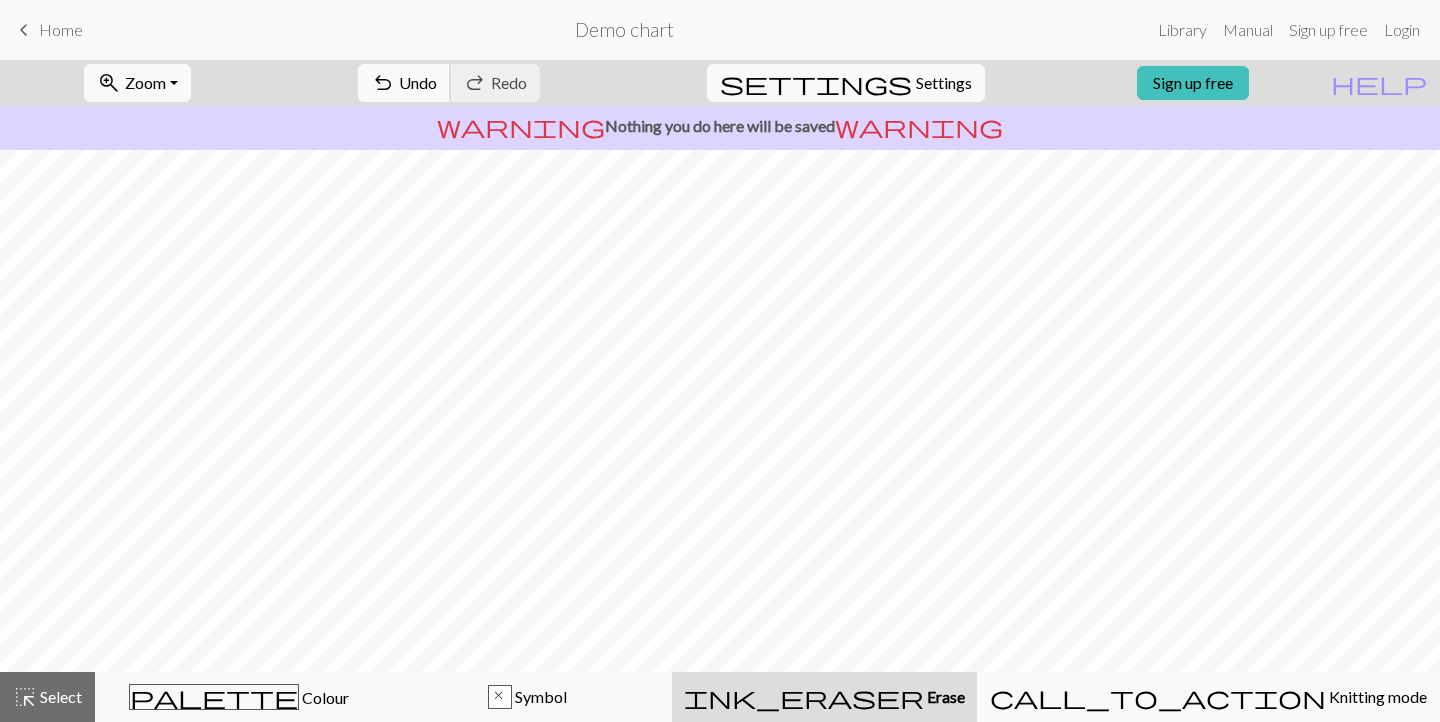 click on "undo" at bounding box center (383, 83) 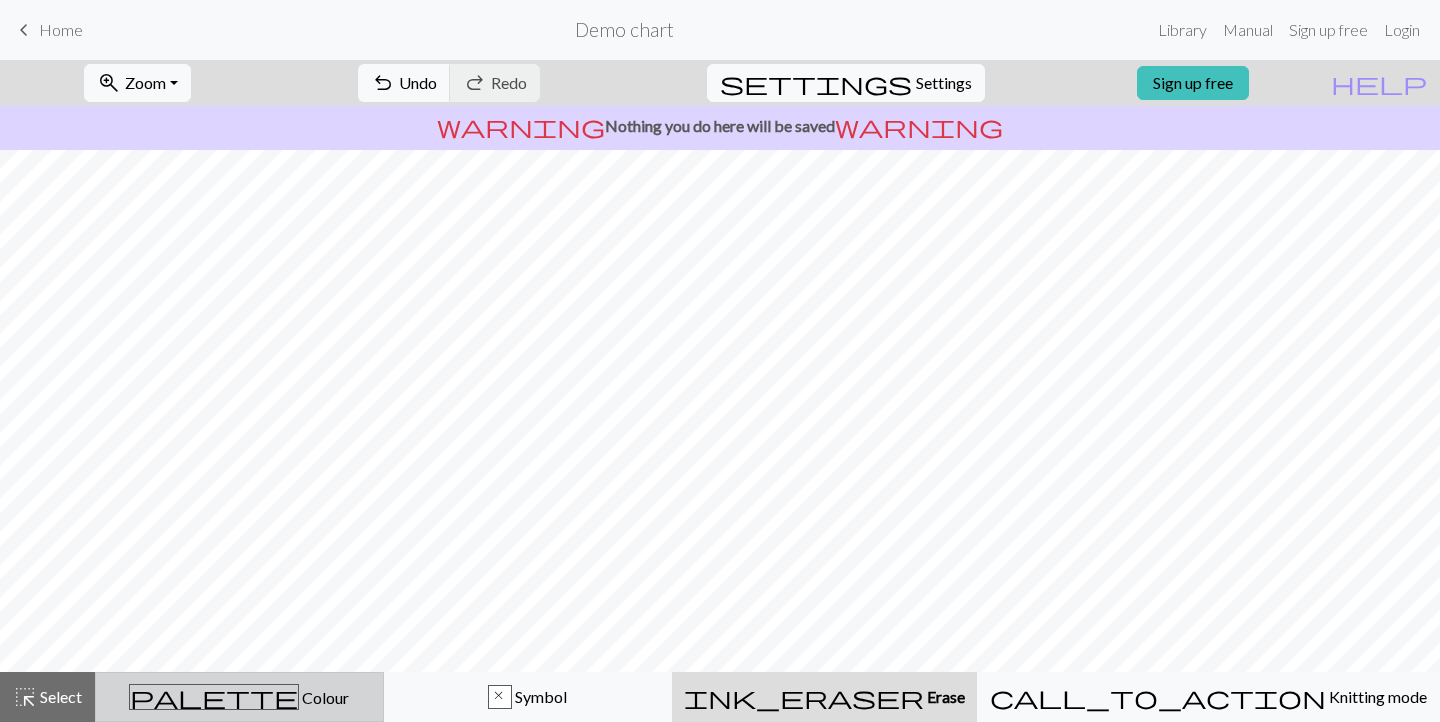 click on "Colour" at bounding box center (324, 697) 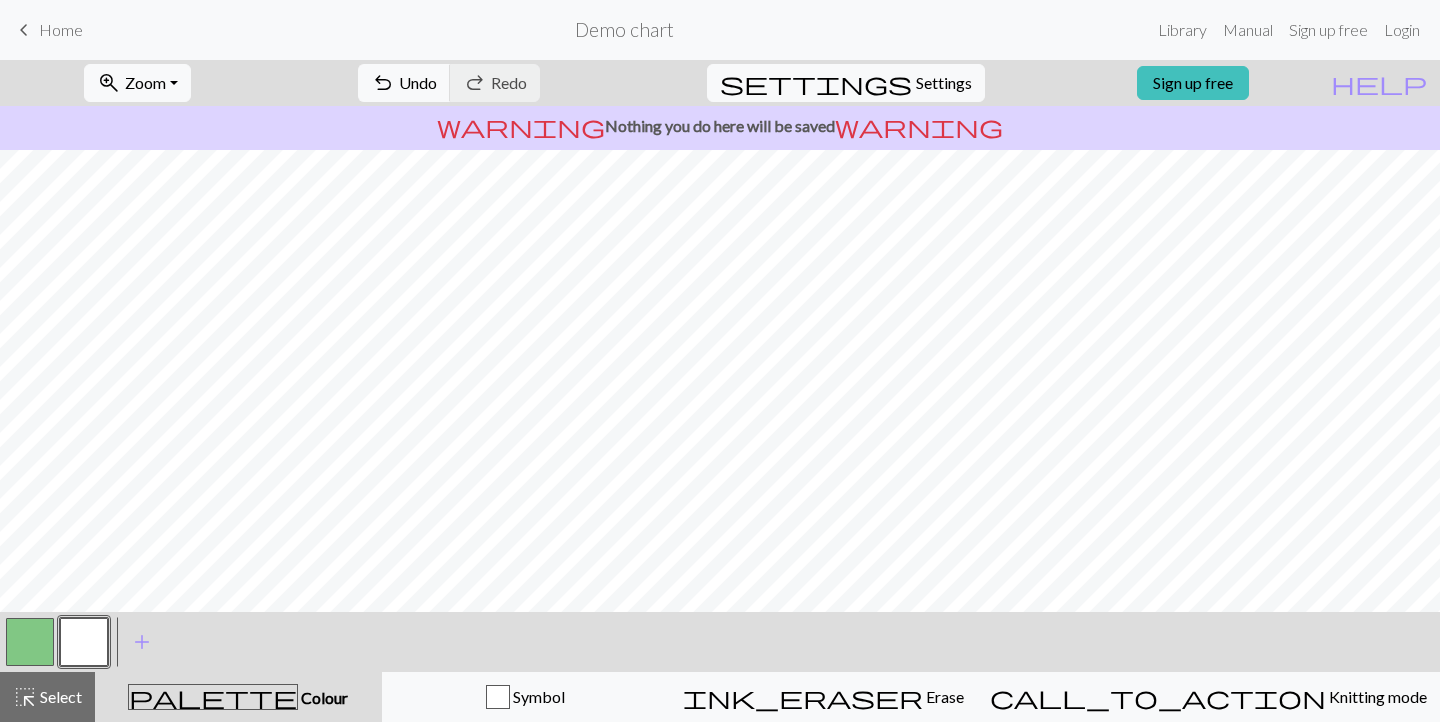 type 